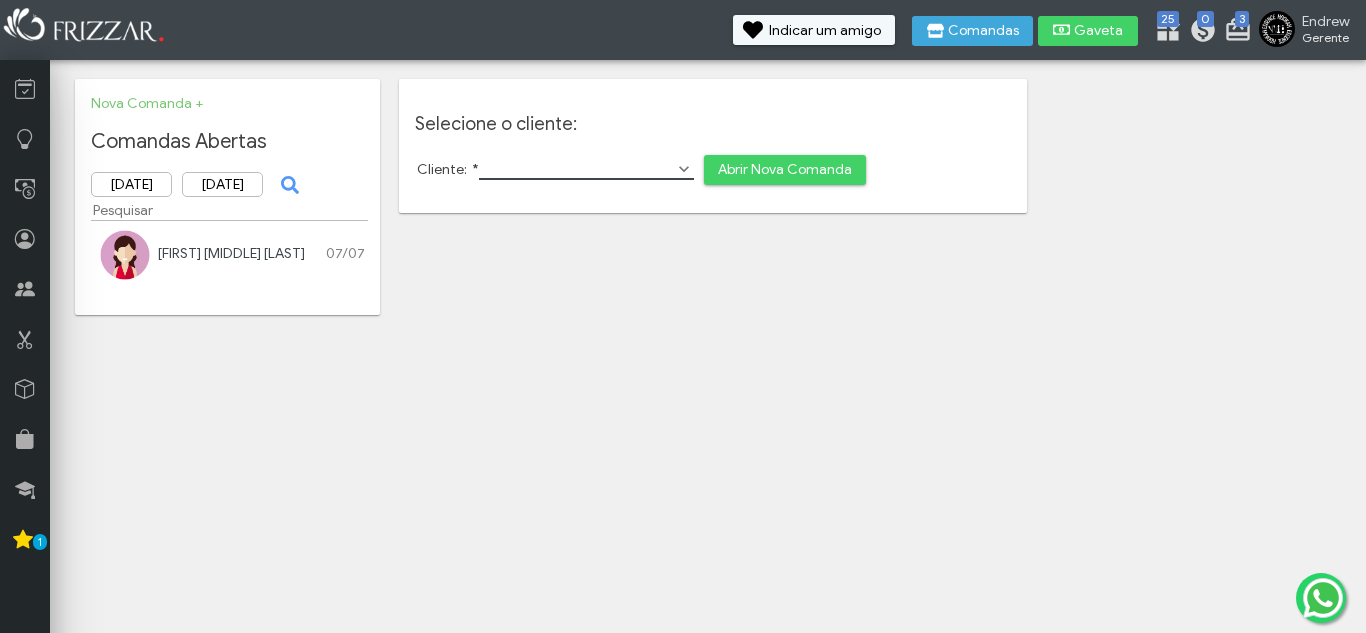 scroll, scrollTop: 0, scrollLeft: 0, axis: both 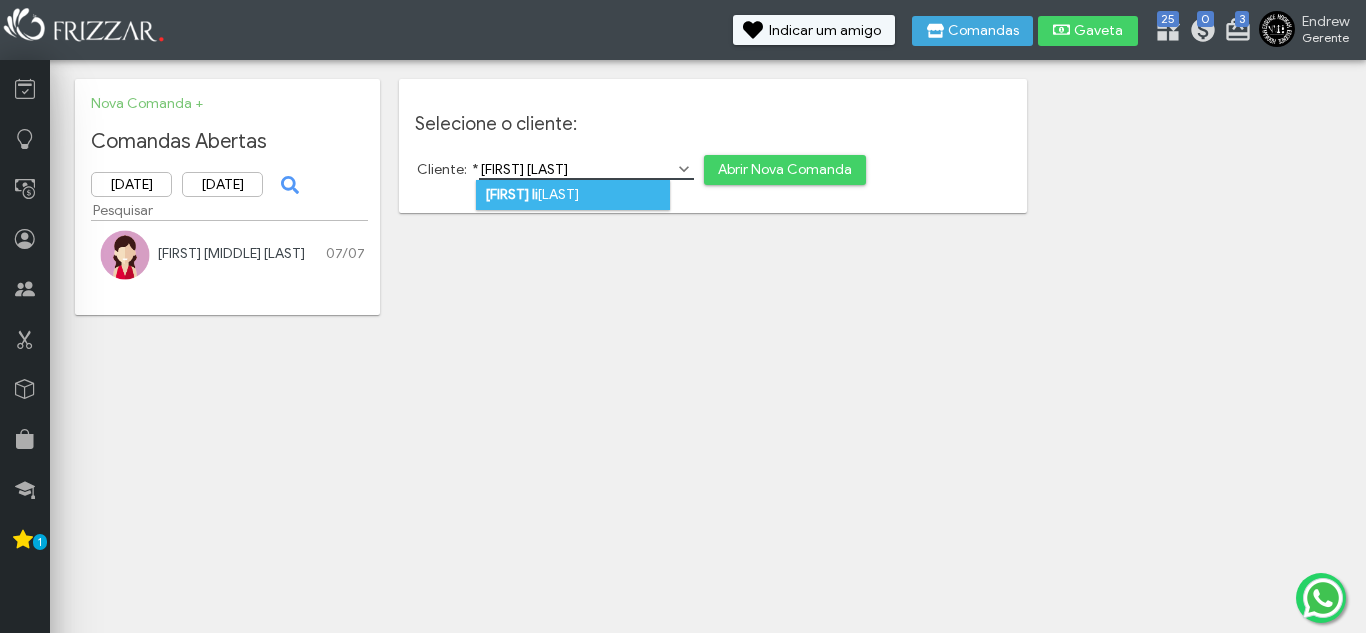 type on "daniel li" 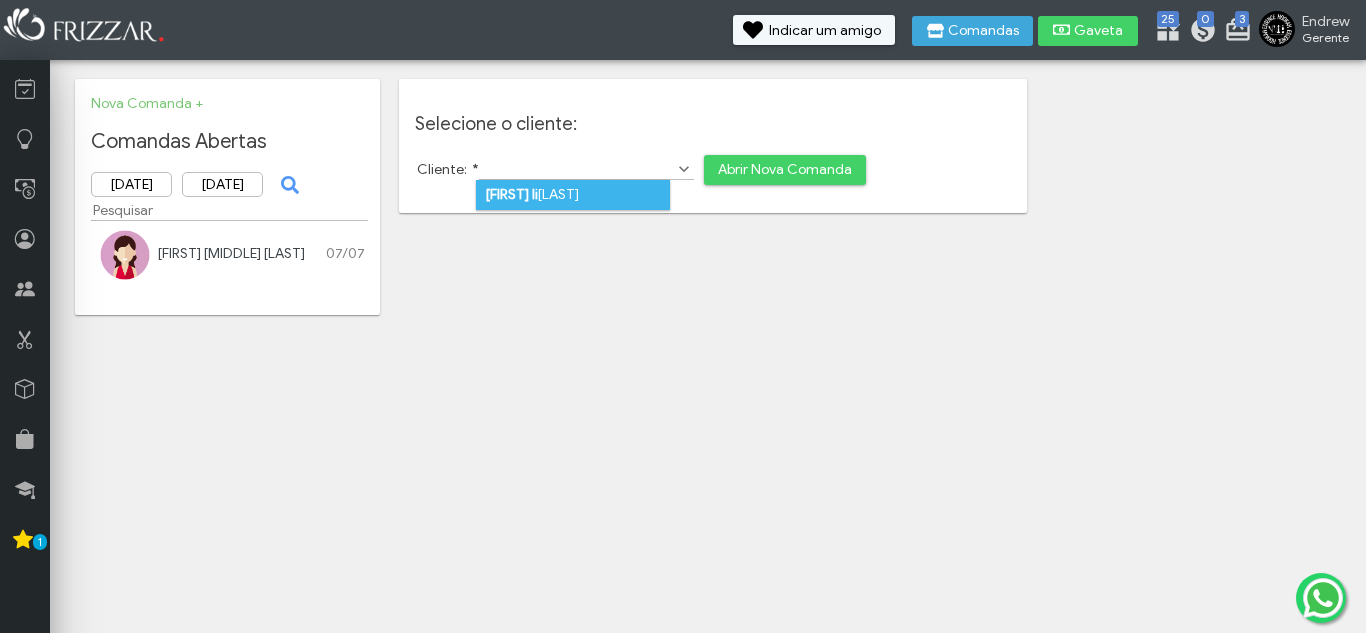 click on "daniel   li nhares" at bounding box center (573, 195) 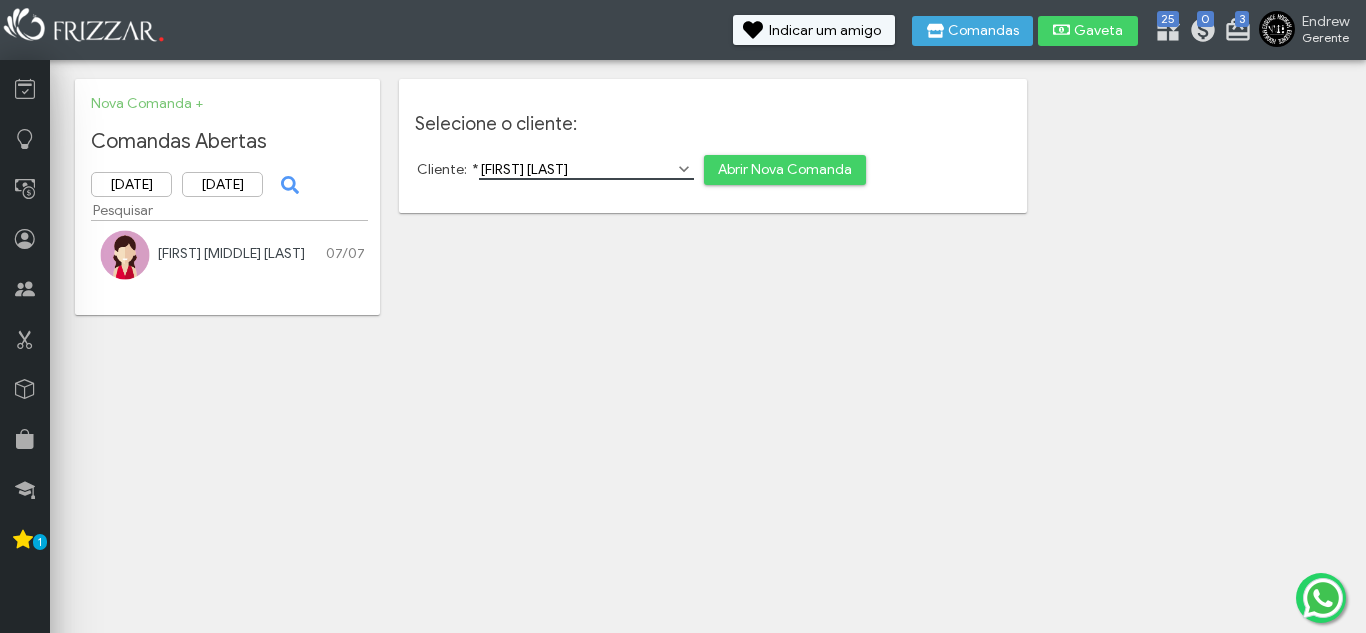 click on "Abrir Nova Comanda" at bounding box center [785, 170] 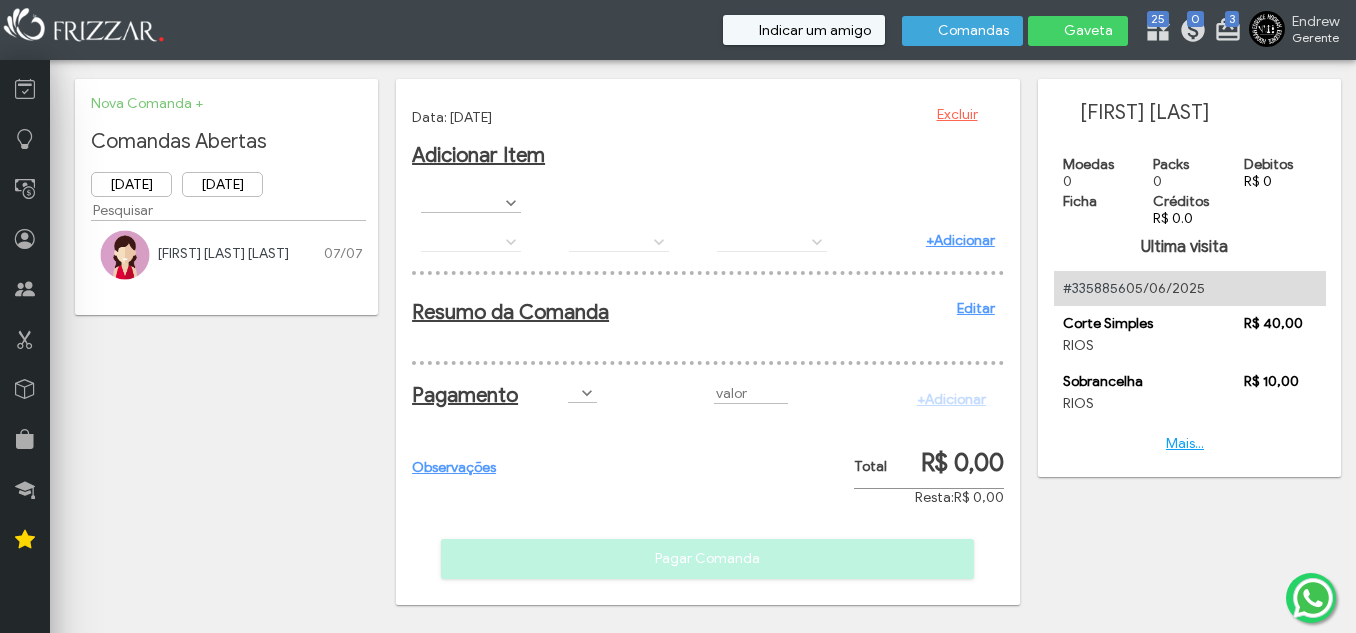 scroll, scrollTop: 0, scrollLeft: 0, axis: both 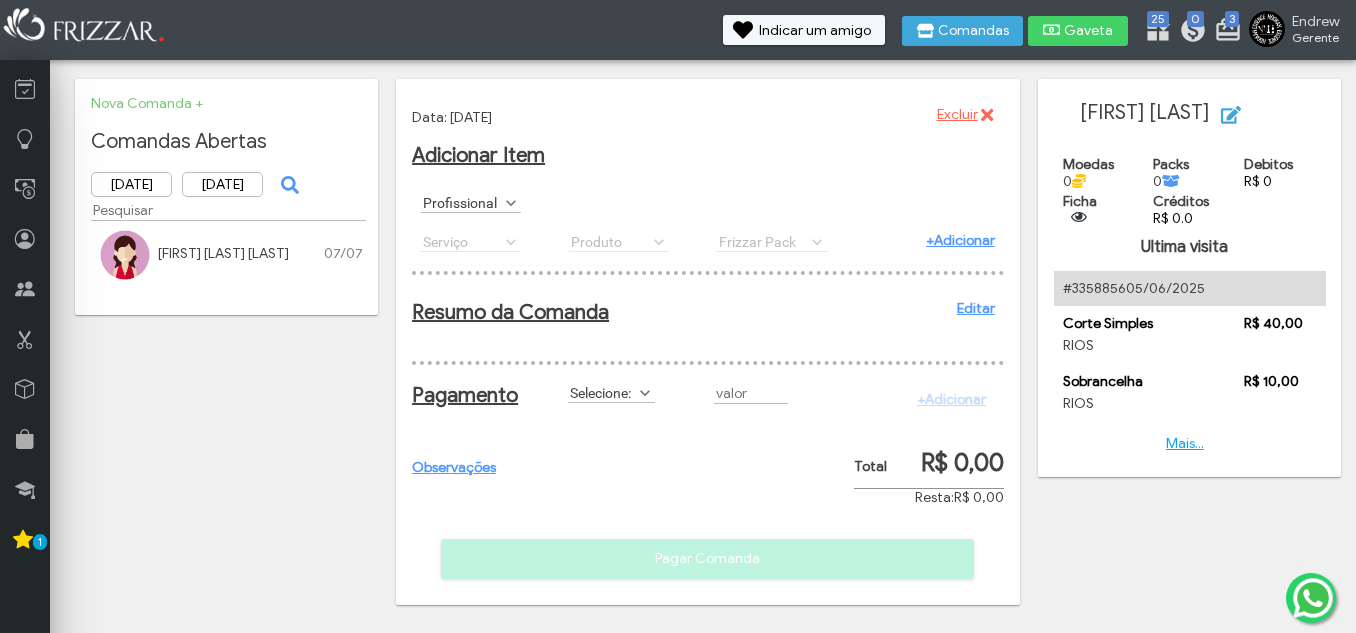 click on "Profissional" at bounding box center [462, 202] 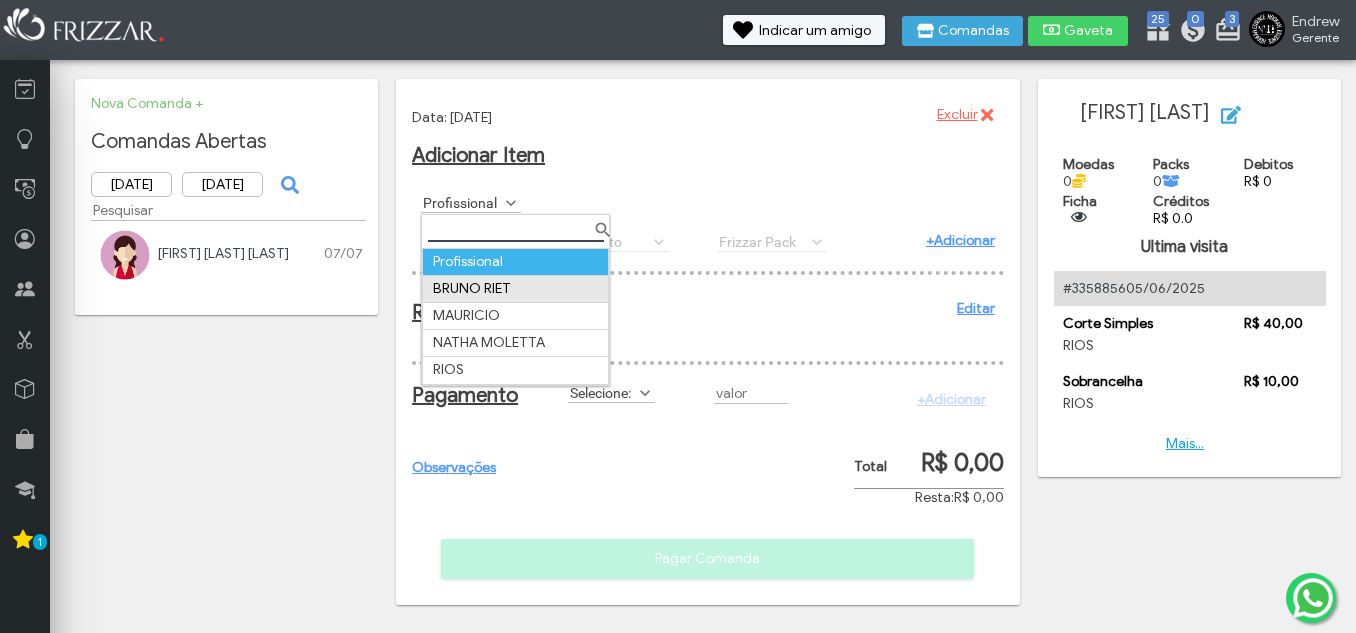 click on "BRUNO RIET" at bounding box center [516, 288] 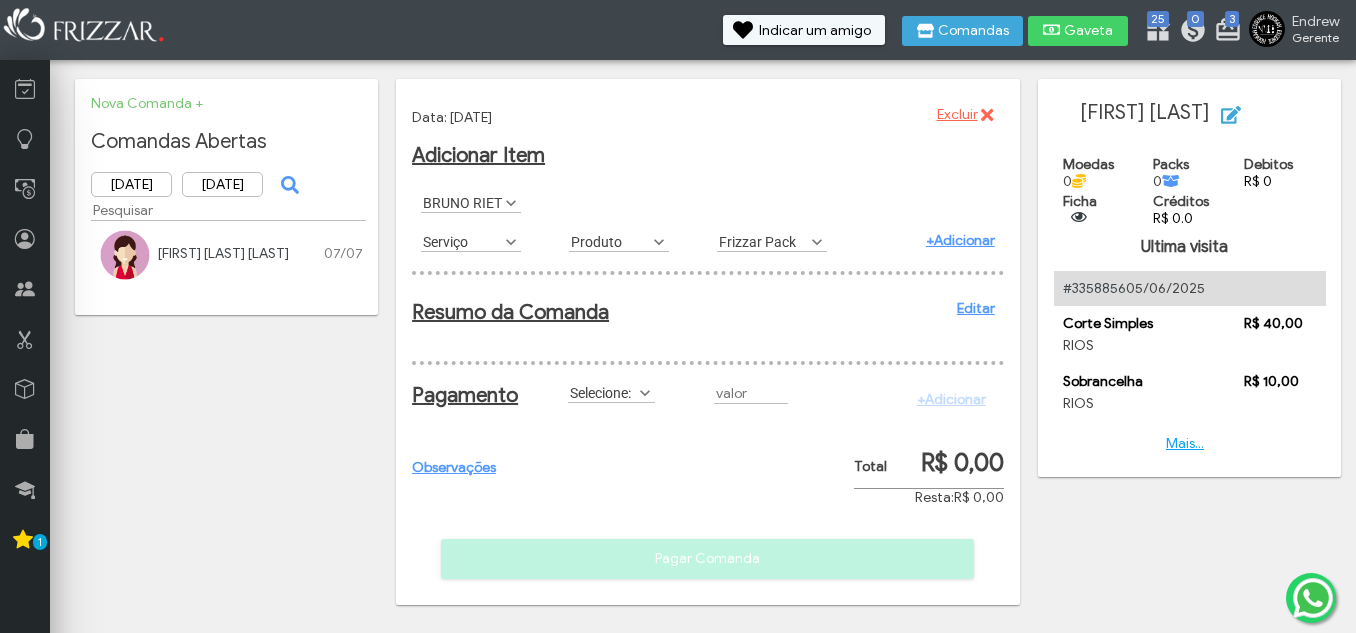 scroll, scrollTop: 11, scrollLeft: 89, axis: both 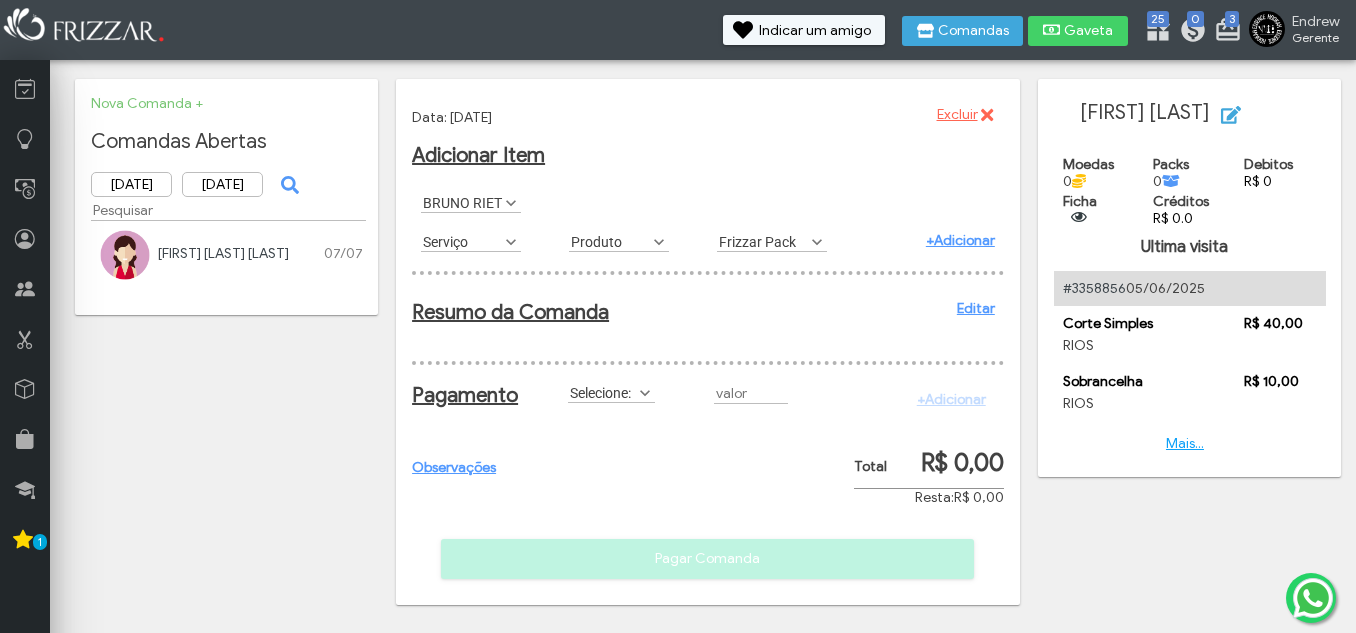 click on "Serviço" at bounding box center (462, 241) 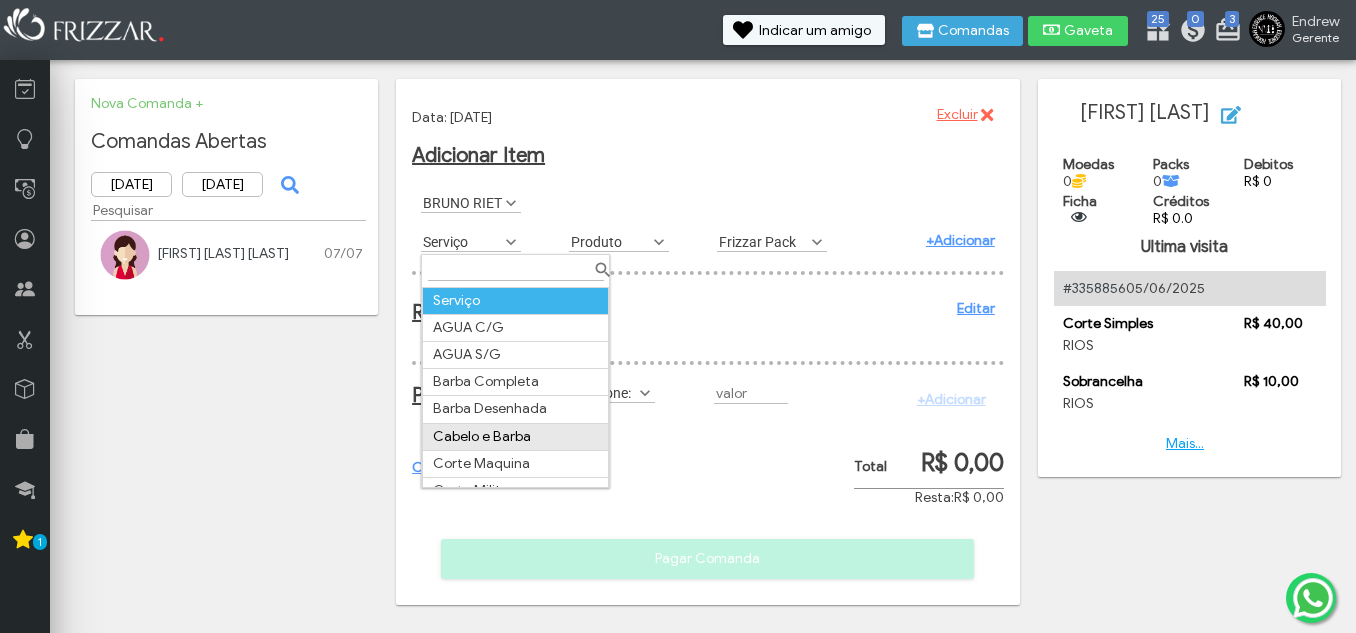 click on "Cabelo e Barba" at bounding box center [516, 436] 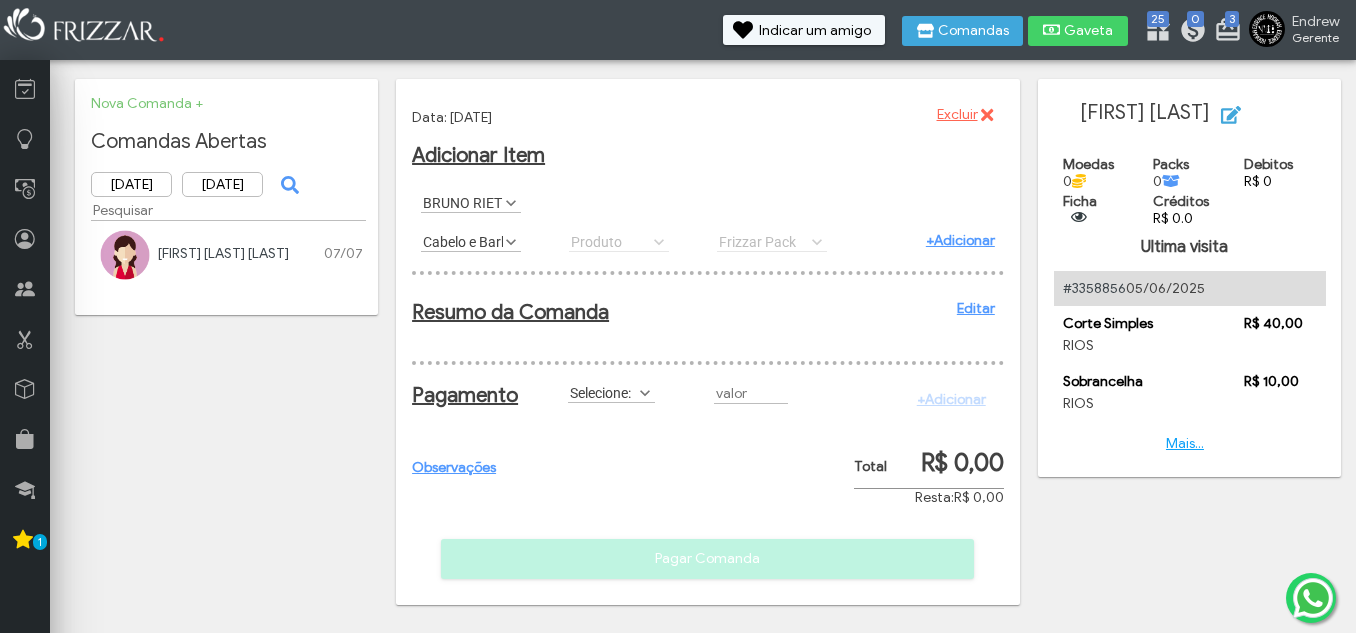 click on "+Adicionar" at bounding box center [960, 240] 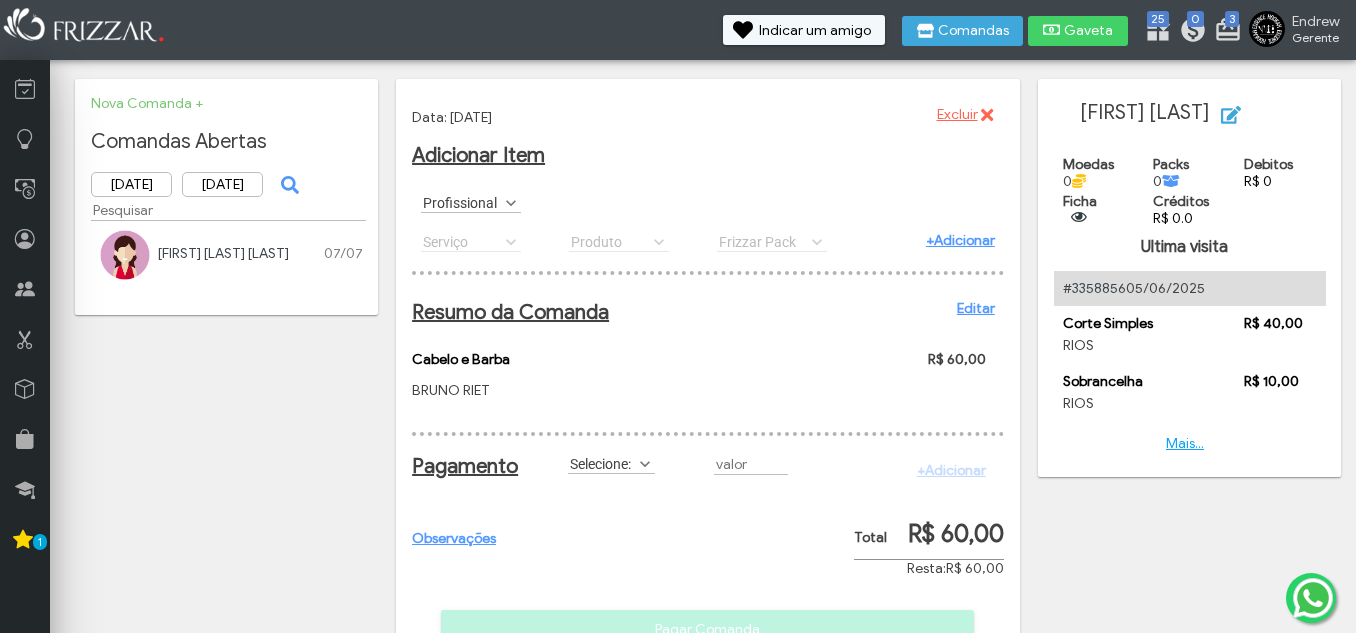 click on "Profissional" at bounding box center (462, 202) 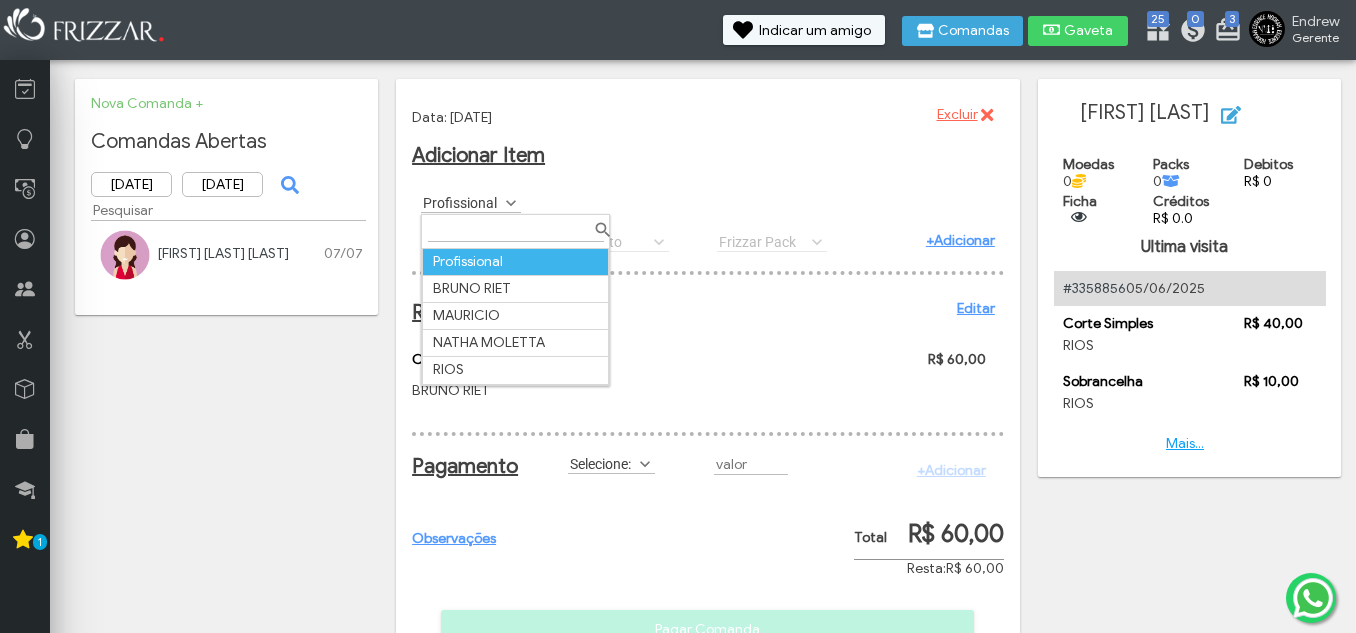 scroll, scrollTop: 11, scrollLeft: 89, axis: both 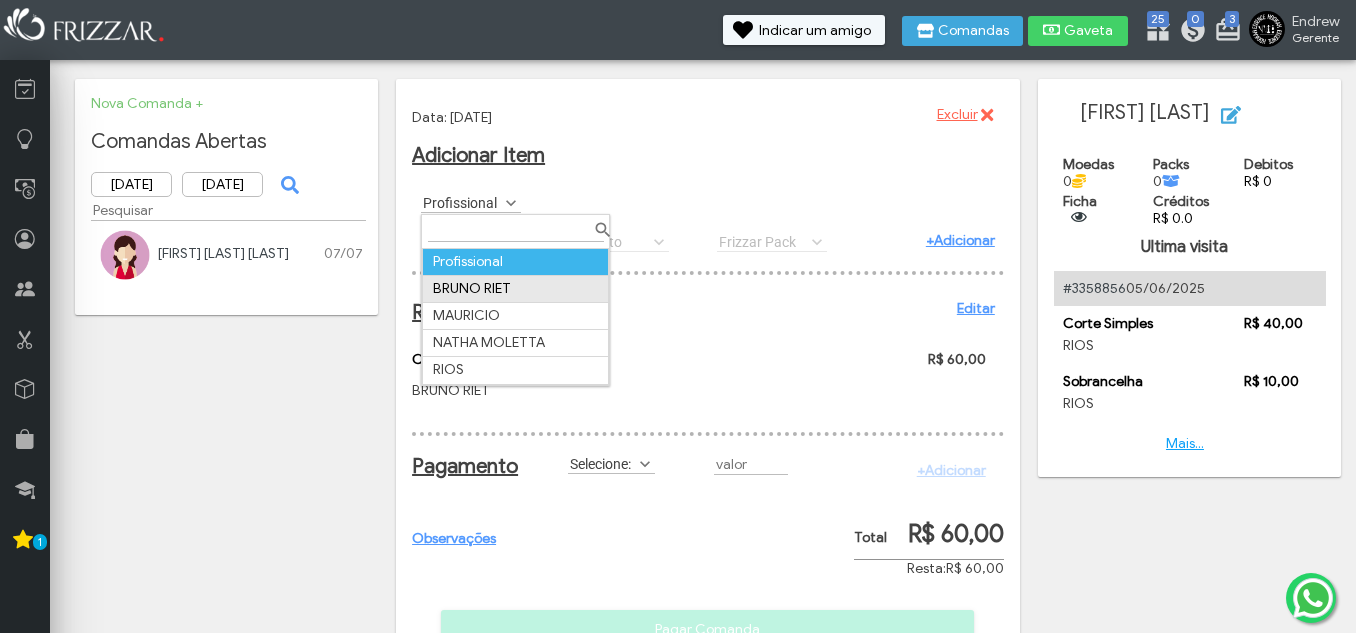 click on "BRUNO RIET" at bounding box center (516, 288) 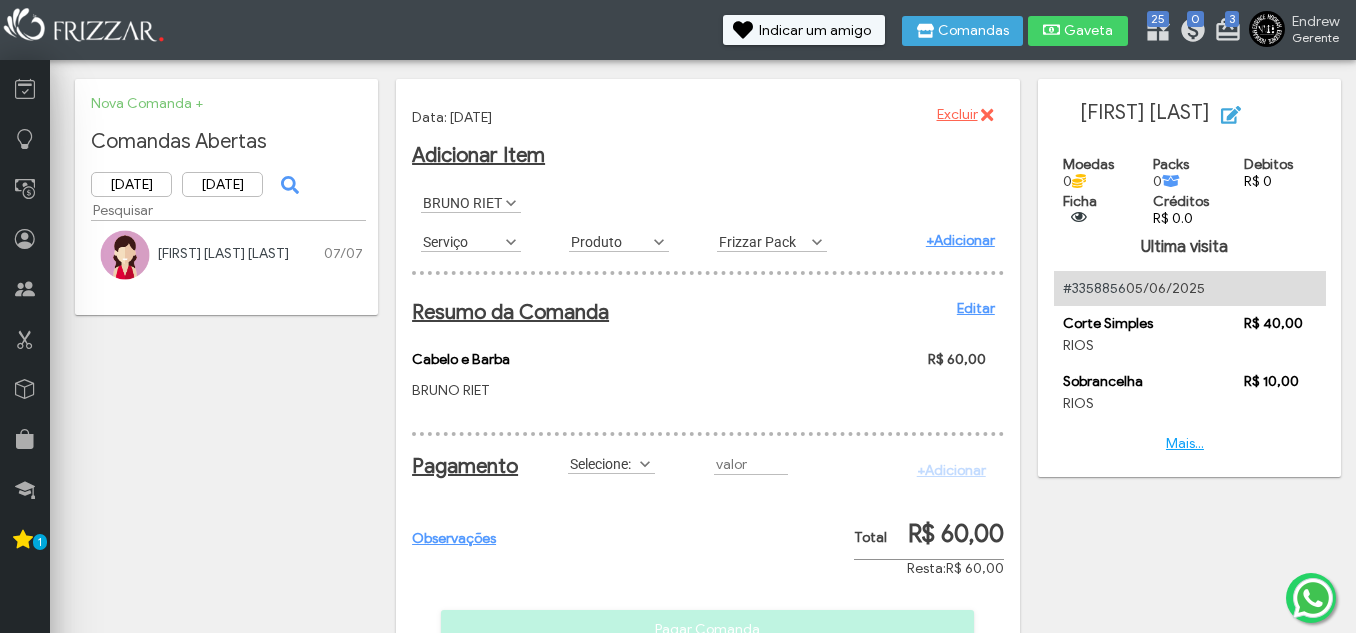 scroll, scrollTop: 11, scrollLeft: 89, axis: both 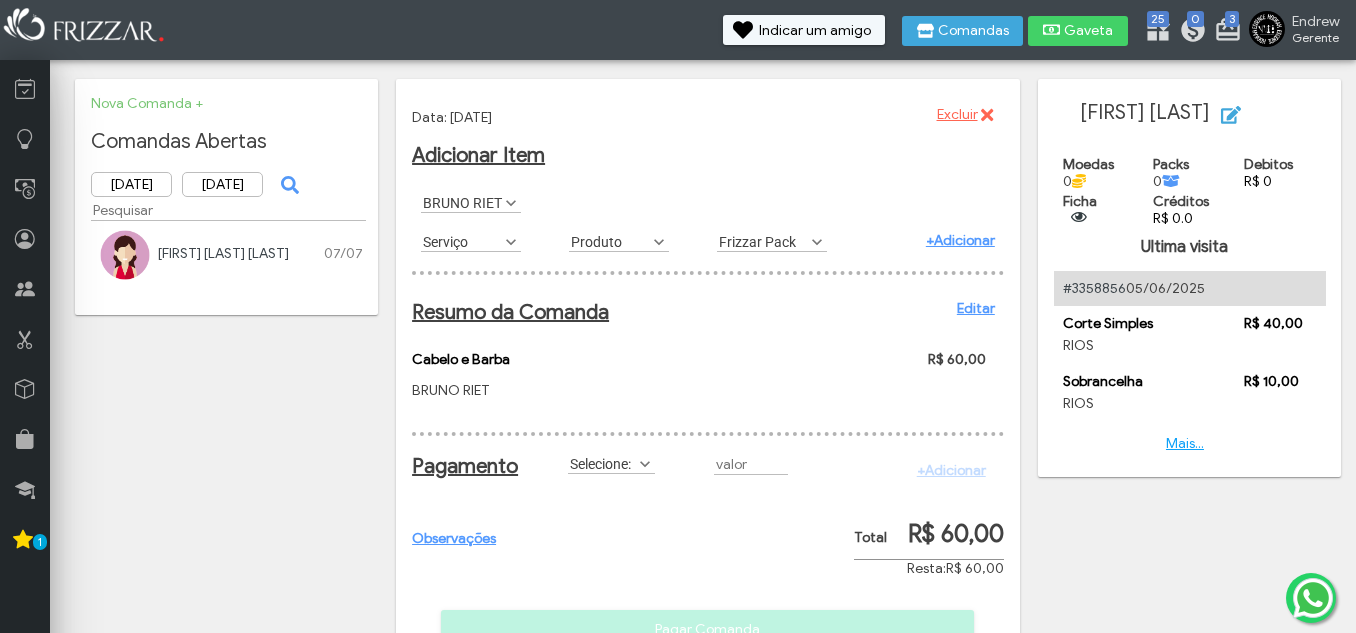 click on "Serviço" at bounding box center (462, 241) 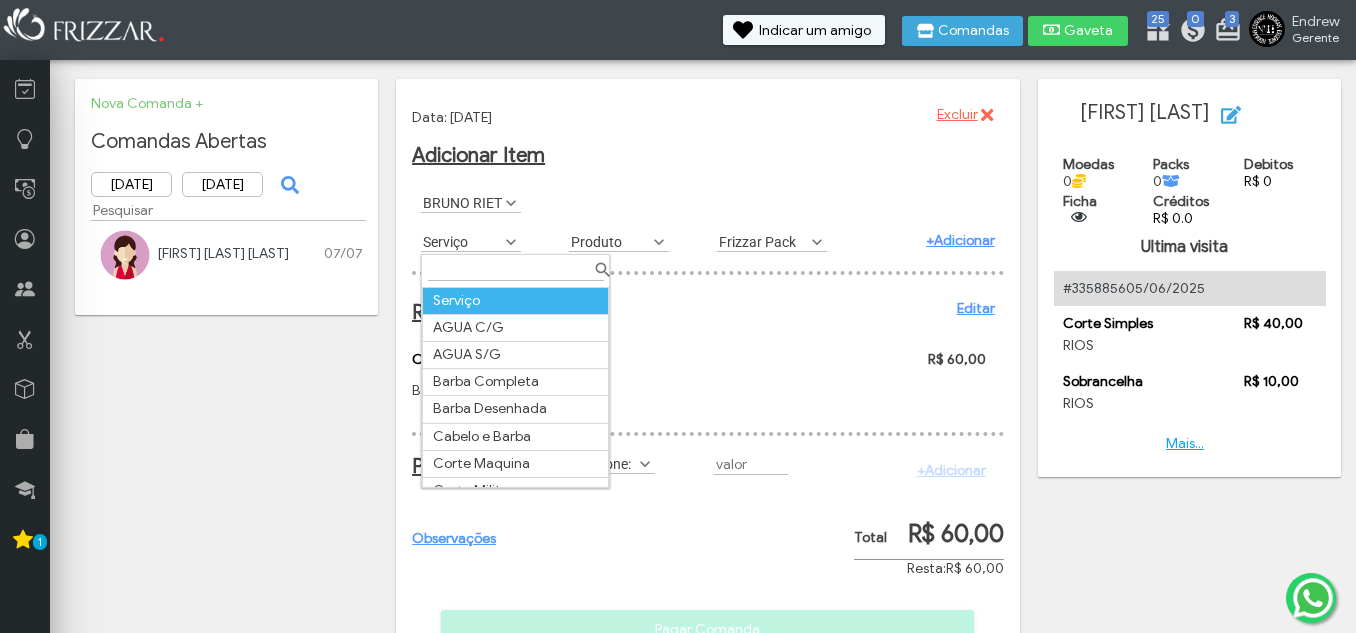 scroll, scrollTop: 11, scrollLeft: 89, axis: both 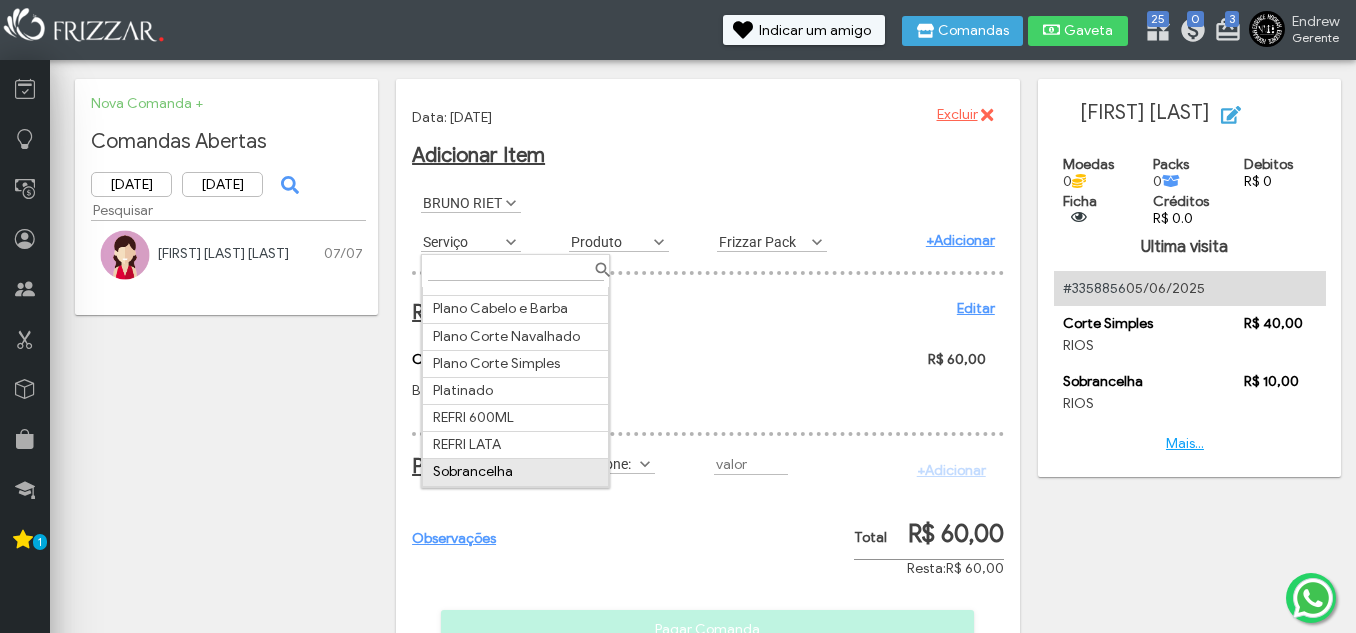 click on "Sobrancelha" at bounding box center [516, 472] 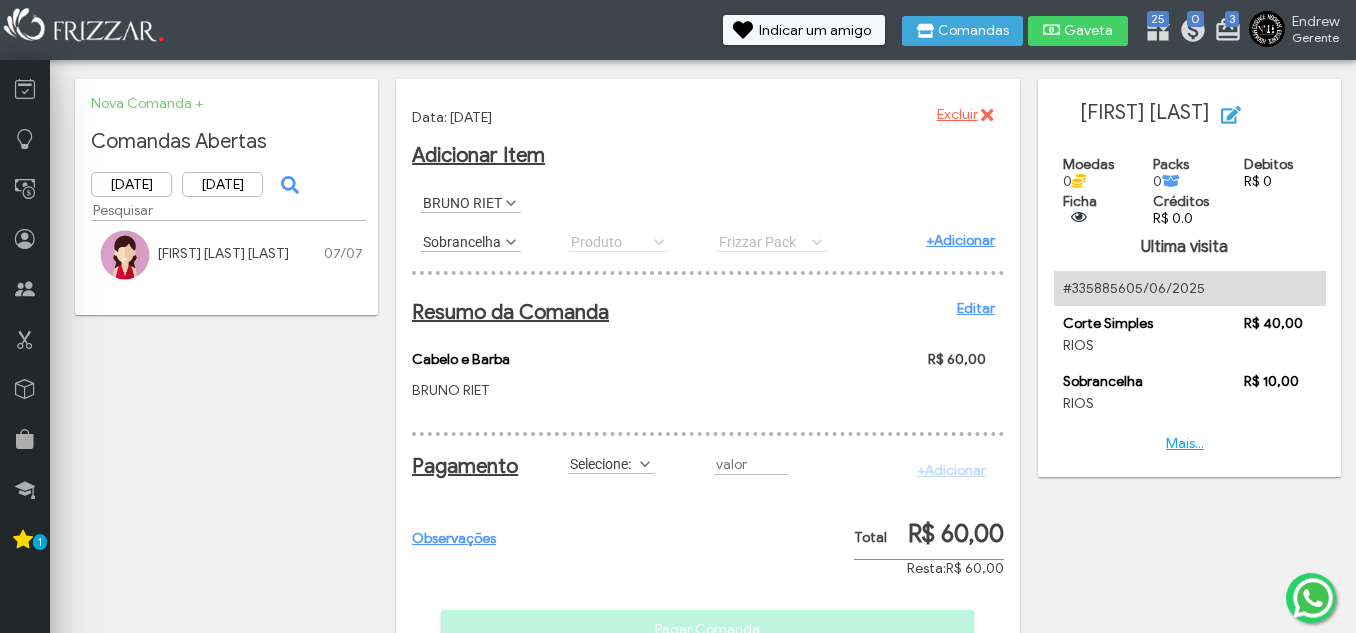 click on "+Adicionar" at bounding box center [960, 240] 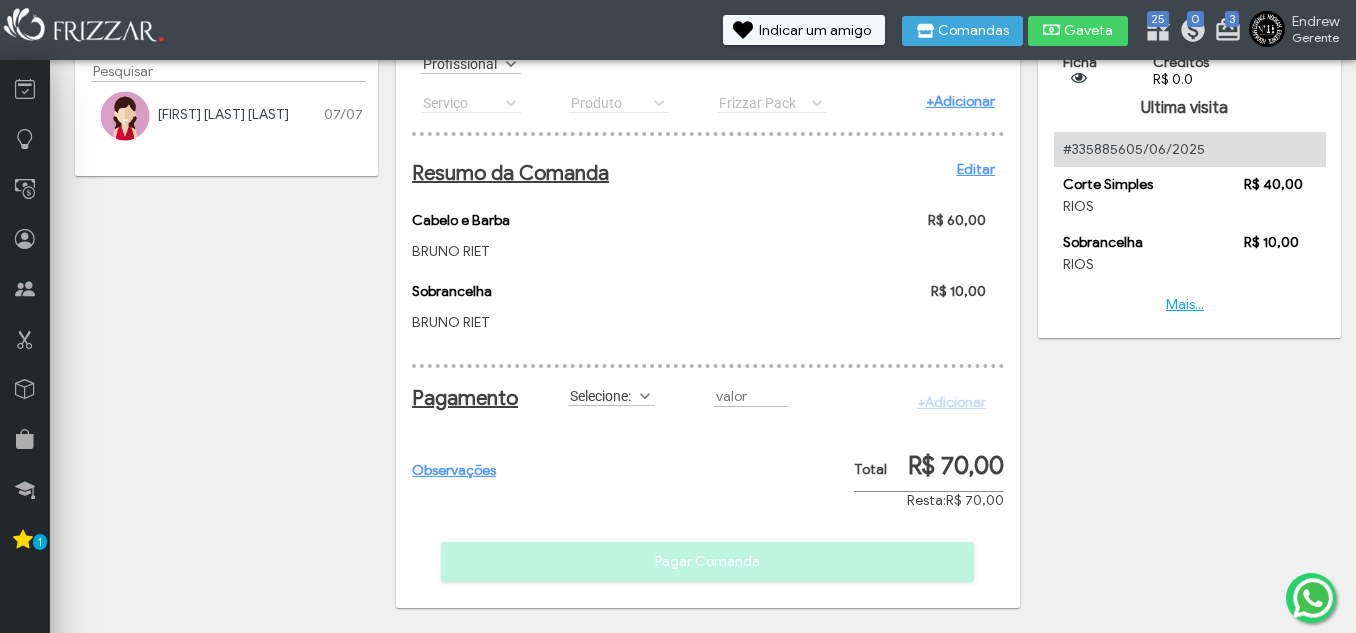 scroll, scrollTop: 156, scrollLeft: 0, axis: vertical 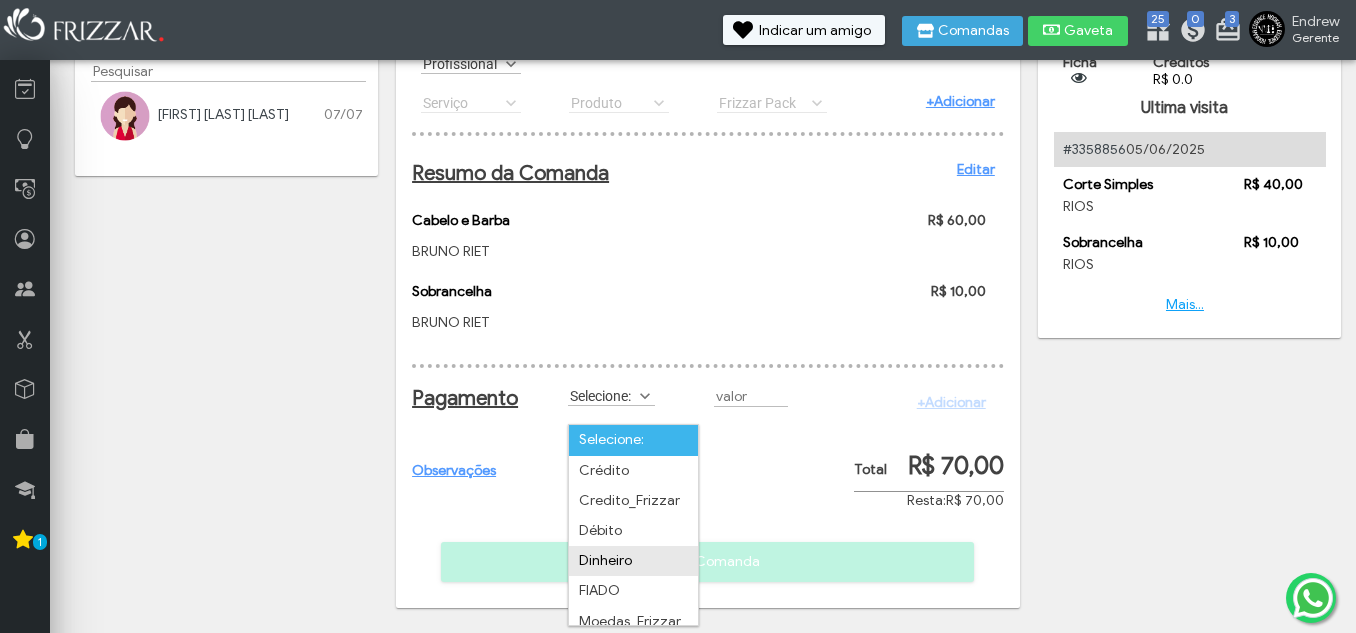 click on "Dinheiro" at bounding box center (633, 561) 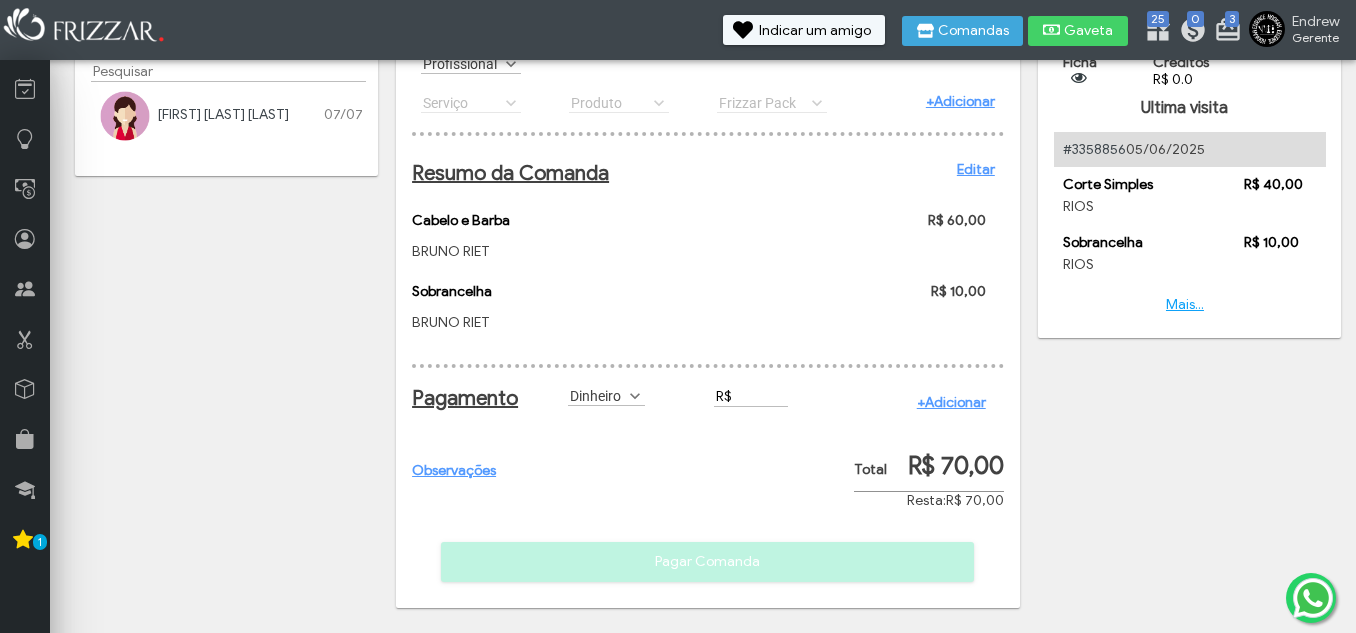 click on "R$" at bounding box center (751, 396) 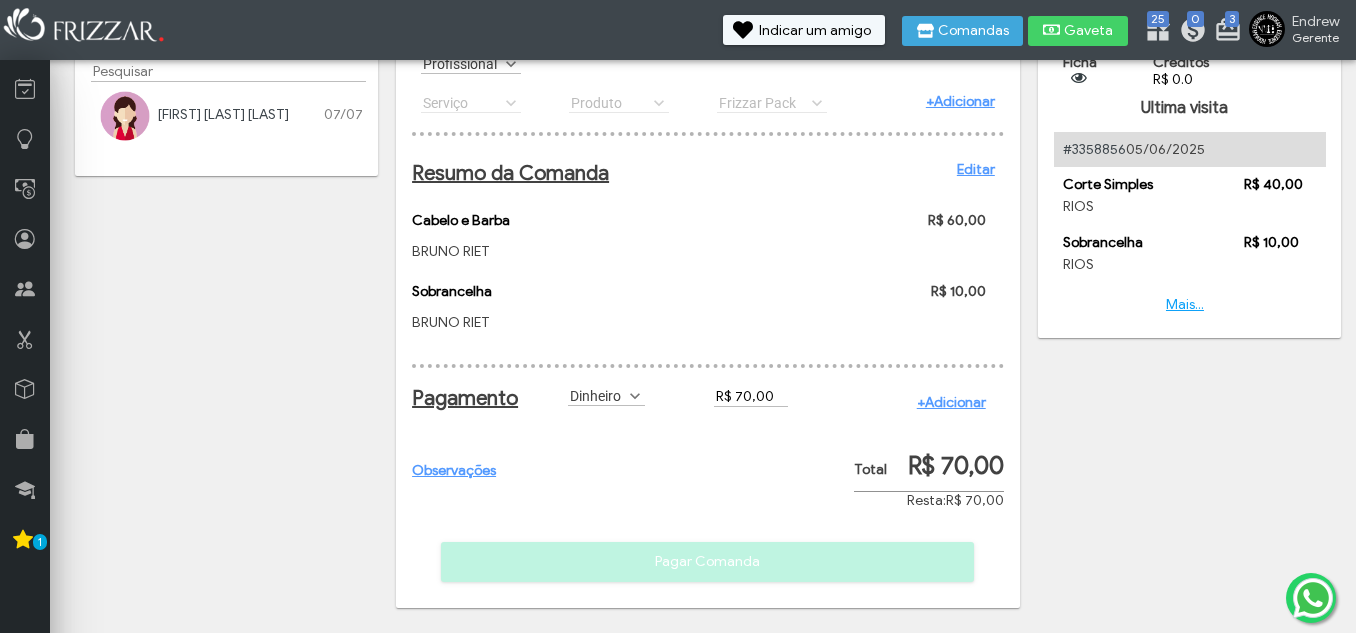 click on "+Adicionar" at bounding box center (951, 402) 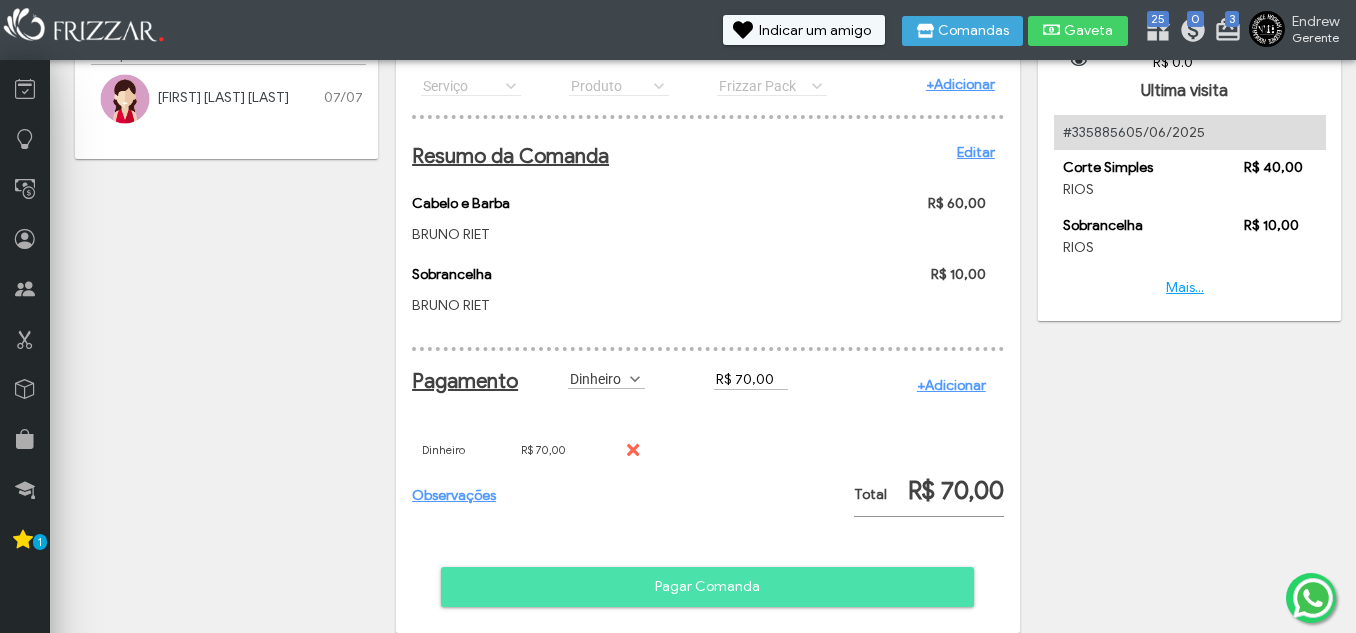click on "Pagar Comanda" at bounding box center [707, 587] 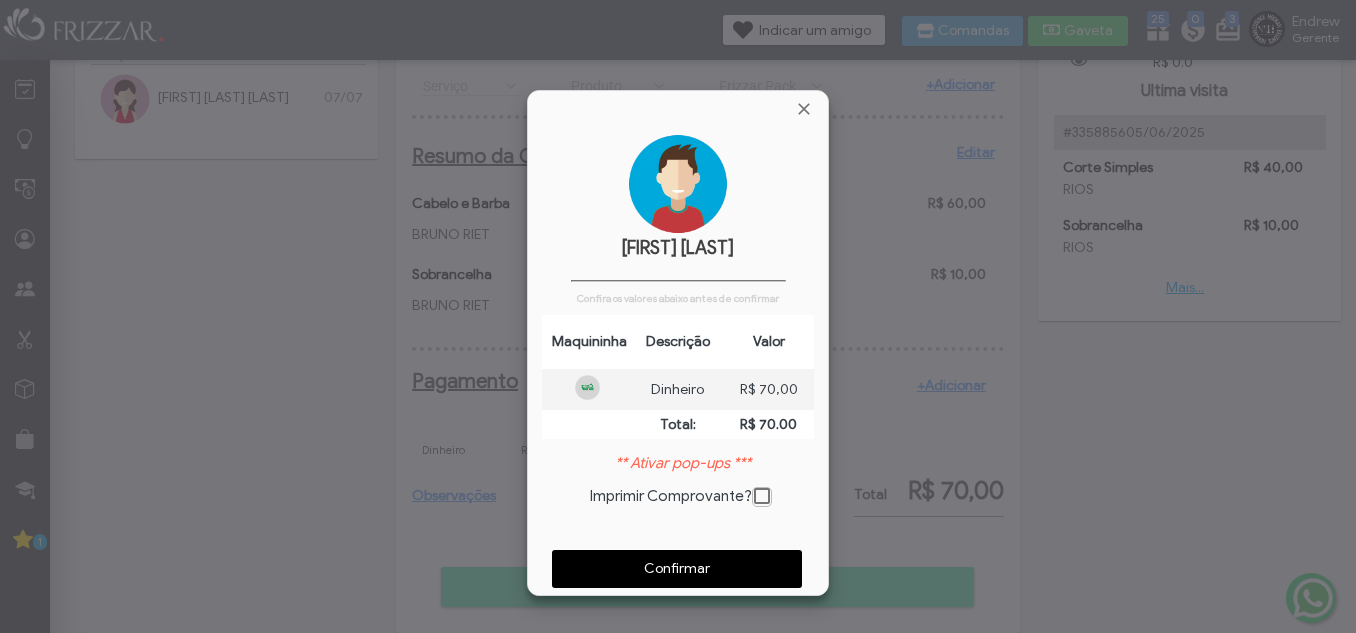 scroll, scrollTop: 10, scrollLeft: 11, axis: both 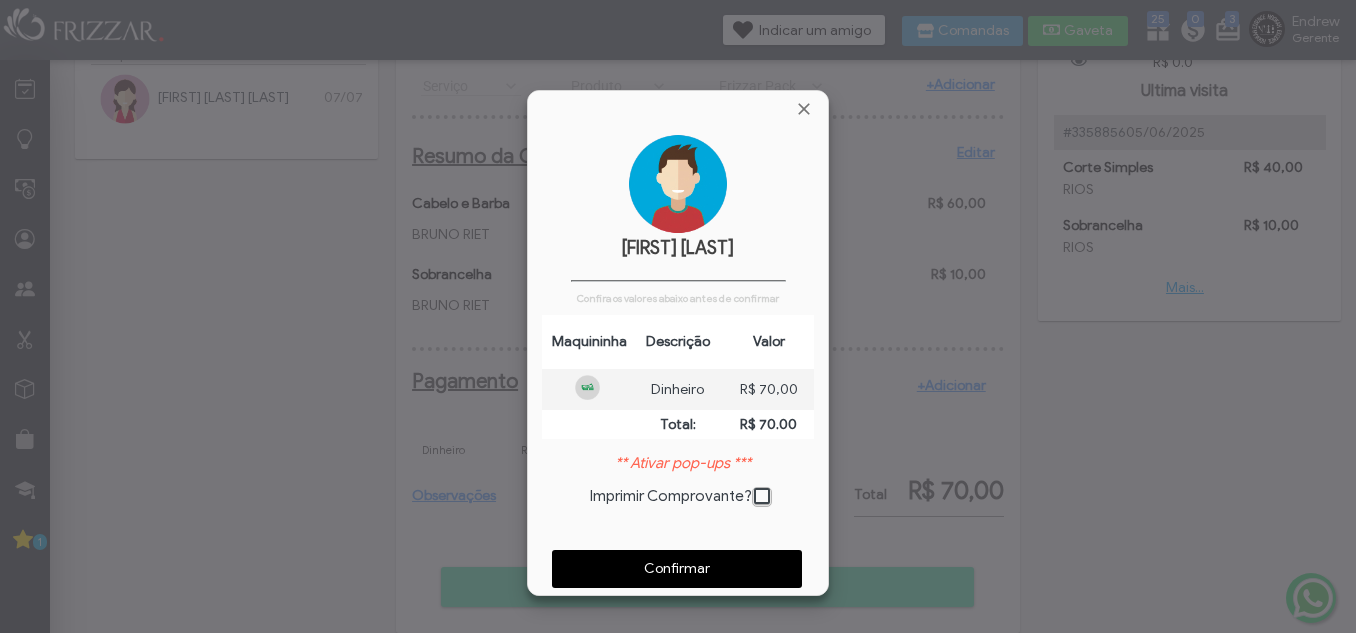 click on "Confirmar" at bounding box center [677, 569] 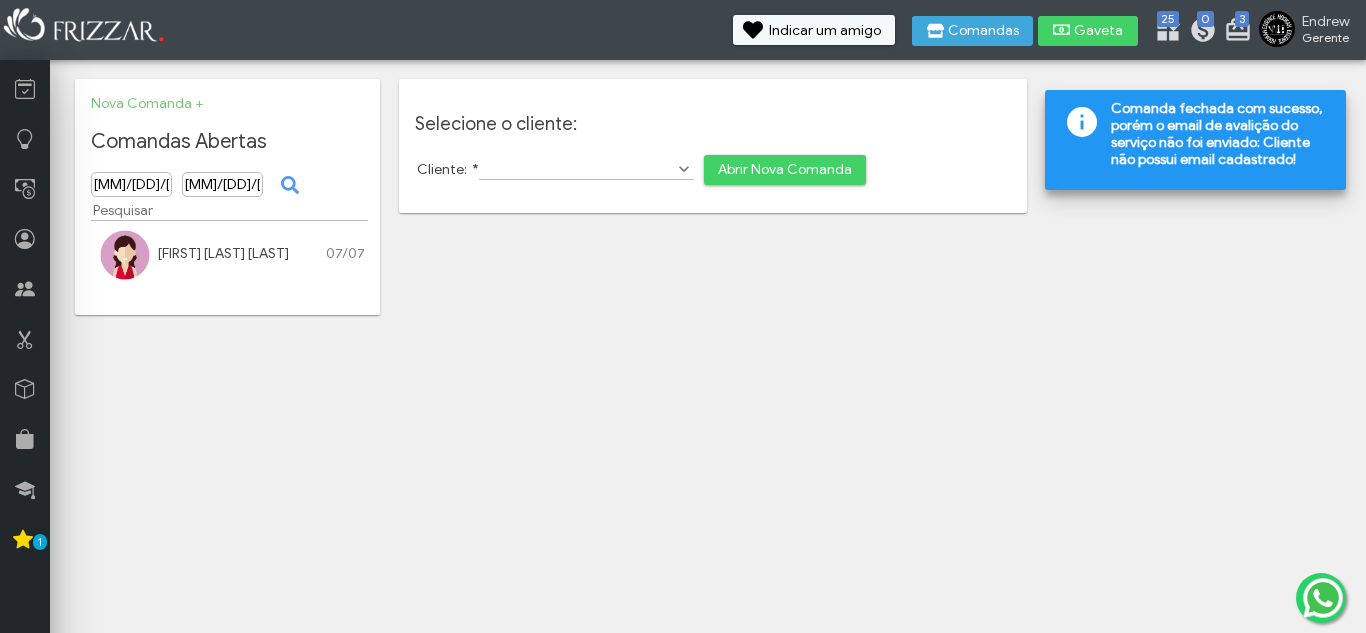 scroll, scrollTop: 0, scrollLeft: 0, axis: both 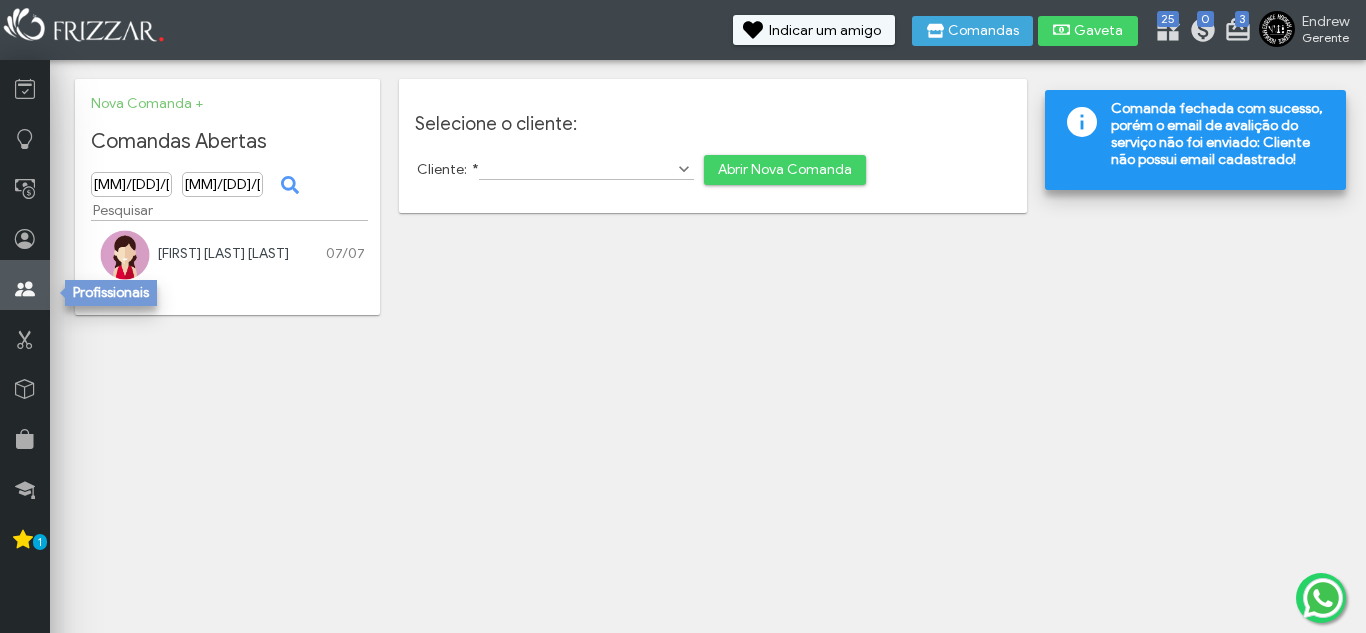 click at bounding box center (25, 285) 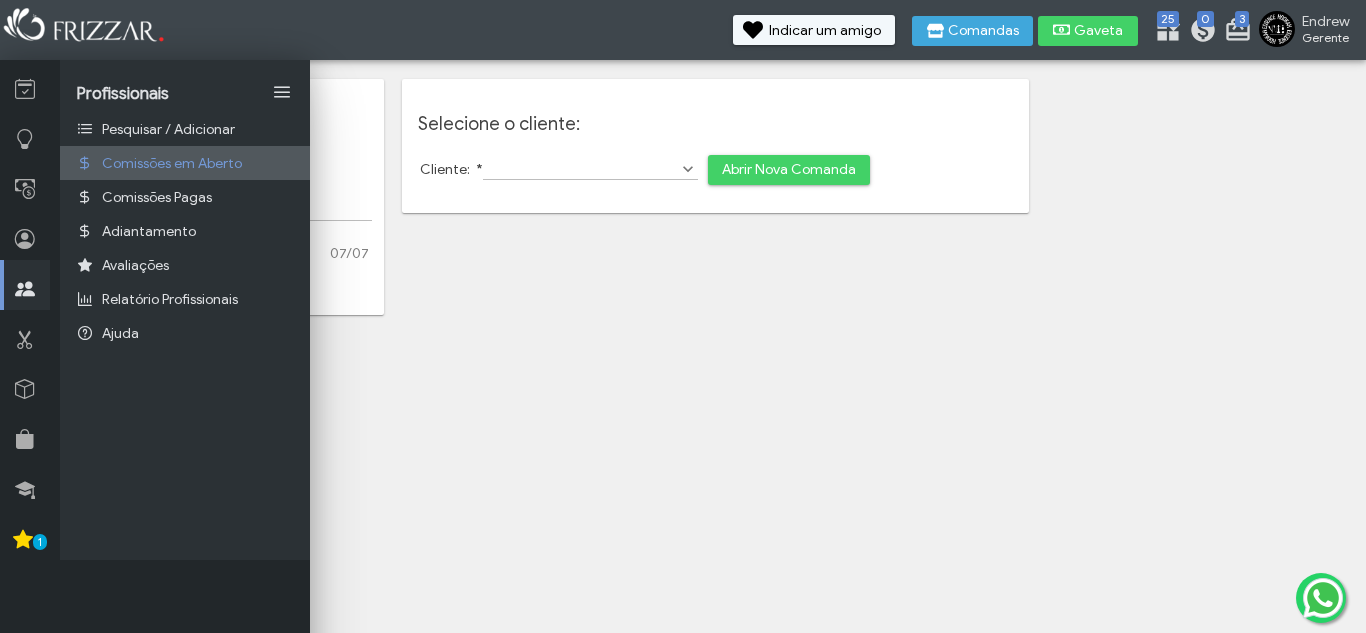 click on "Comissões em Aberto" at bounding box center (172, 163) 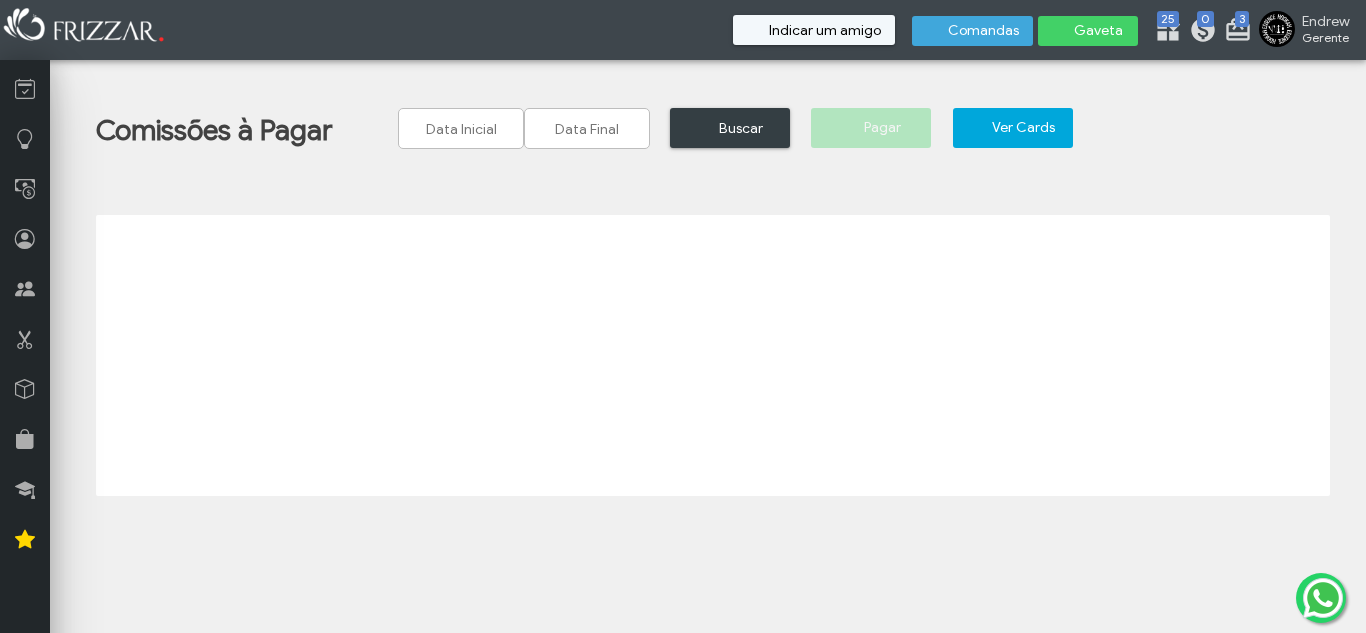 scroll, scrollTop: 0, scrollLeft: 0, axis: both 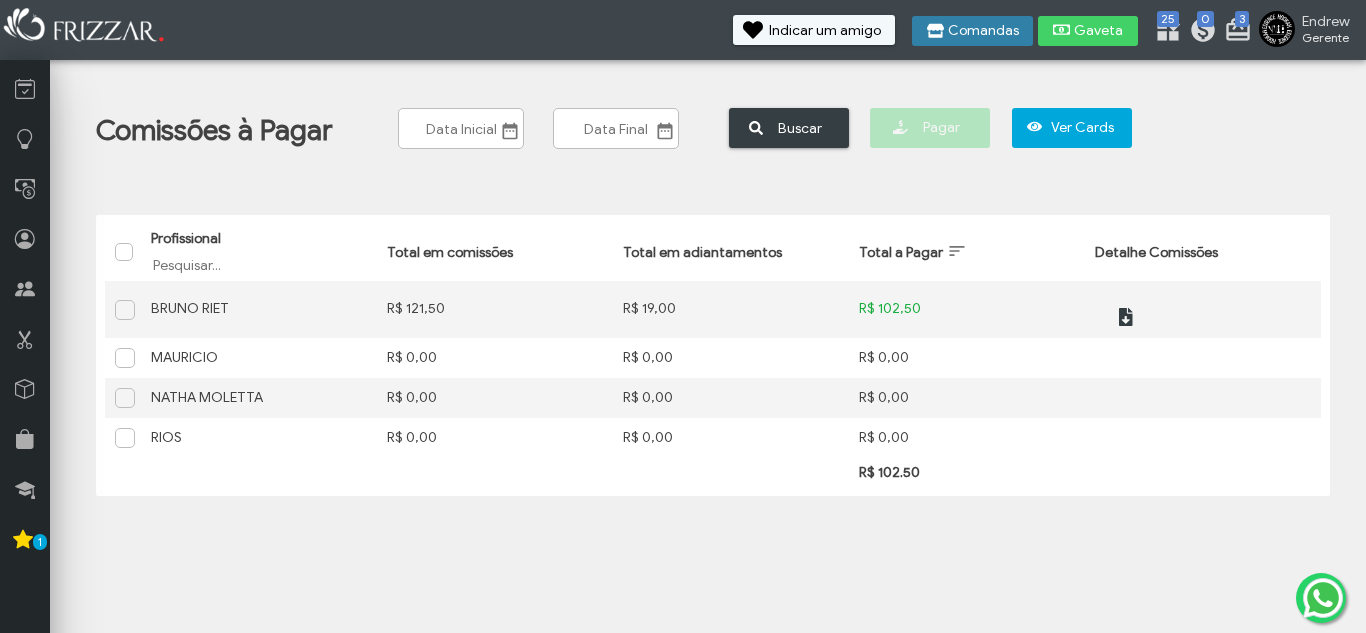 click on "Comandas" at bounding box center [983, 31] 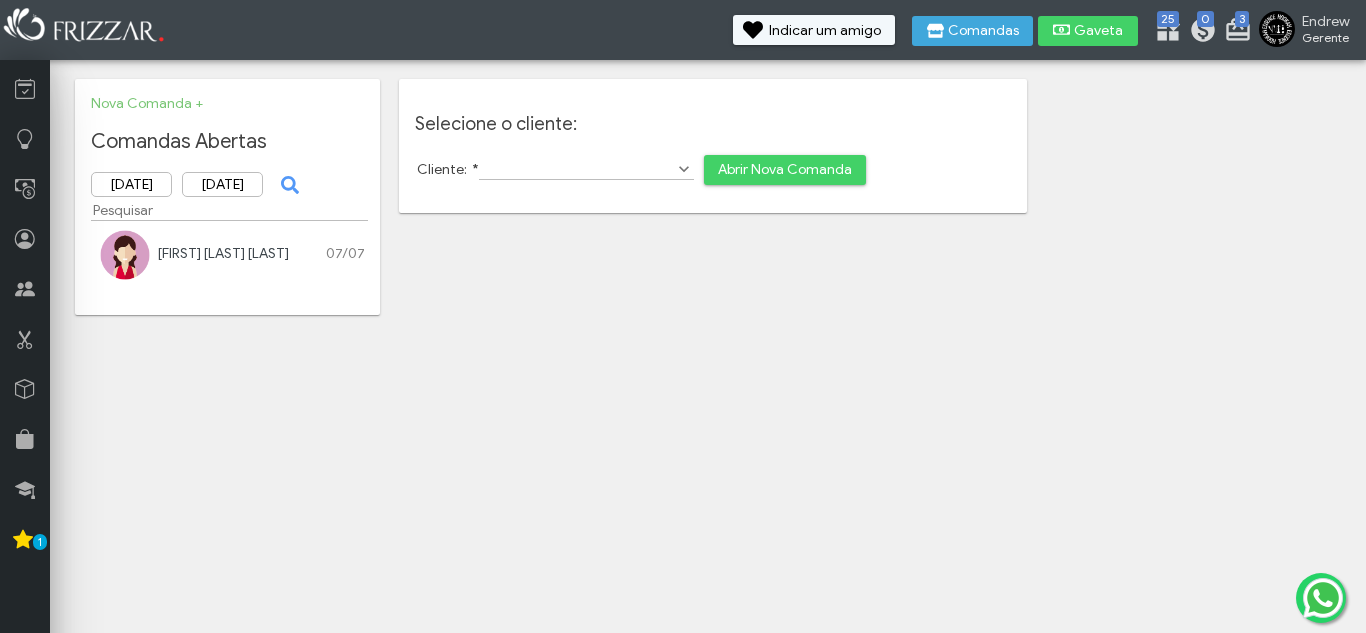 scroll, scrollTop: 0, scrollLeft: 0, axis: both 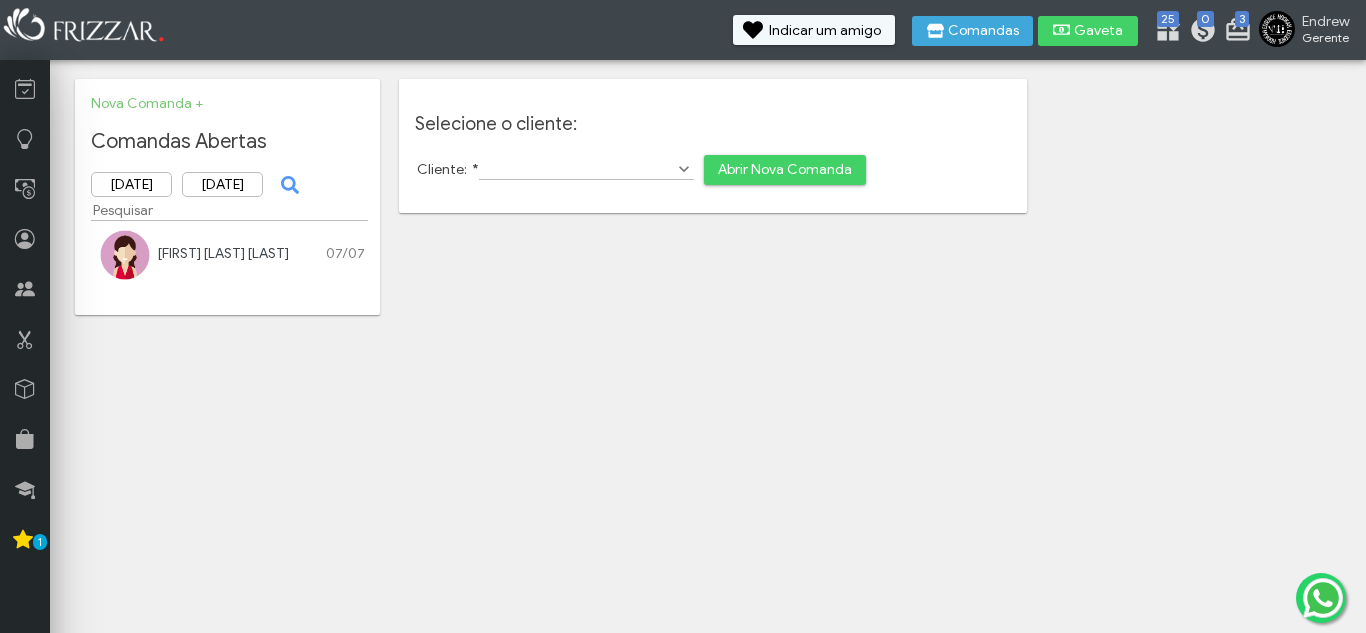 click on "Cliente: *" at bounding box center (586, 169) 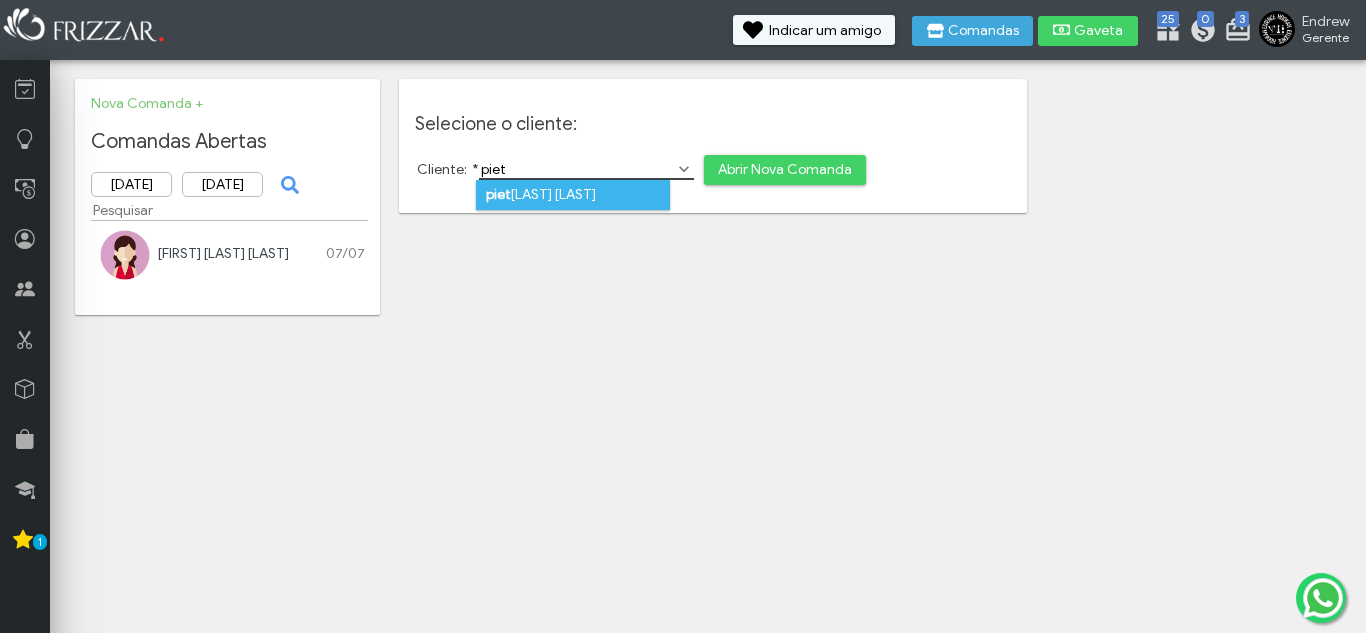 type on "[NAME]" 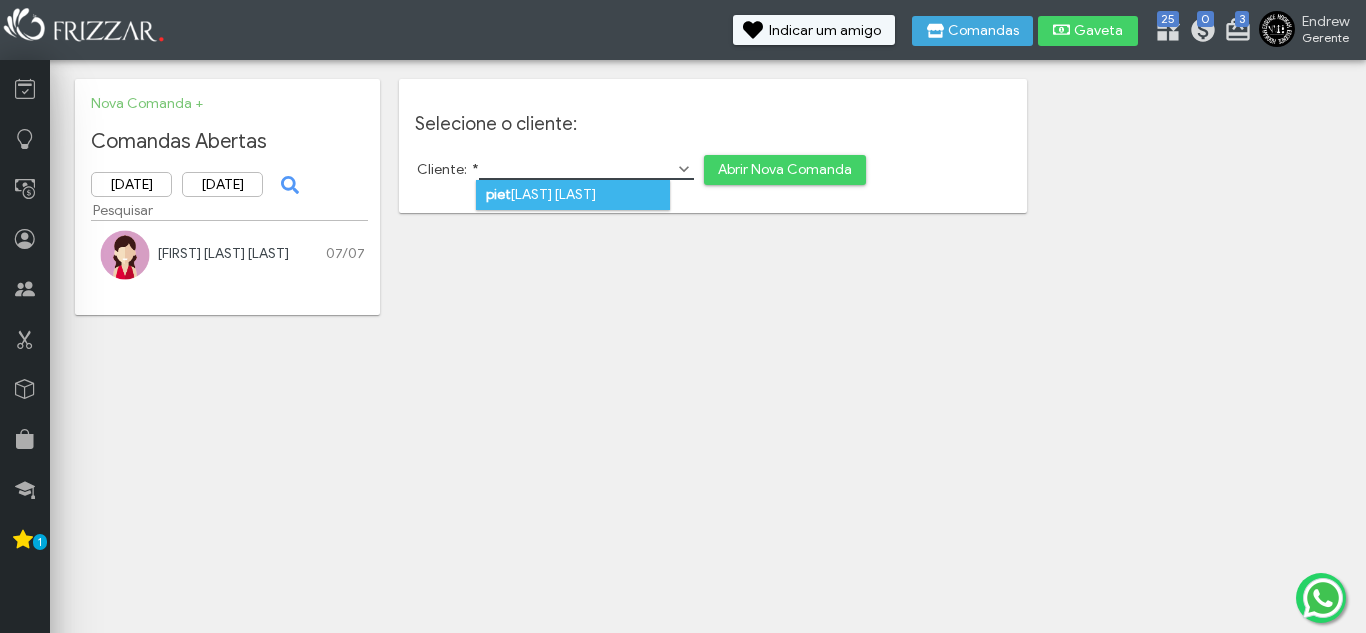 click on "[FIRST] [LAST] [LAST]" at bounding box center [573, 195] 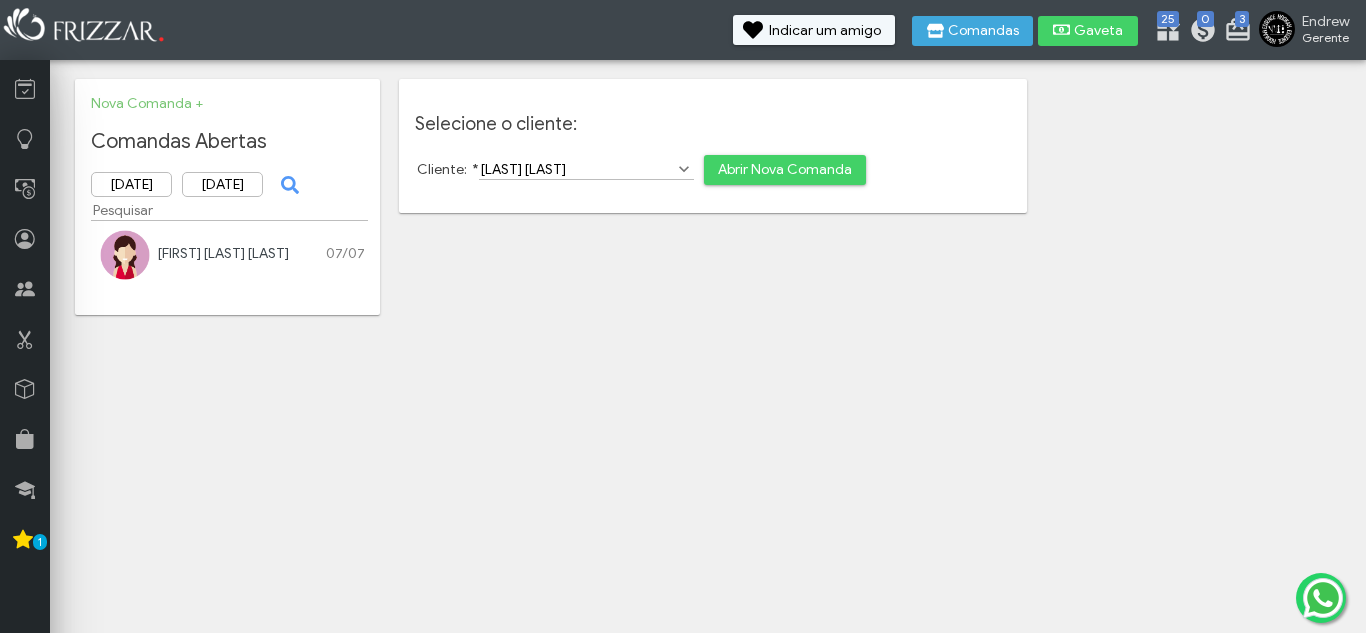 click on "Abrir Nova Comanda" at bounding box center [785, 170] 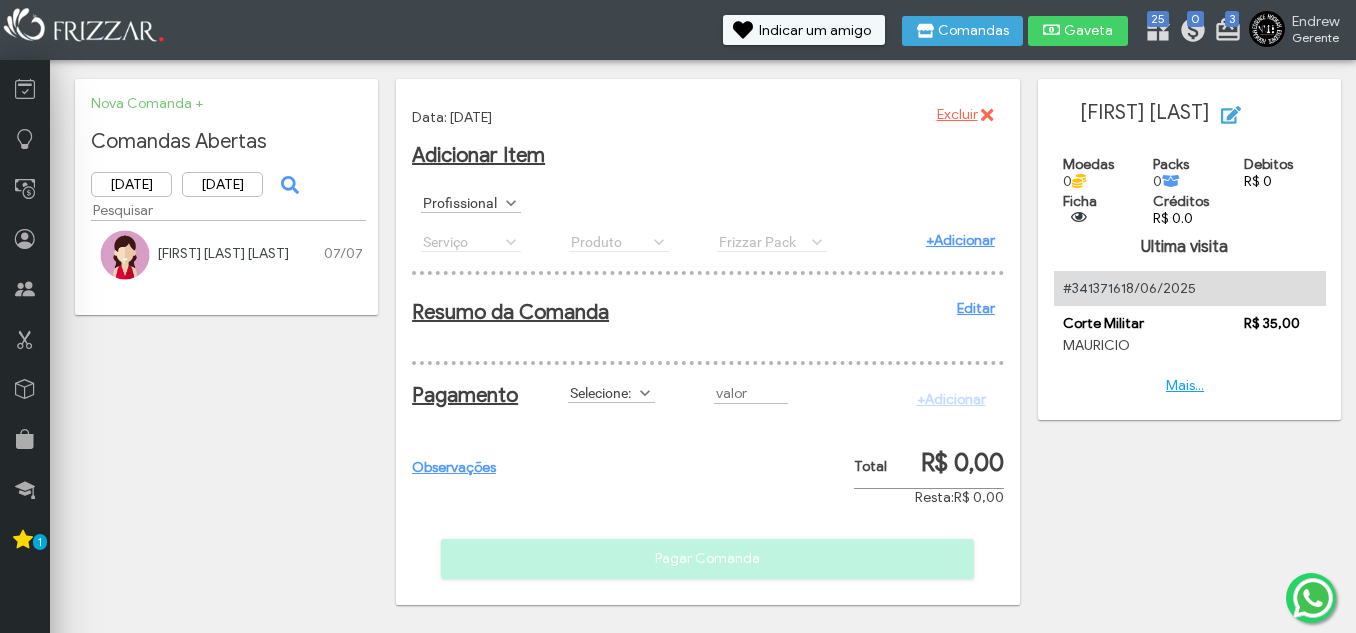 scroll, scrollTop: 0, scrollLeft: 0, axis: both 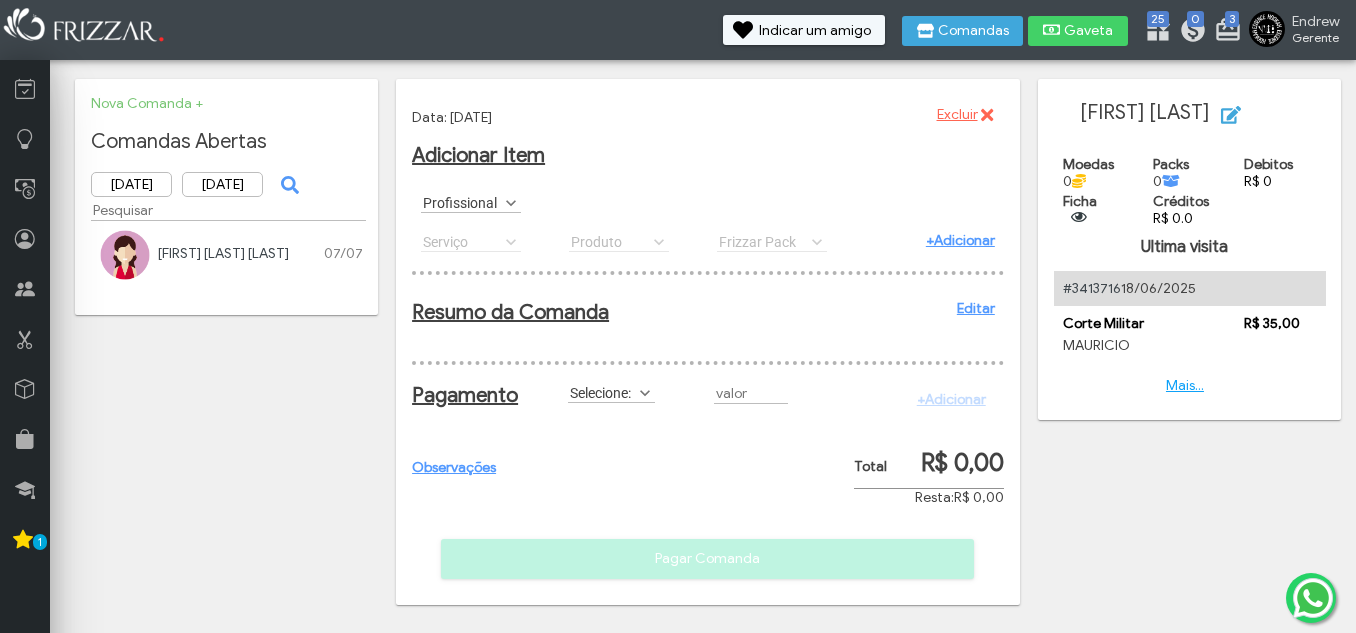 click on "Profissional" at bounding box center (462, 202) 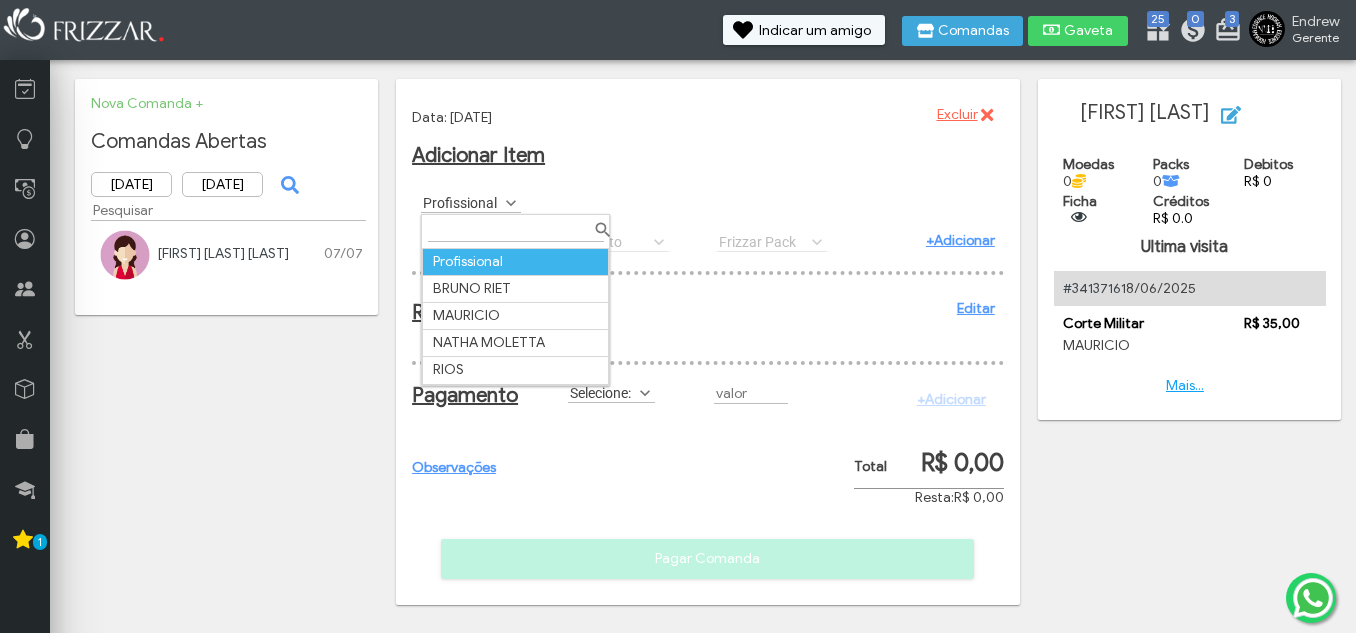 scroll, scrollTop: 11, scrollLeft: 89, axis: both 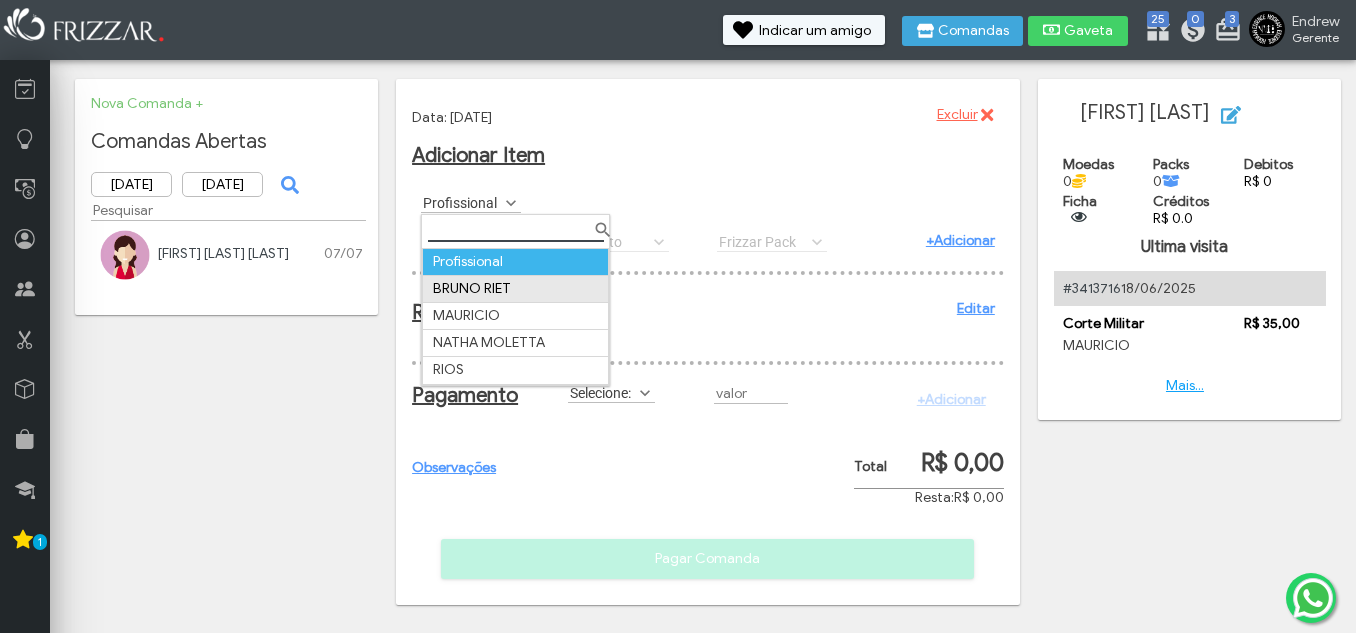 click on "BRUNO RIET" at bounding box center [516, 288] 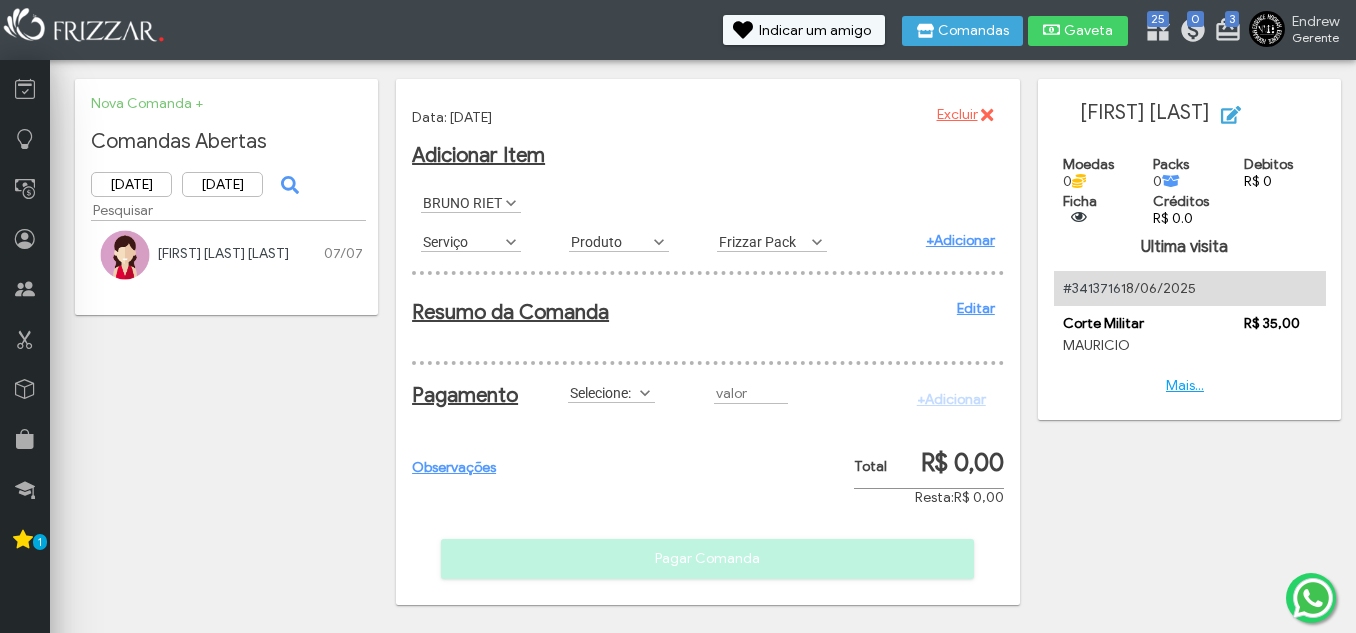 scroll, scrollTop: 11, scrollLeft: 89, axis: both 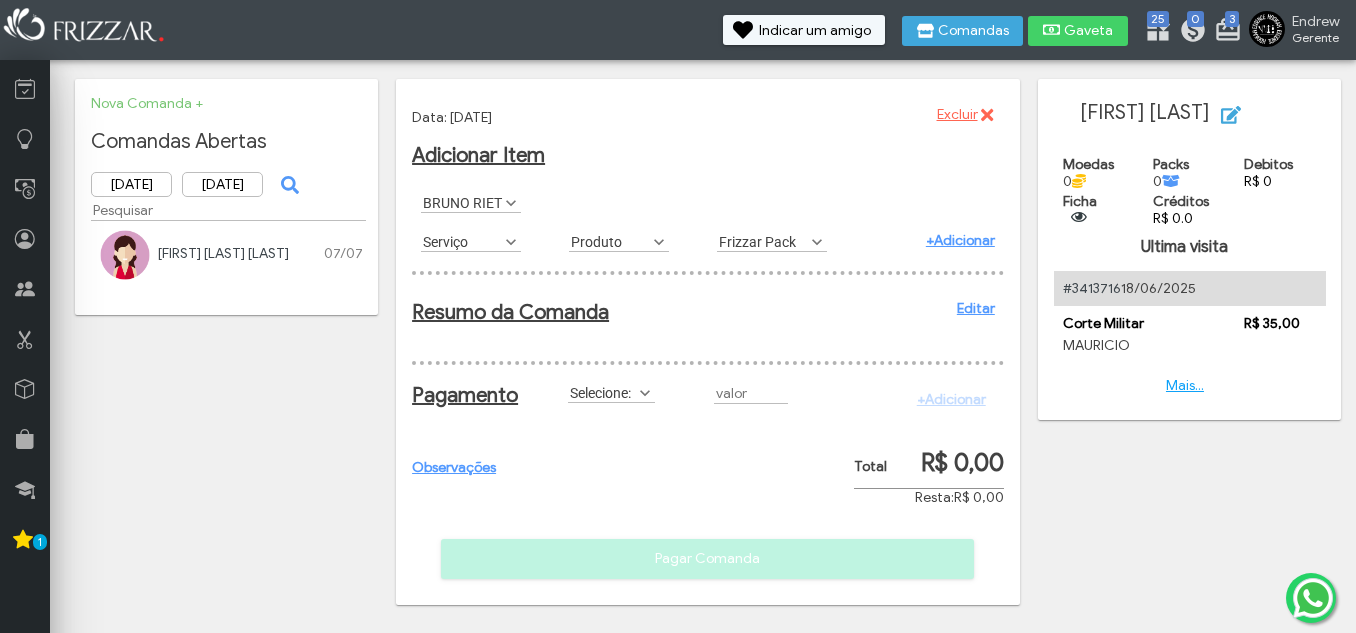 click on "Serviço" at bounding box center (462, 241) 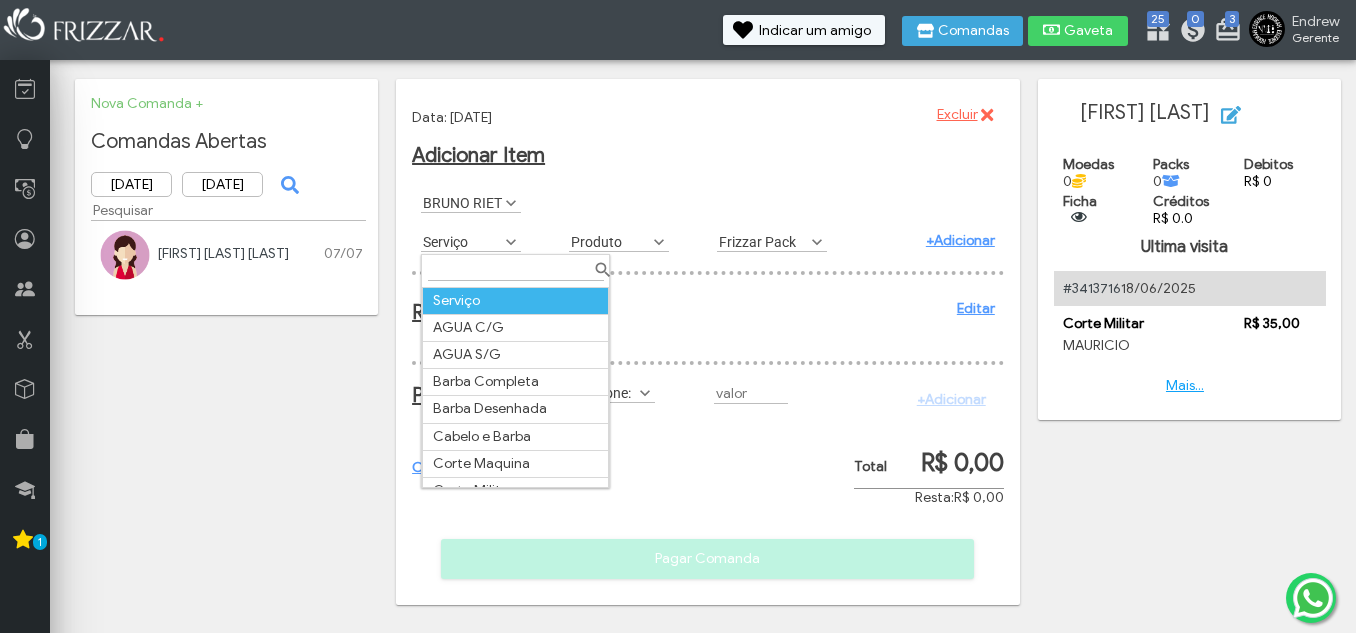 scroll, scrollTop: 11, scrollLeft: 89, axis: both 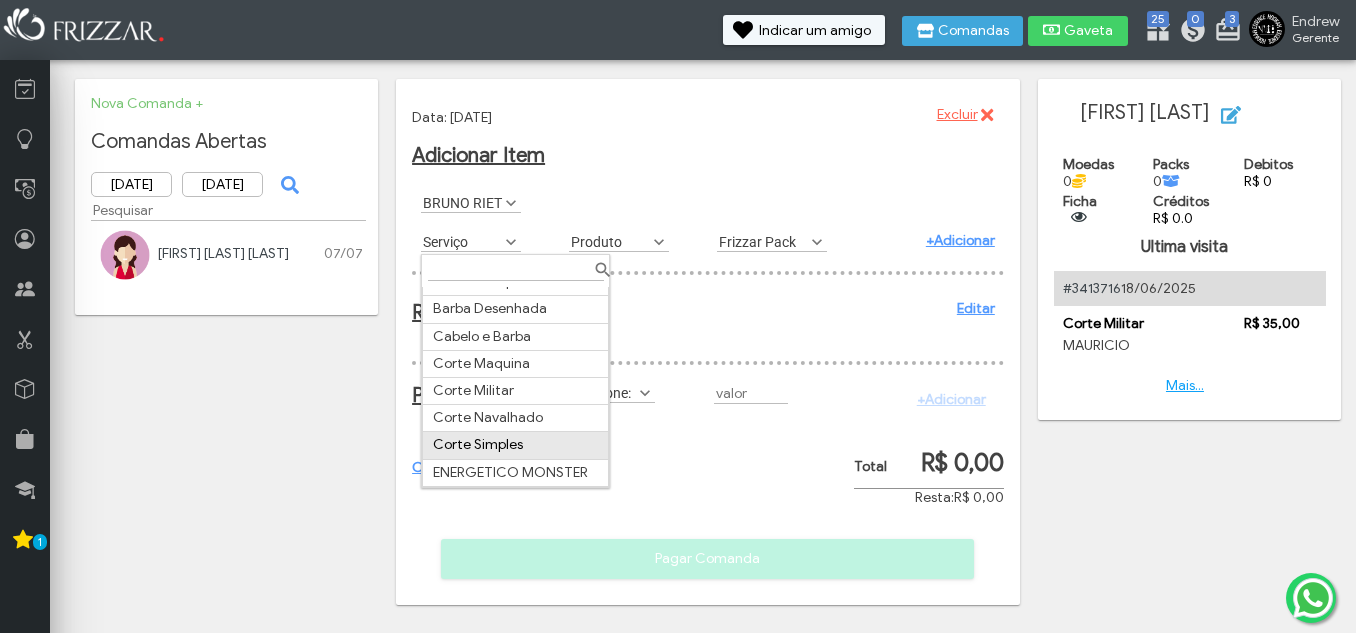 click on "Corte Simples" at bounding box center (516, 445) 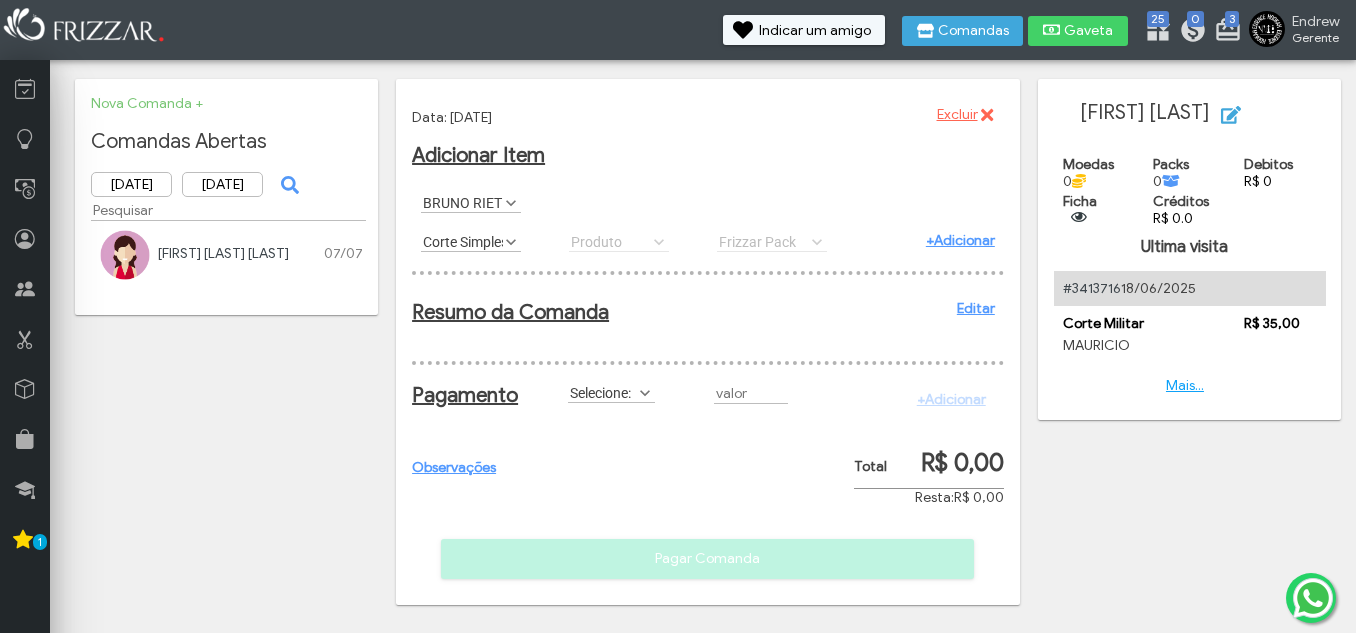 click on "Selecione:" at bounding box center (602, 392) 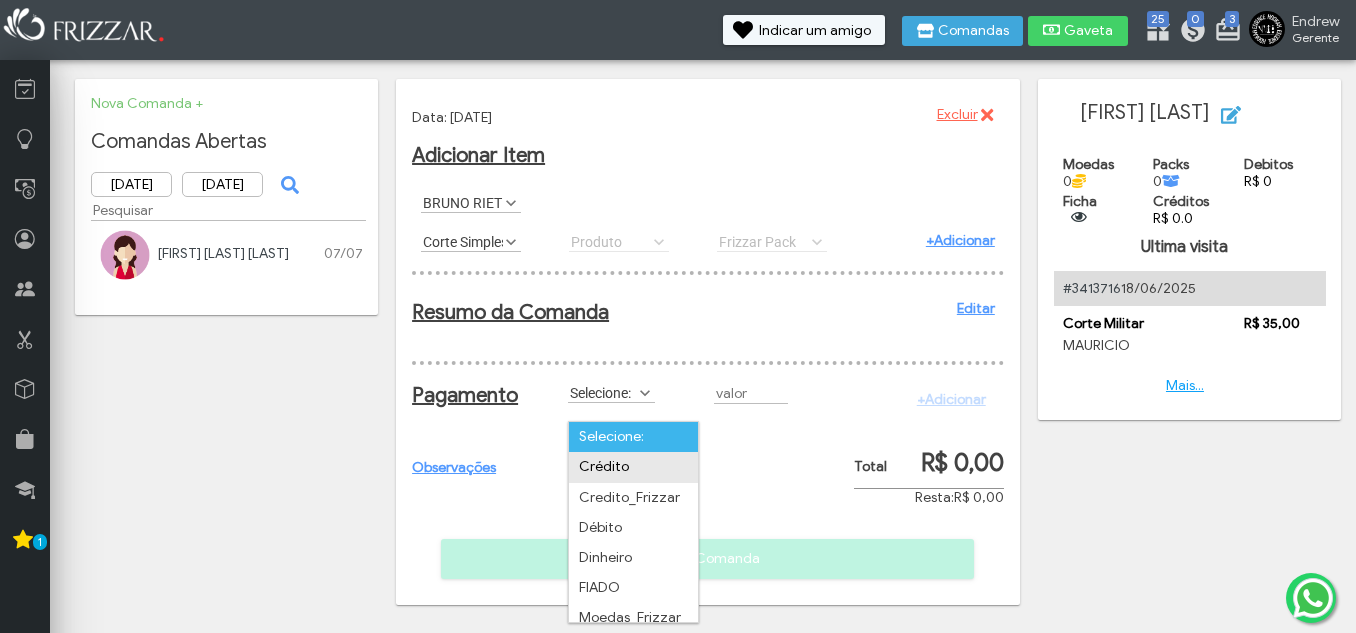 click on "Crédito" at bounding box center (633, 467) 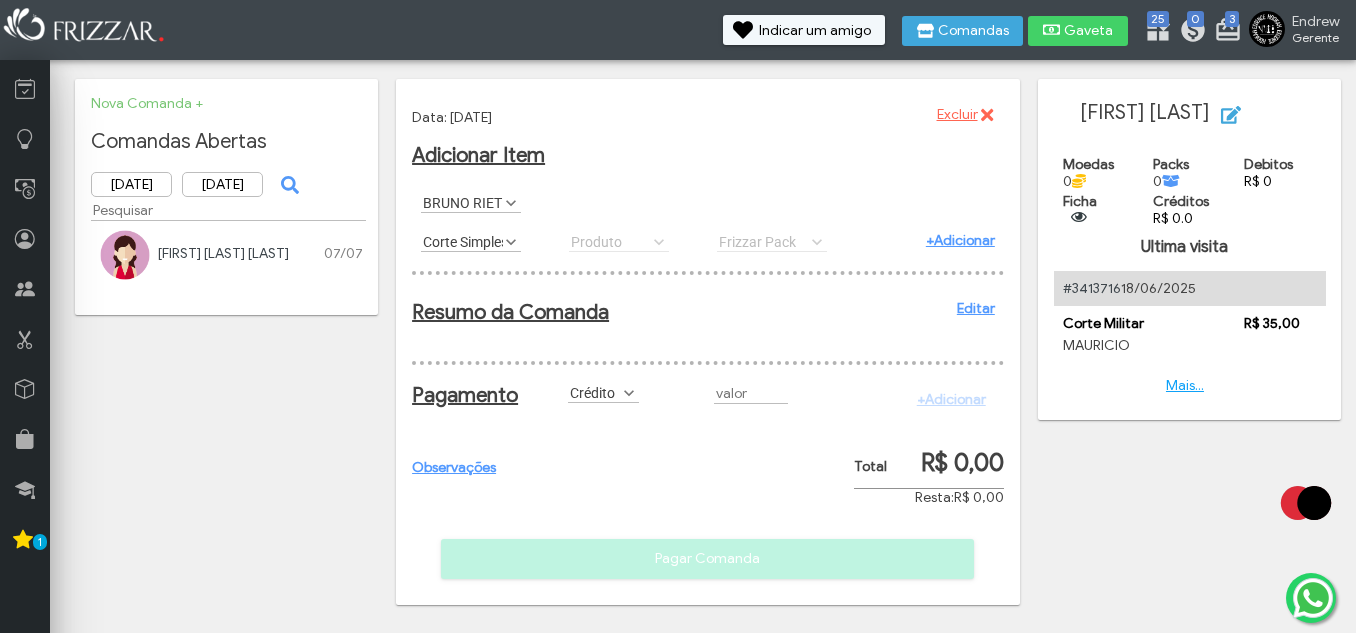 click at bounding box center (751, 393) 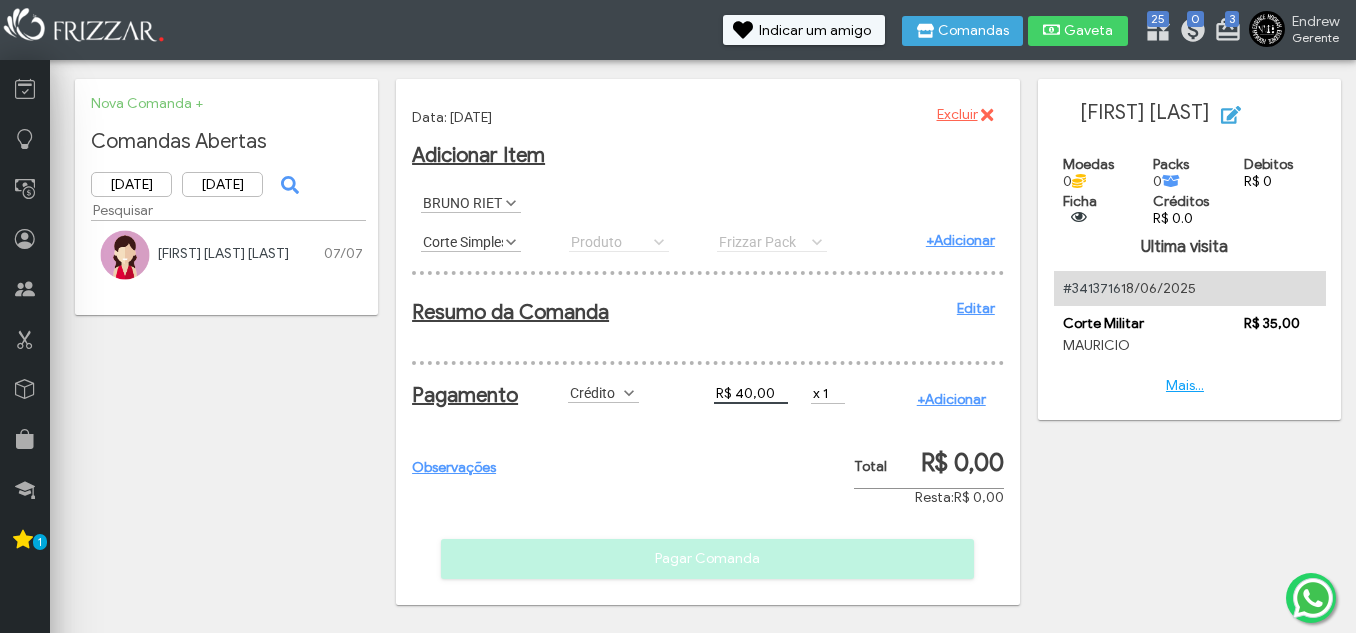 click on "+Adicionar" at bounding box center (951, 399) 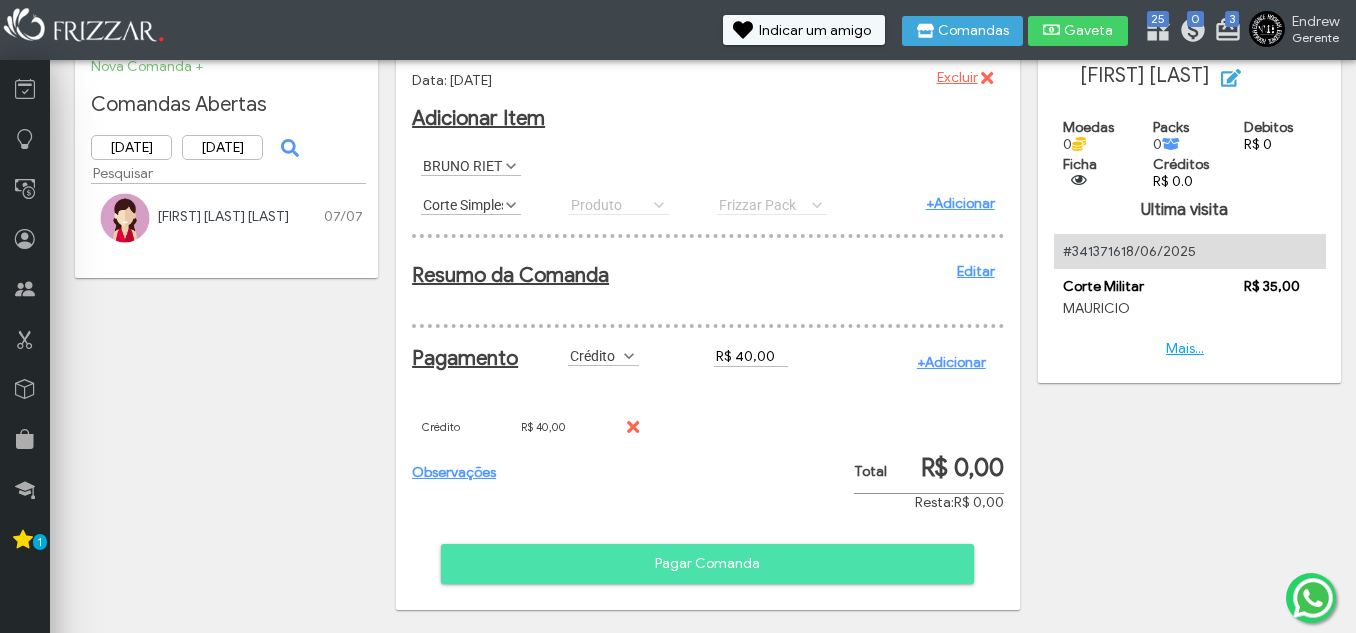 scroll, scrollTop: 56, scrollLeft: 0, axis: vertical 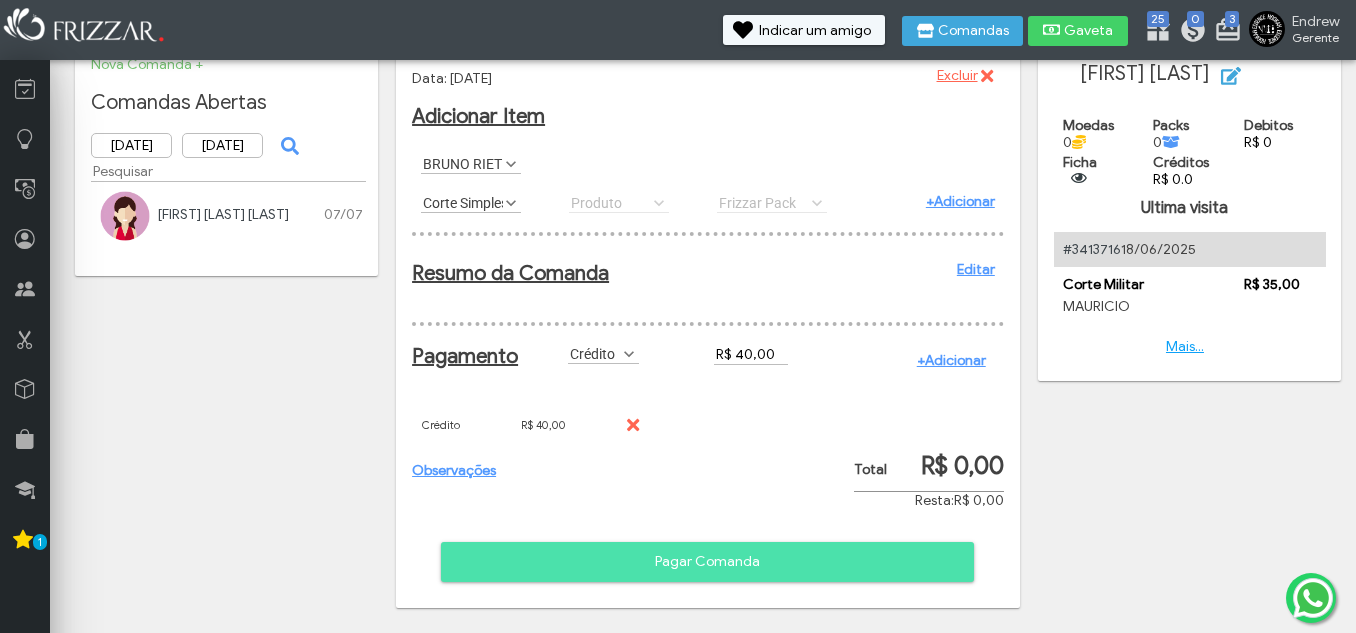 click on "+Adicionar" at bounding box center [951, 360] 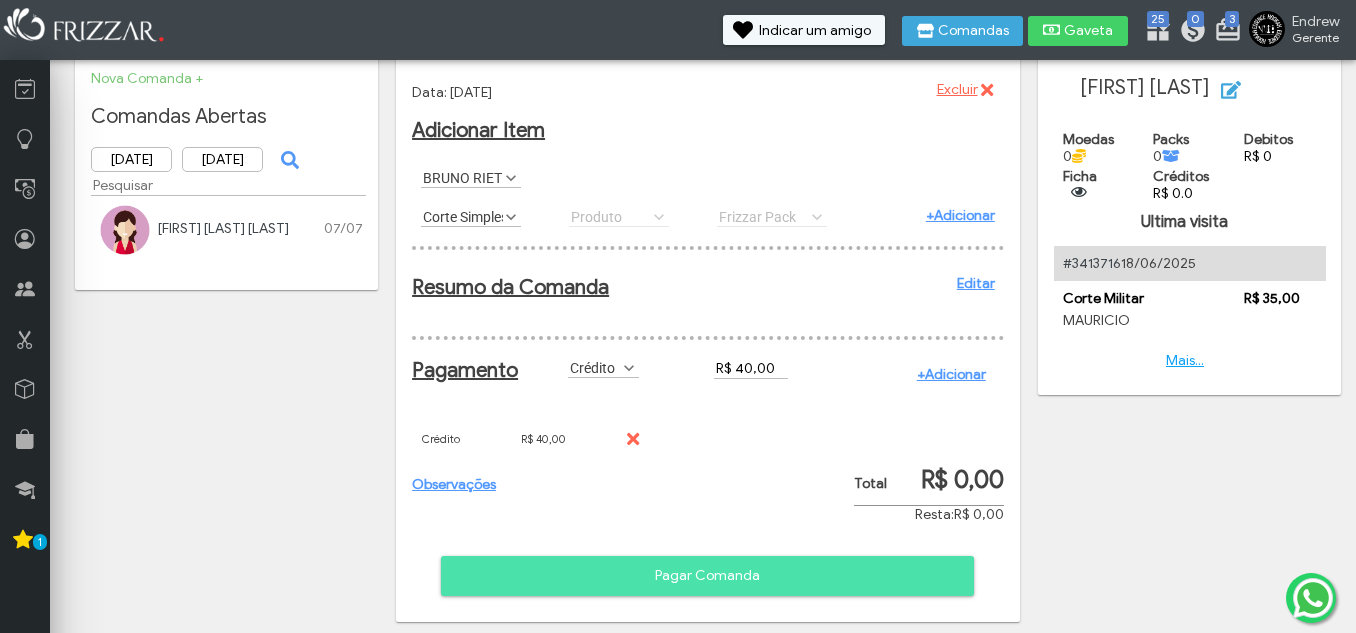 scroll, scrollTop: 0, scrollLeft: 0, axis: both 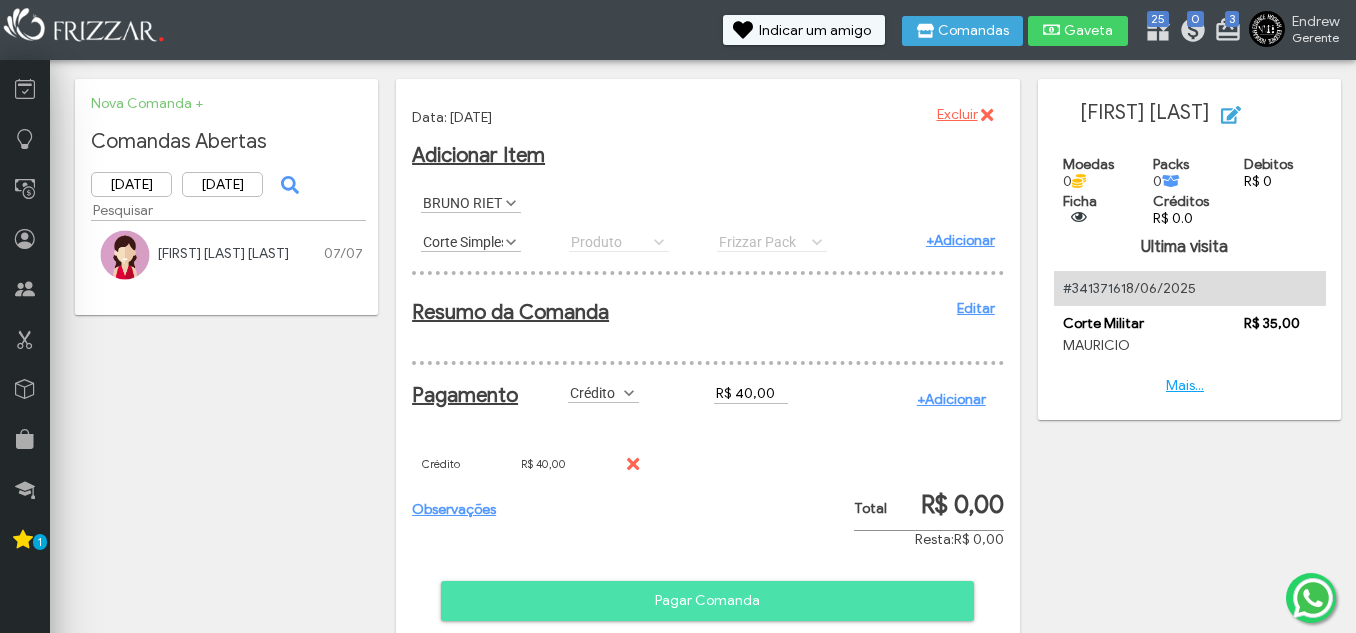 click on "Excluir" at bounding box center (957, 115) 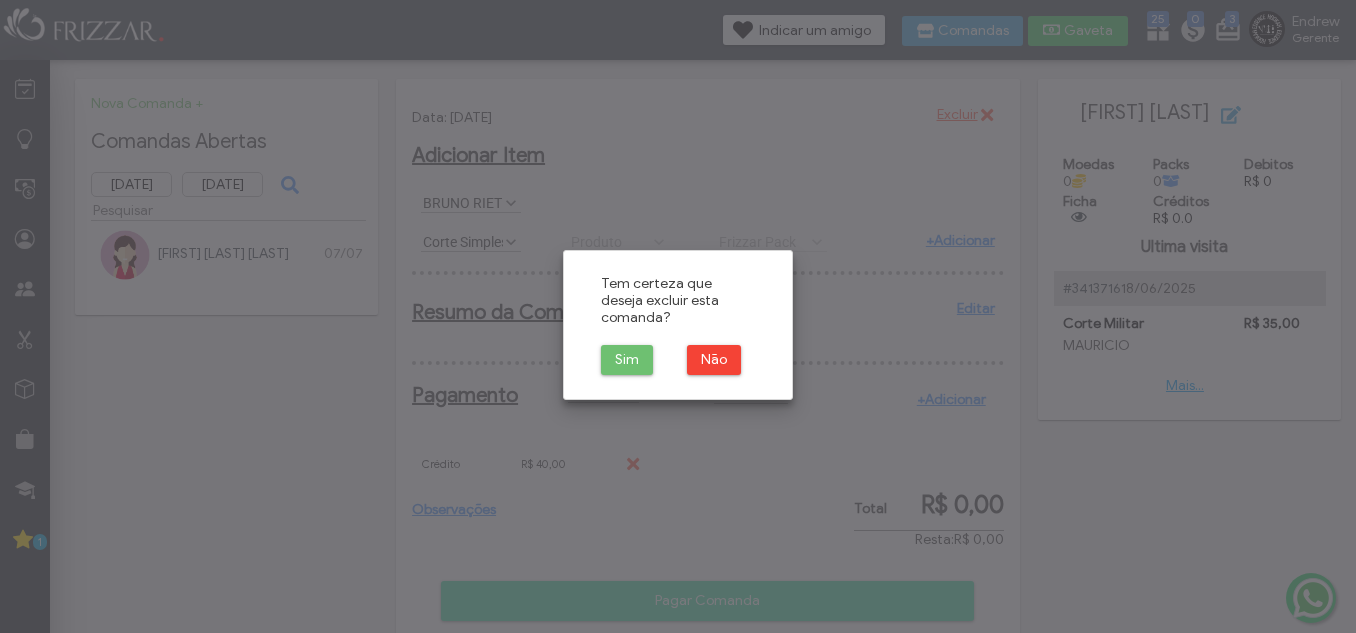 click on "Sim" at bounding box center (627, 360) 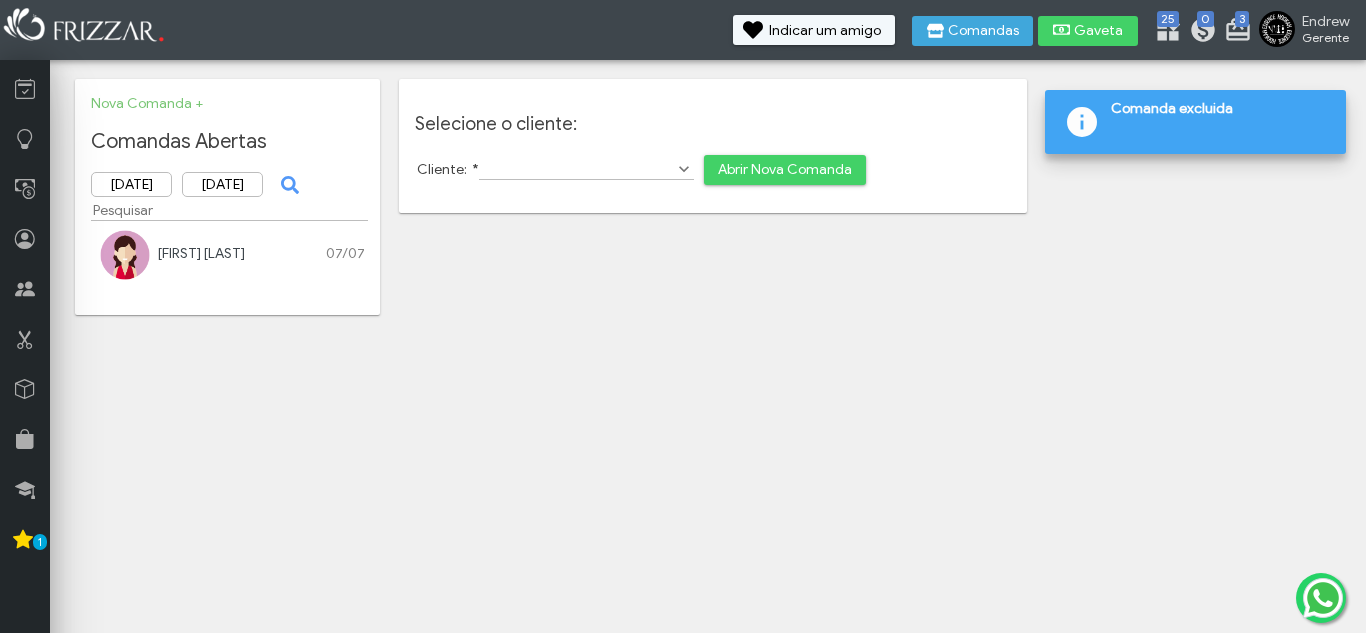 click on "Cliente: *   Abrir Nova Comanda" at bounding box center [713, 170] 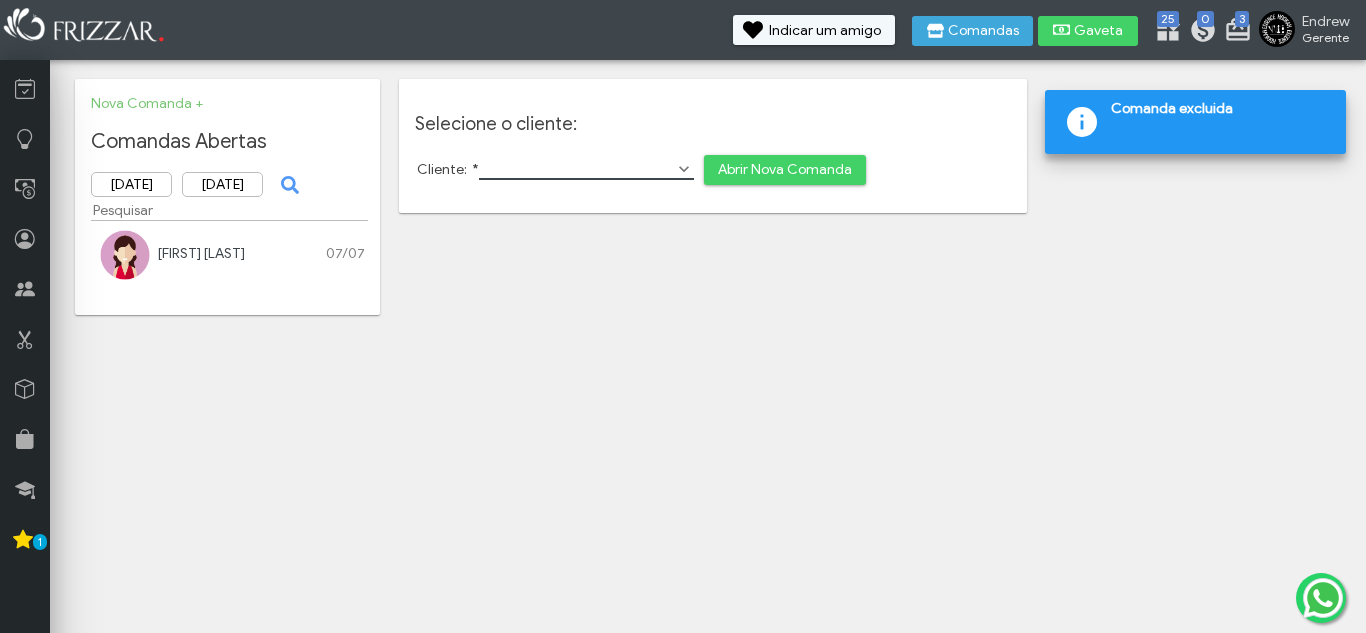 scroll, scrollTop: 0, scrollLeft: 0, axis: both 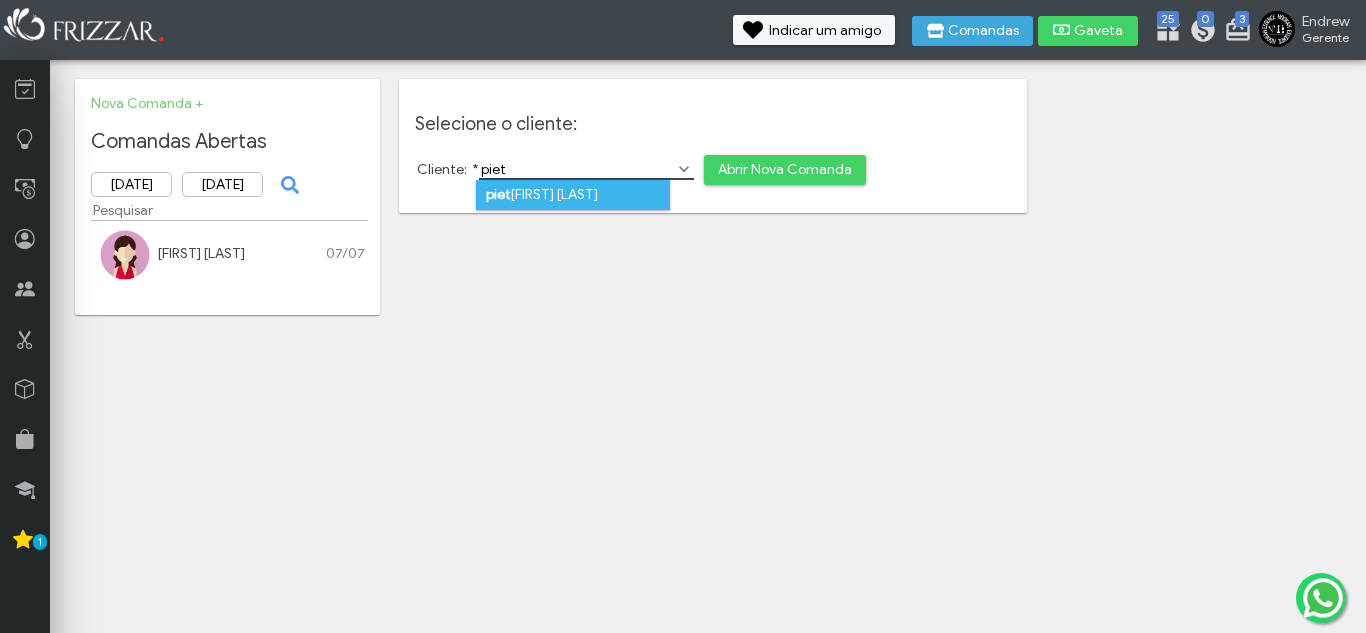 type on "piet" 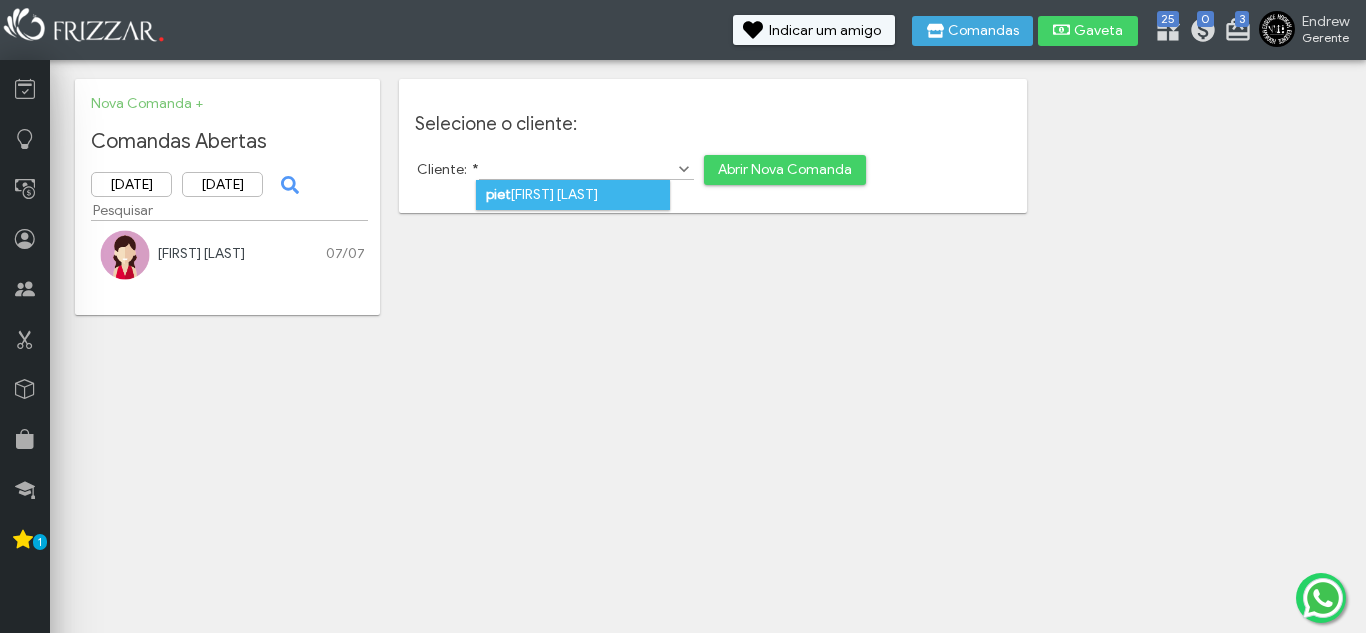 click on "piet reson maxuel" at bounding box center [573, 195] 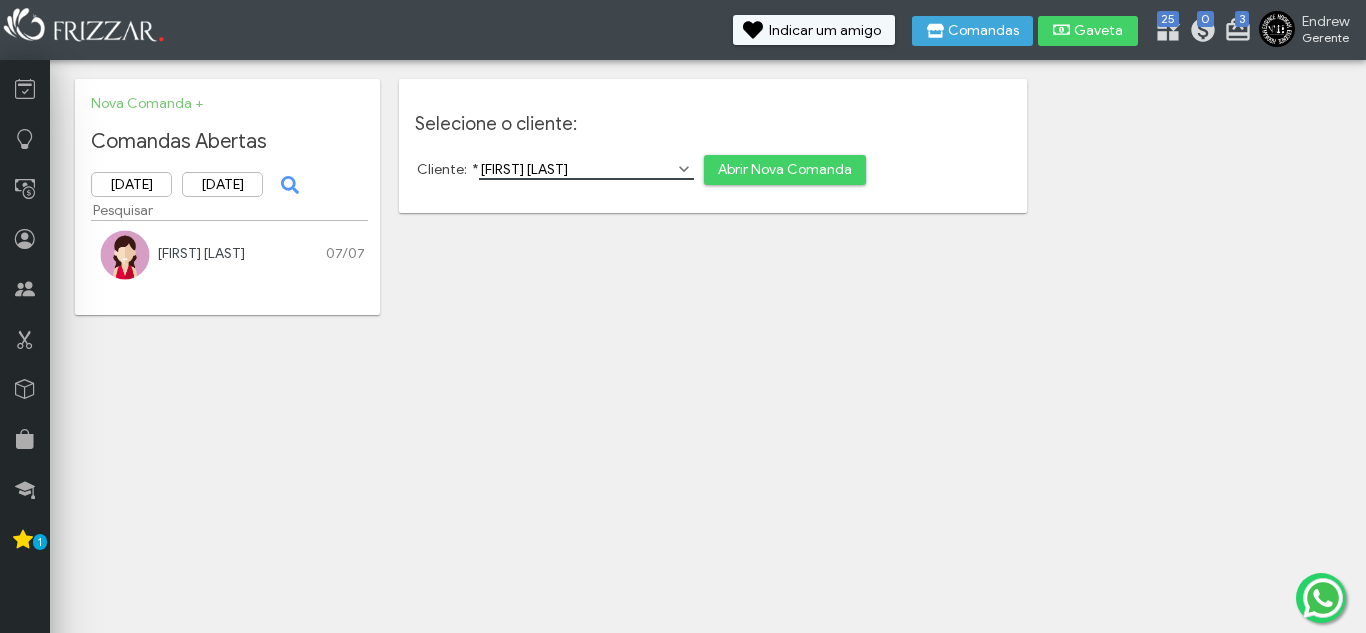 click on "Abrir Nova Comanda" at bounding box center [785, 170] 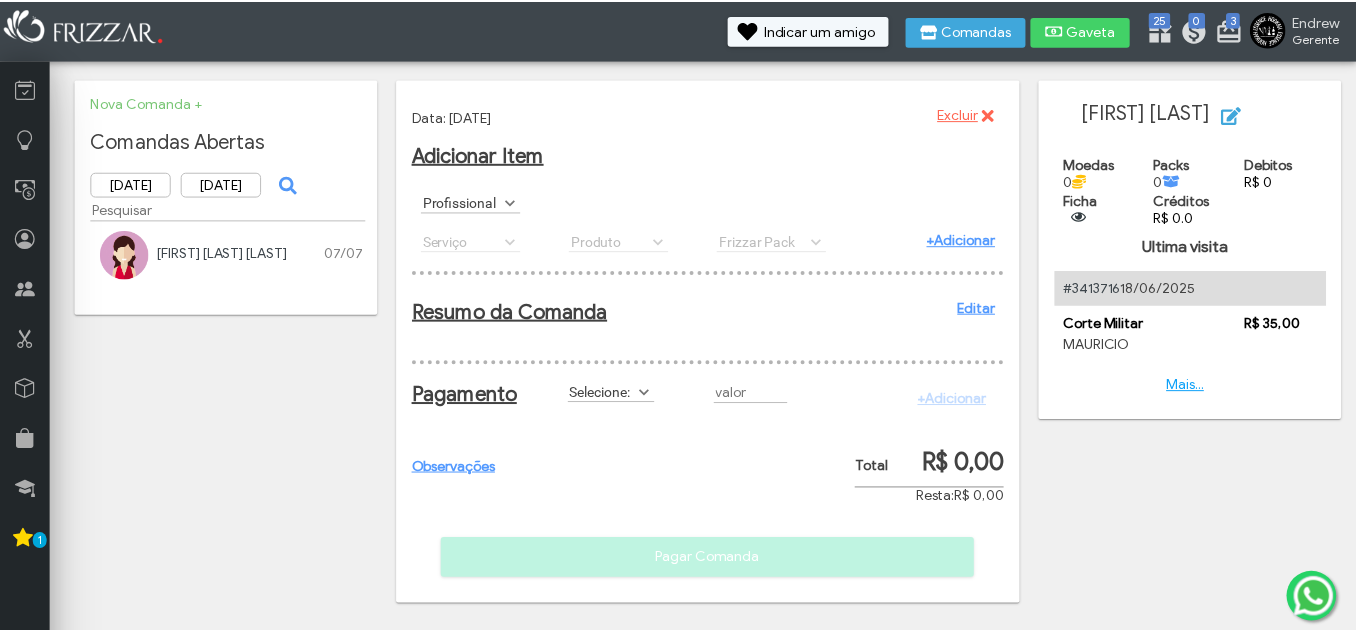 scroll, scrollTop: 0, scrollLeft: 0, axis: both 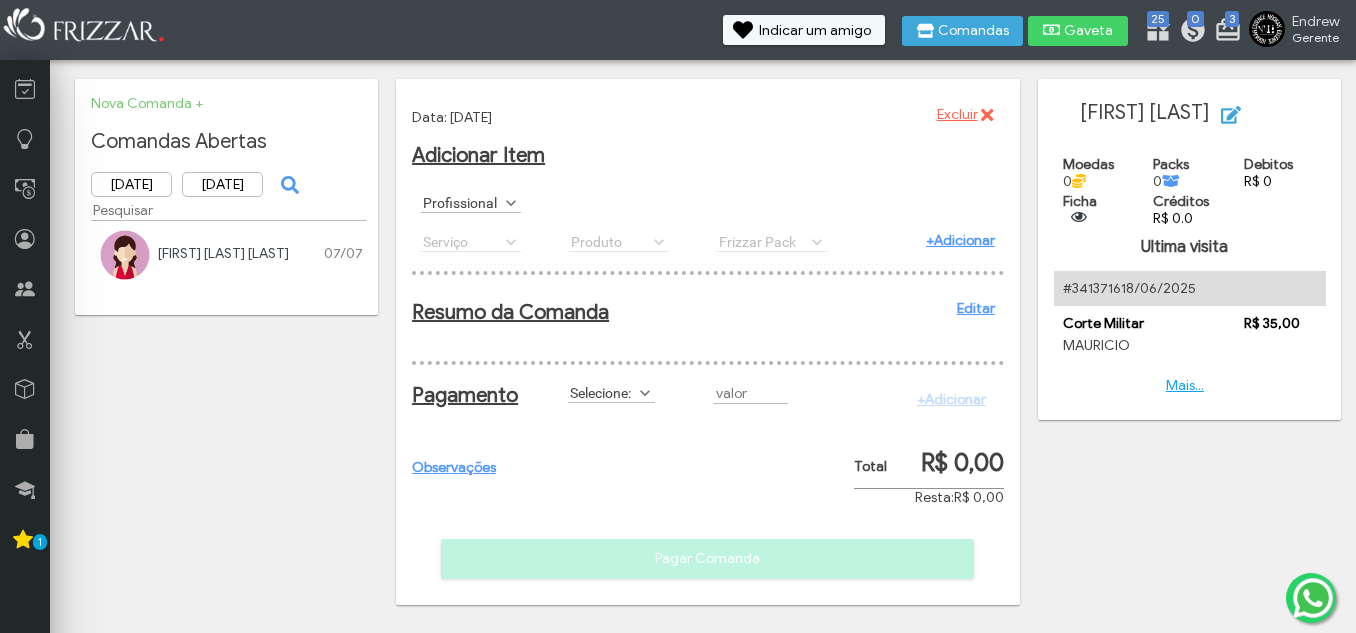 click on "Profissional" at bounding box center [462, 202] 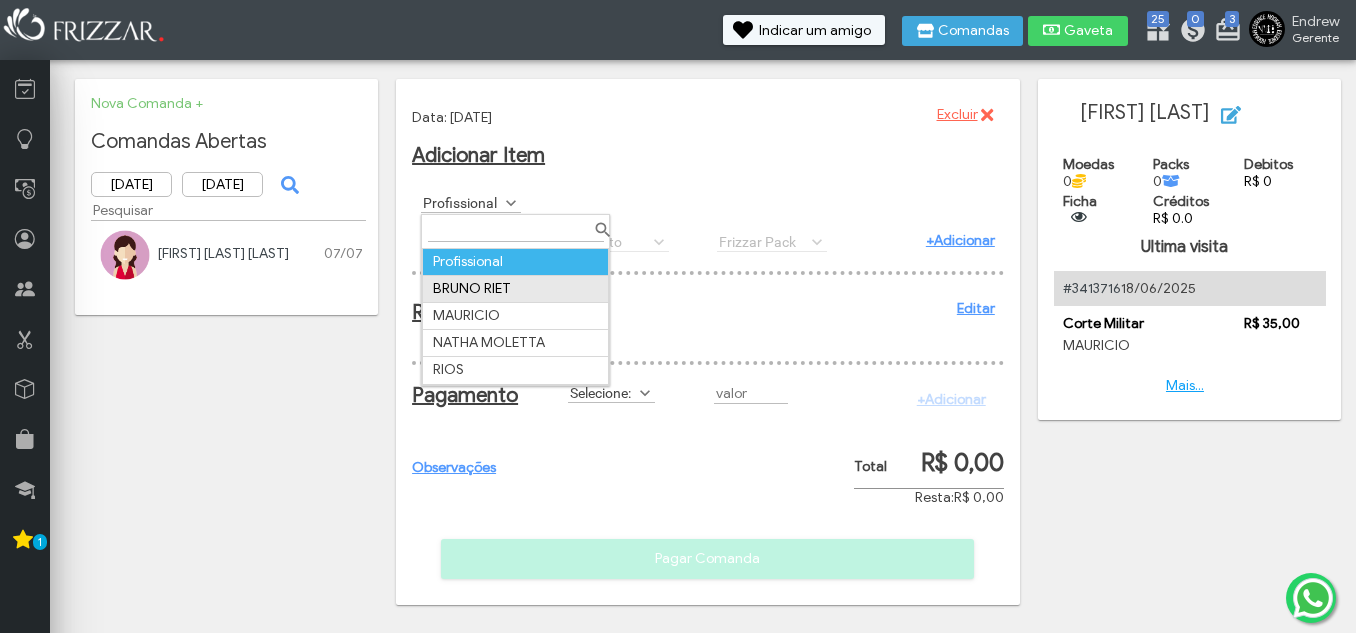 drag, startPoint x: 503, startPoint y: 286, endPoint x: 498, endPoint y: 271, distance: 15.811388 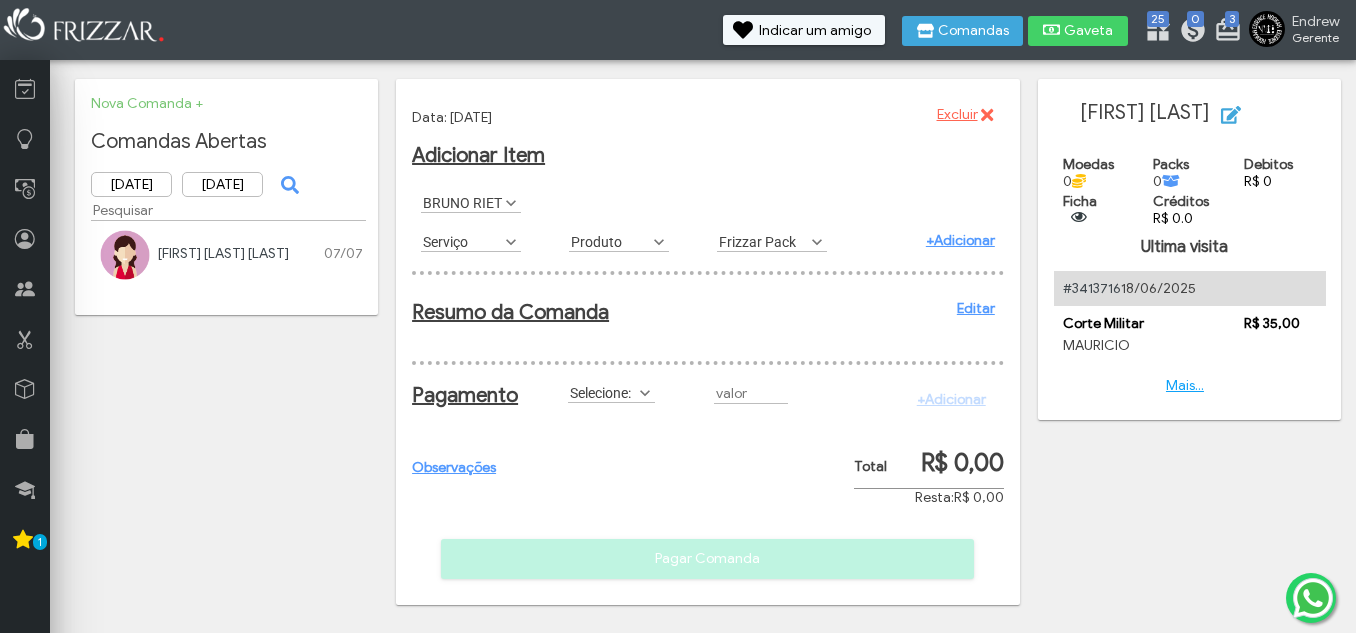 scroll, scrollTop: 11, scrollLeft: 89, axis: both 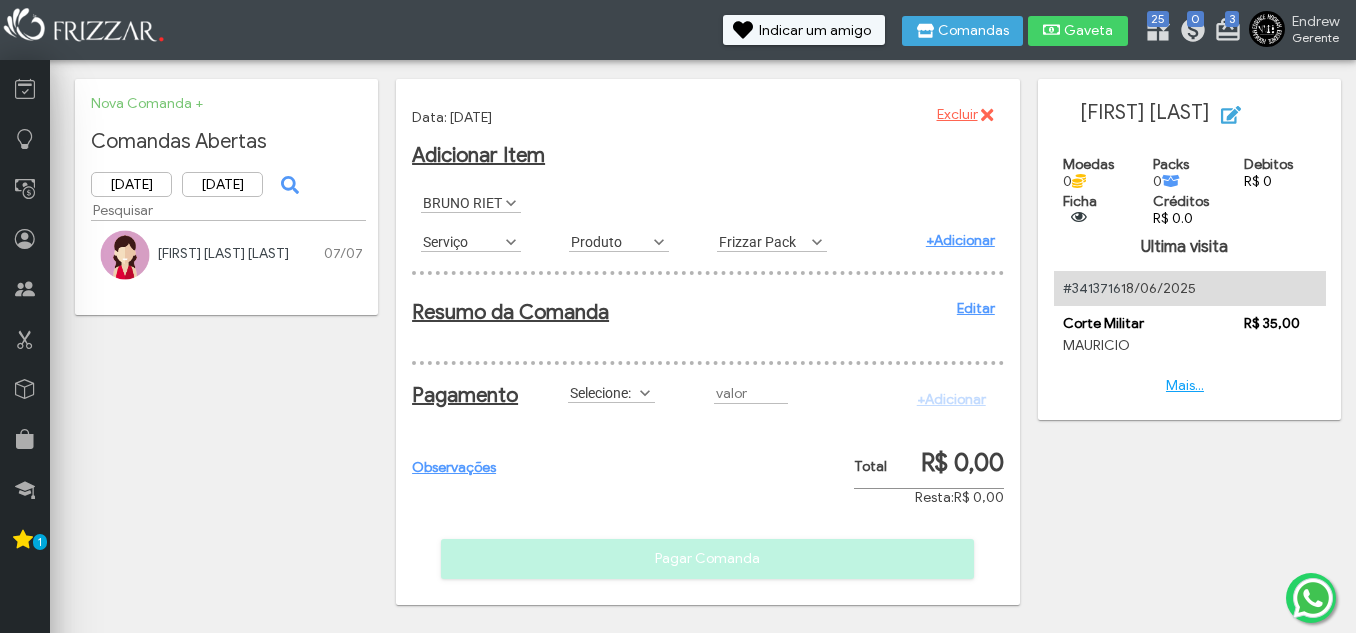 click on "Serviço" at bounding box center [462, 241] 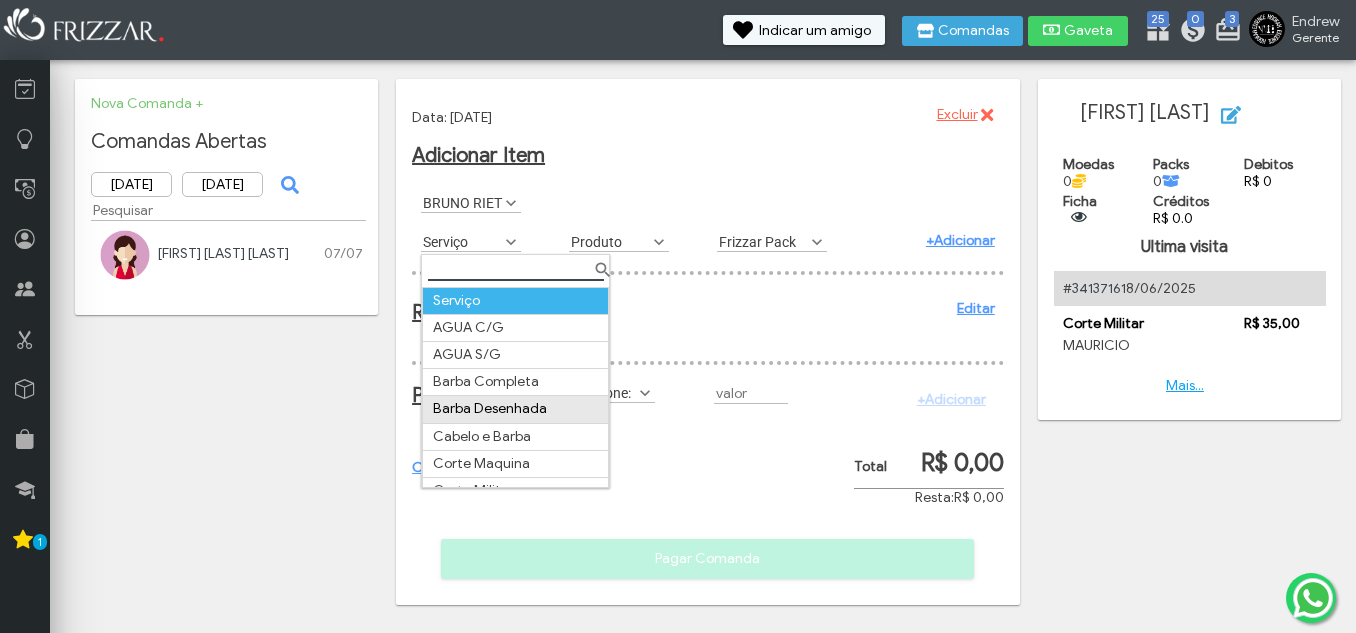 scroll, scrollTop: 100, scrollLeft: 0, axis: vertical 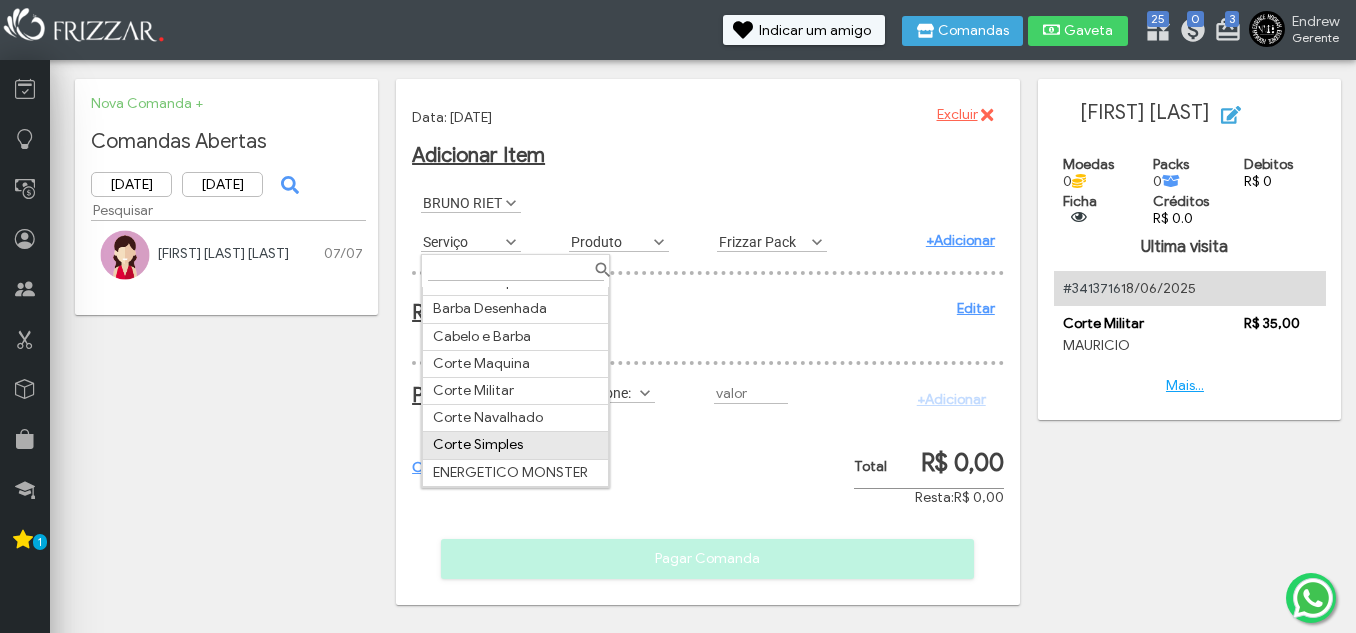 click on "Corte Simples" at bounding box center [516, 445] 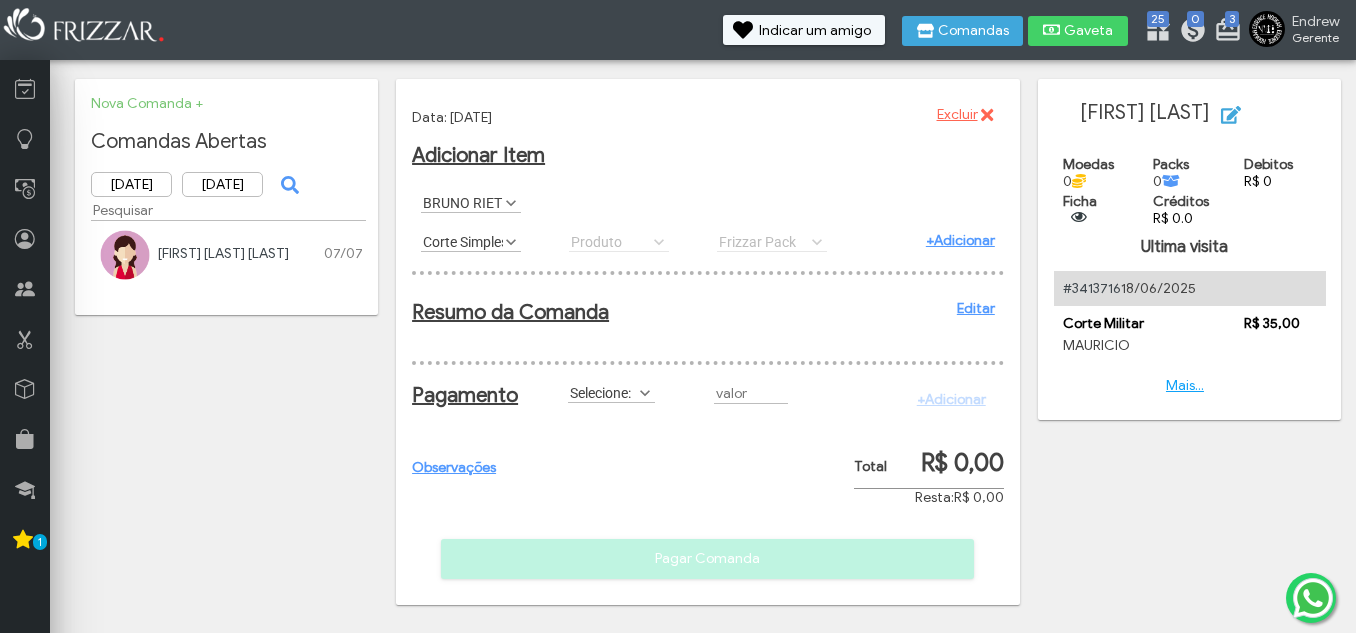 click on "+Adicionar" at bounding box center (960, 240) 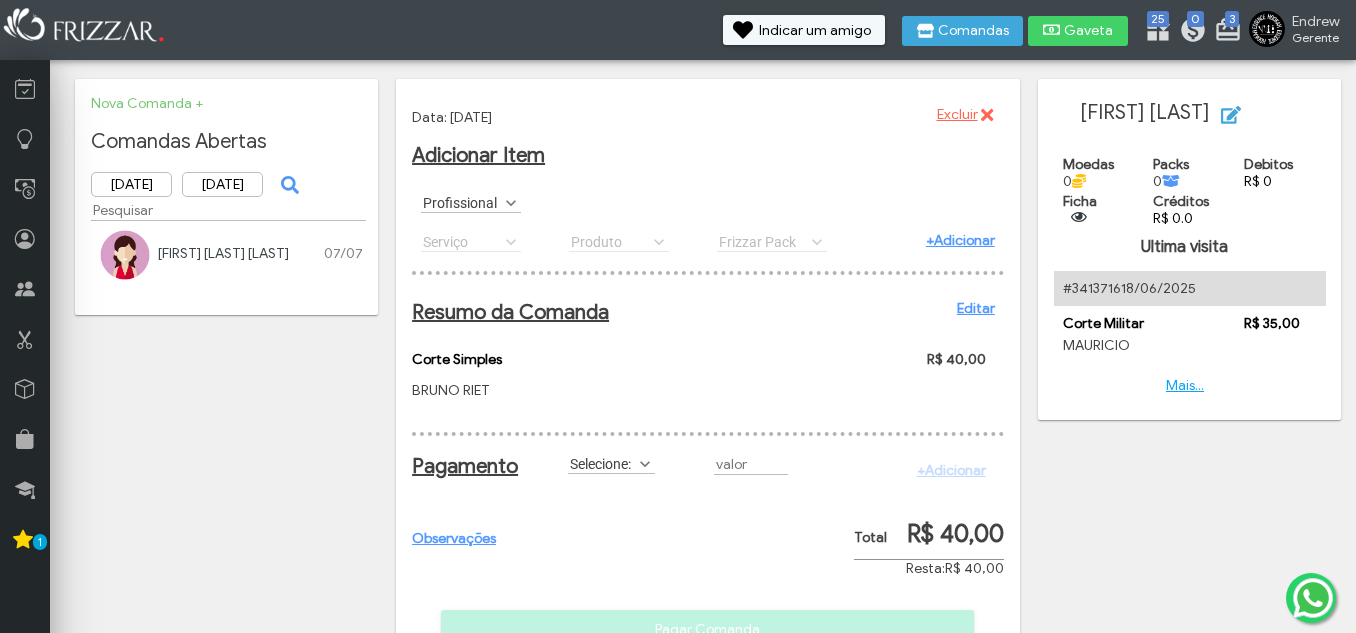 click on "Selecione:" at bounding box center (602, 463) 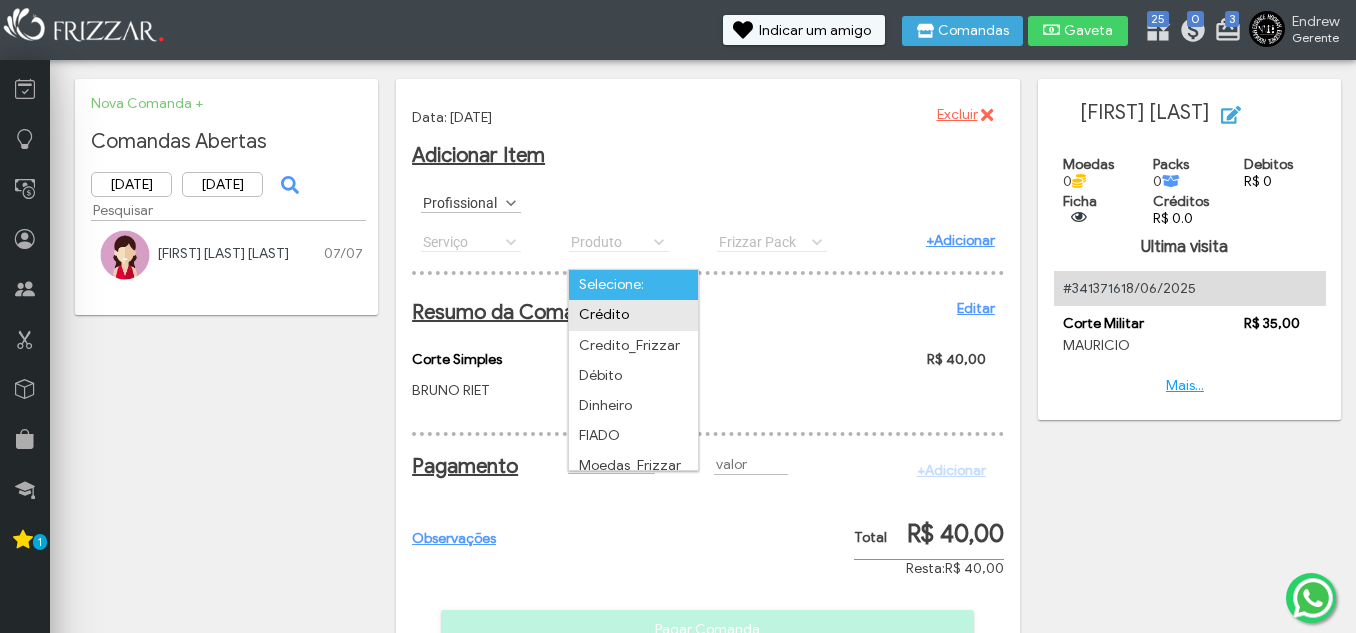 click on "Crédito" at bounding box center [633, 315] 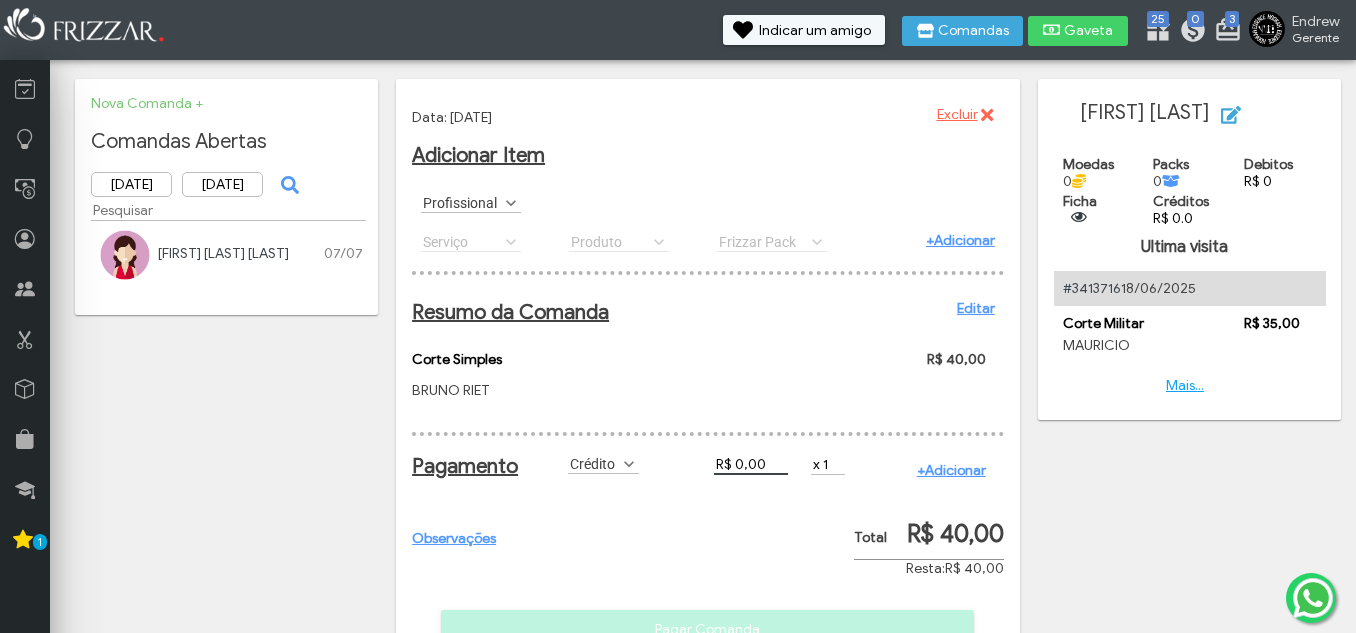 click on "R$ 0,00" at bounding box center (751, 464) 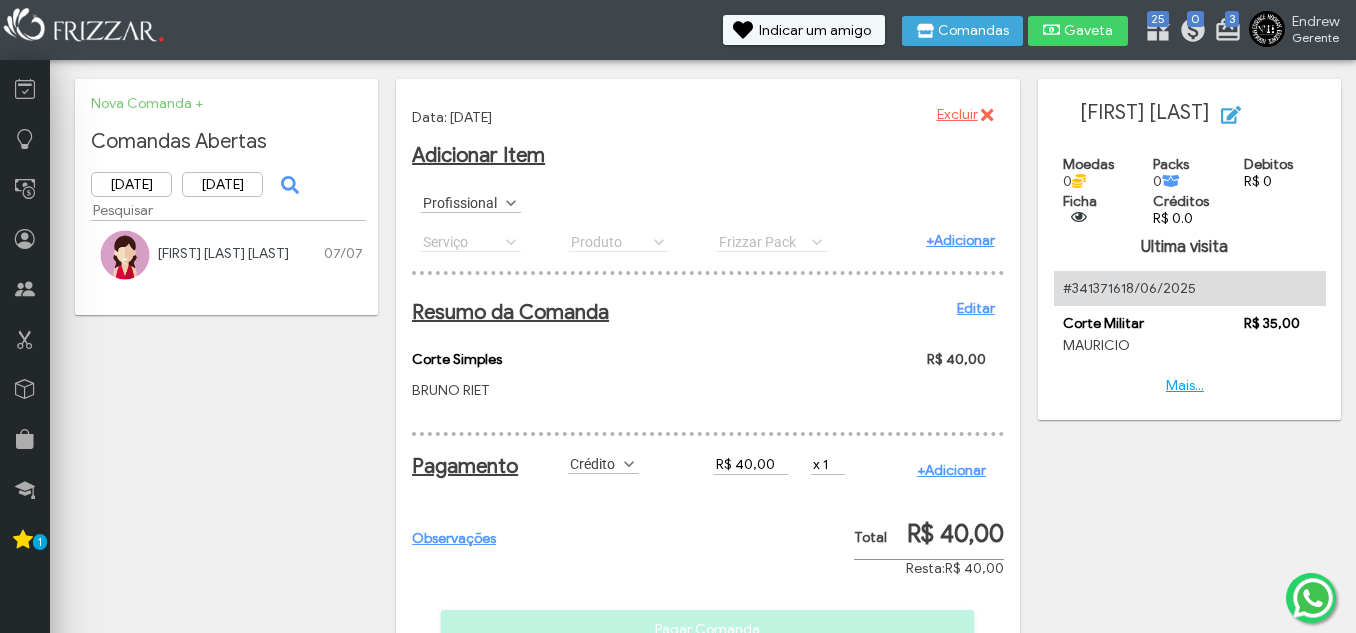 click on "+Adicionar" at bounding box center [951, 470] 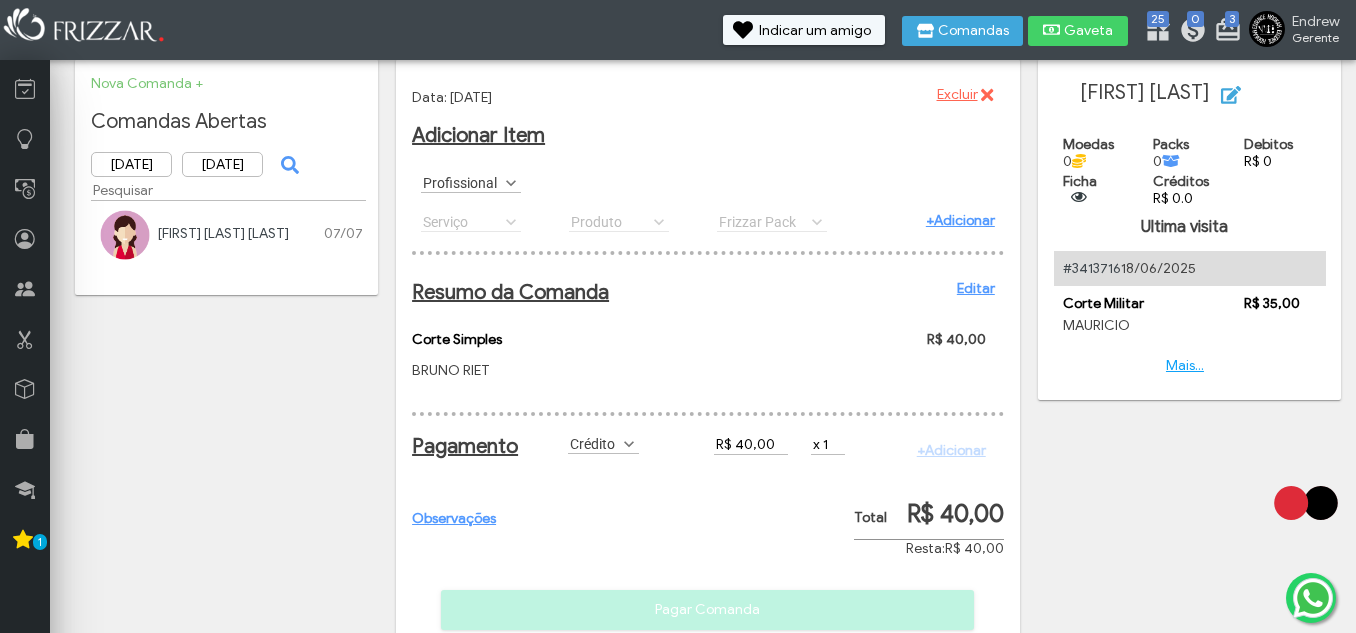 scroll, scrollTop: 85, scrollLeft: 0, axis: vertical 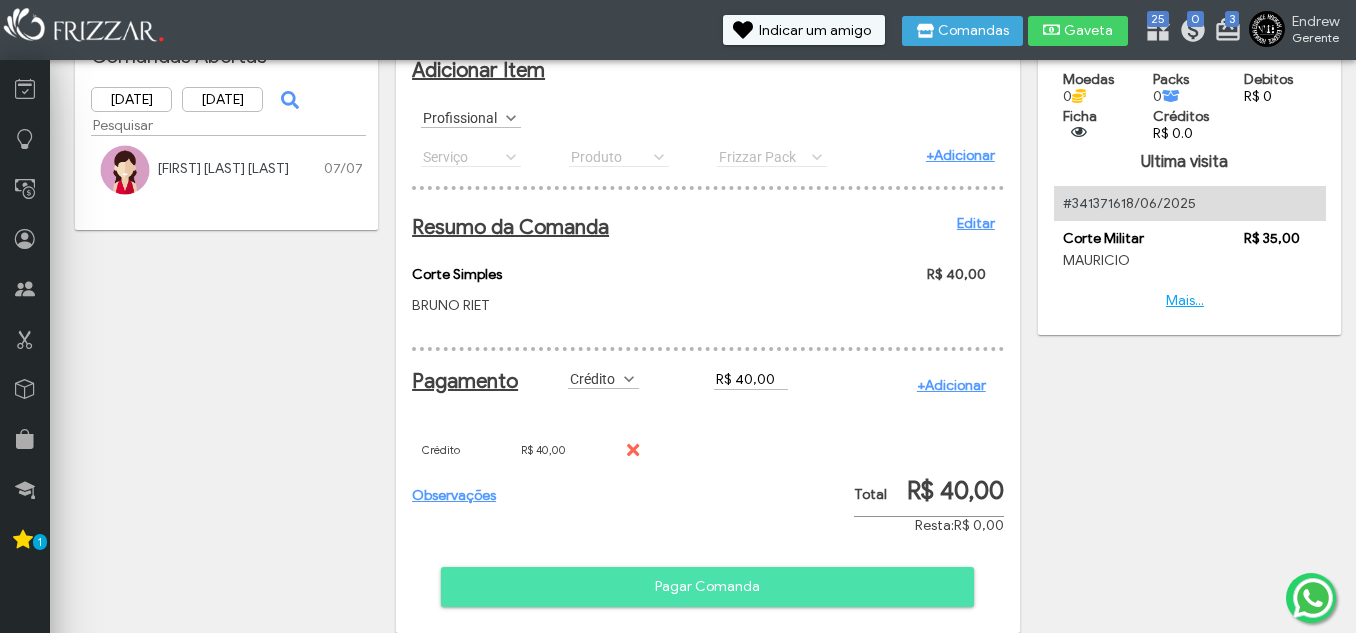 click on "Pagar Comanda" at bounding box center [707, 587] 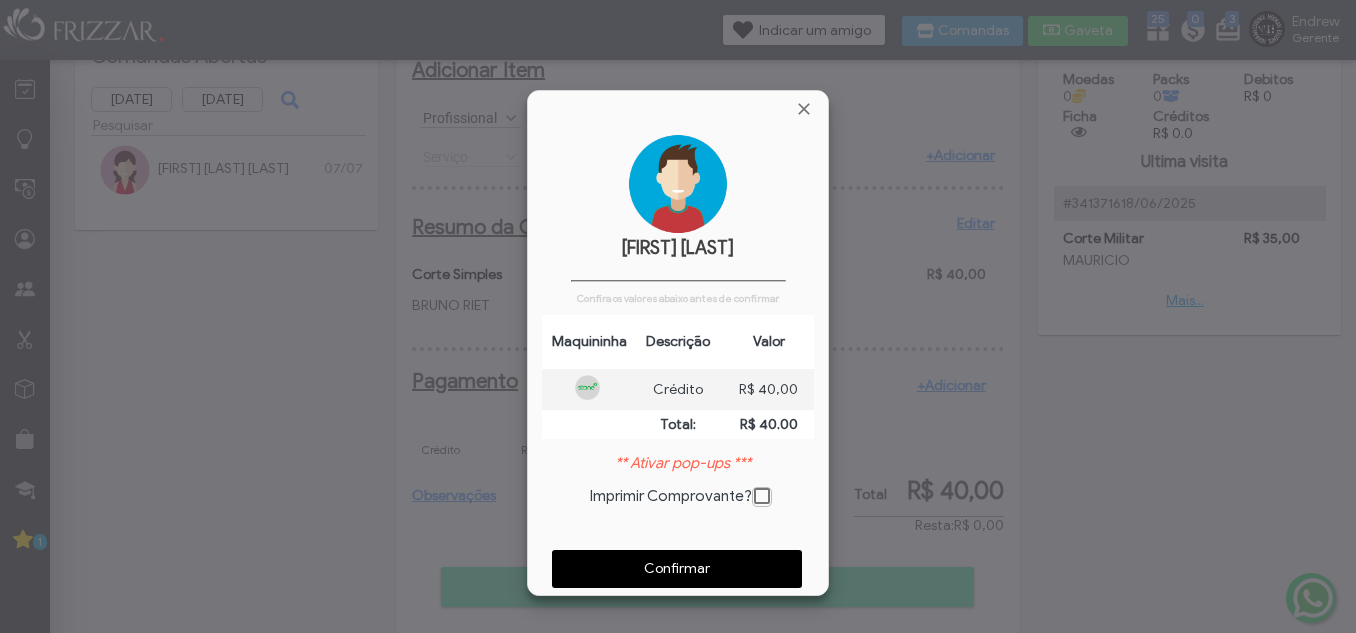 scroll, scrollTop: 10, scrollLeft: 11, axis: both 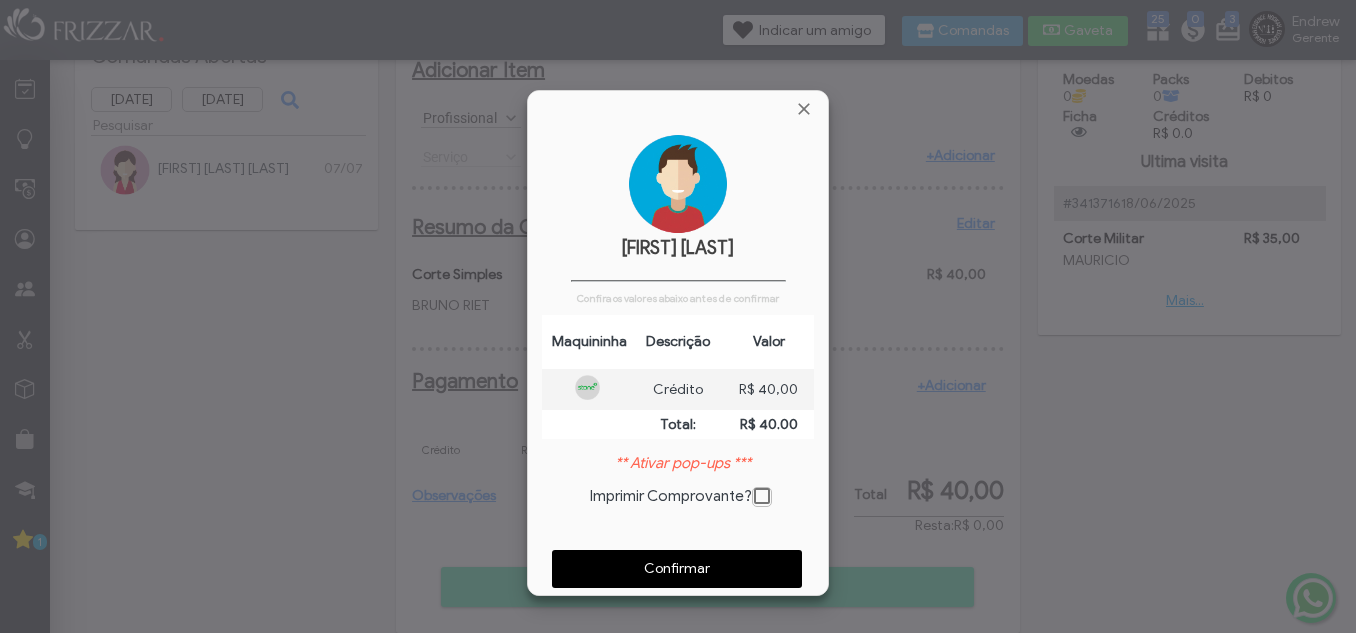 click on "Confirmar" at bounding box center [677, 569] 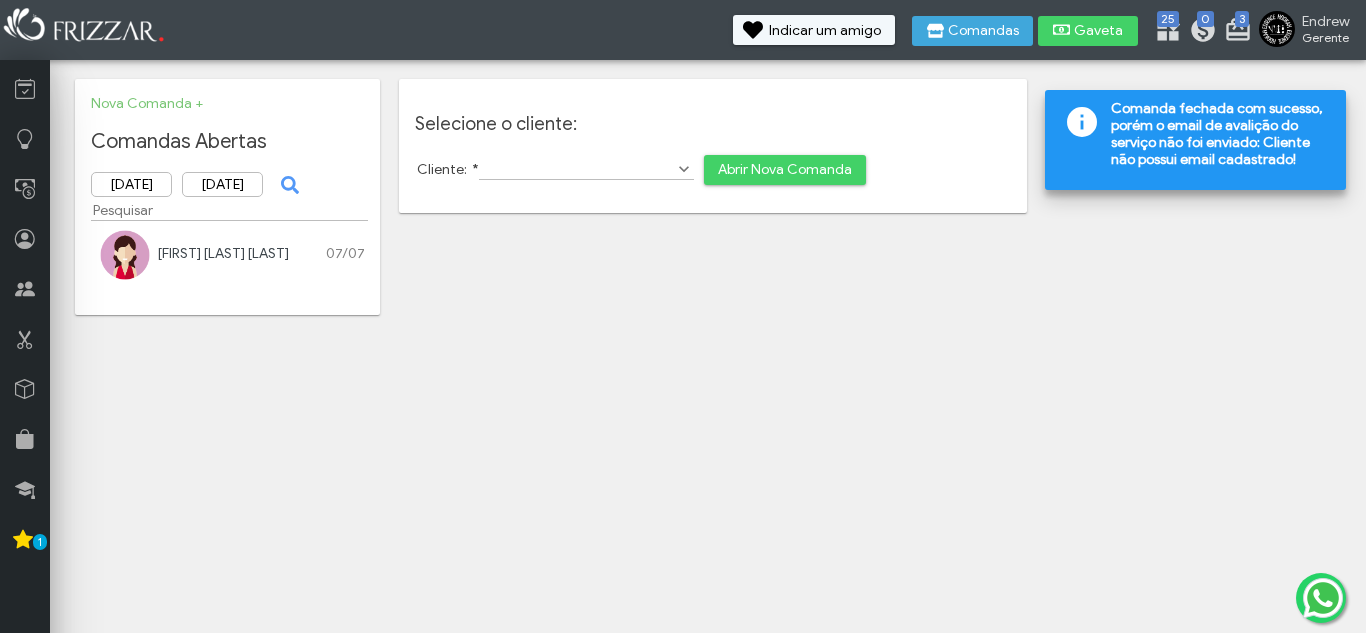 scroll, scrollTop: 0, scrollLeft: 0, axis: both 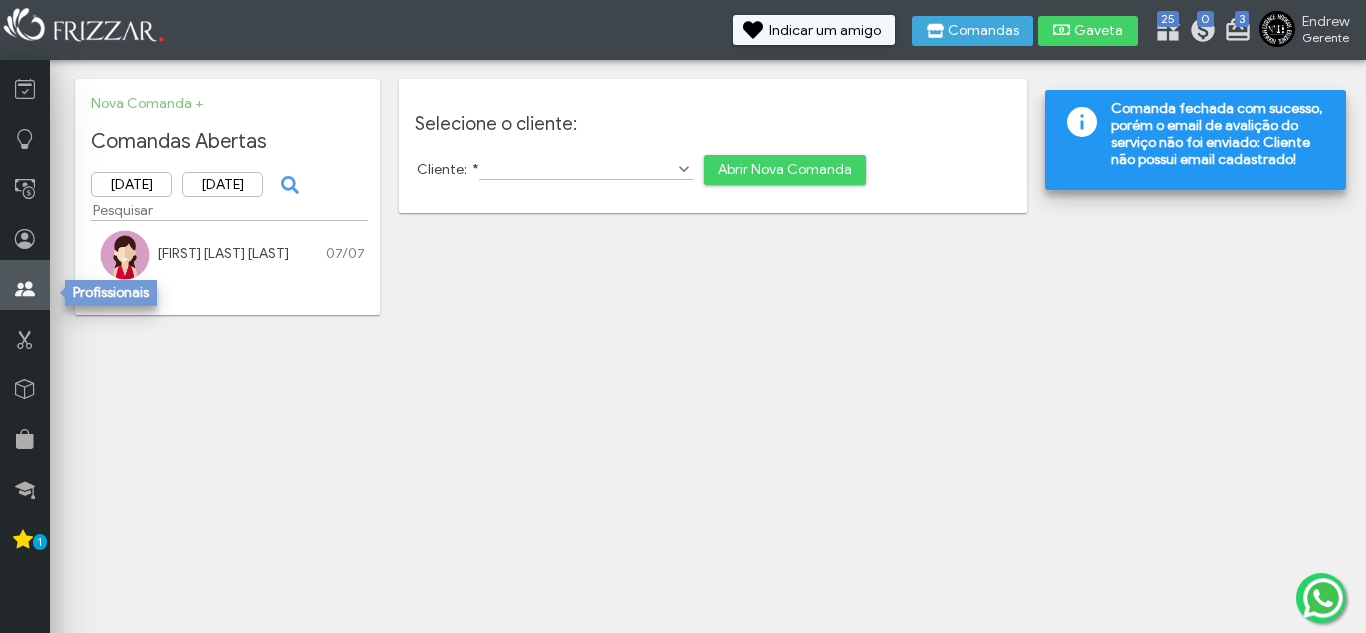 click at bounding box center [25, 285] 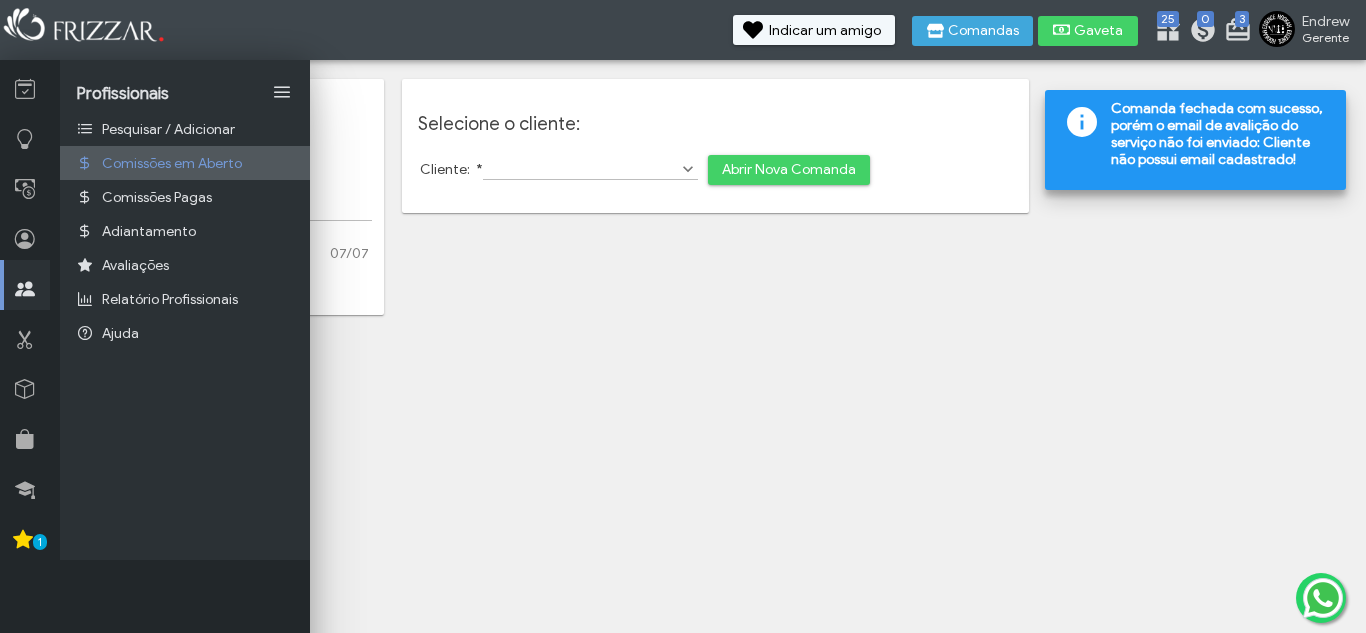 click on "Comissões em Aberto" at bounding box center [172, 163] 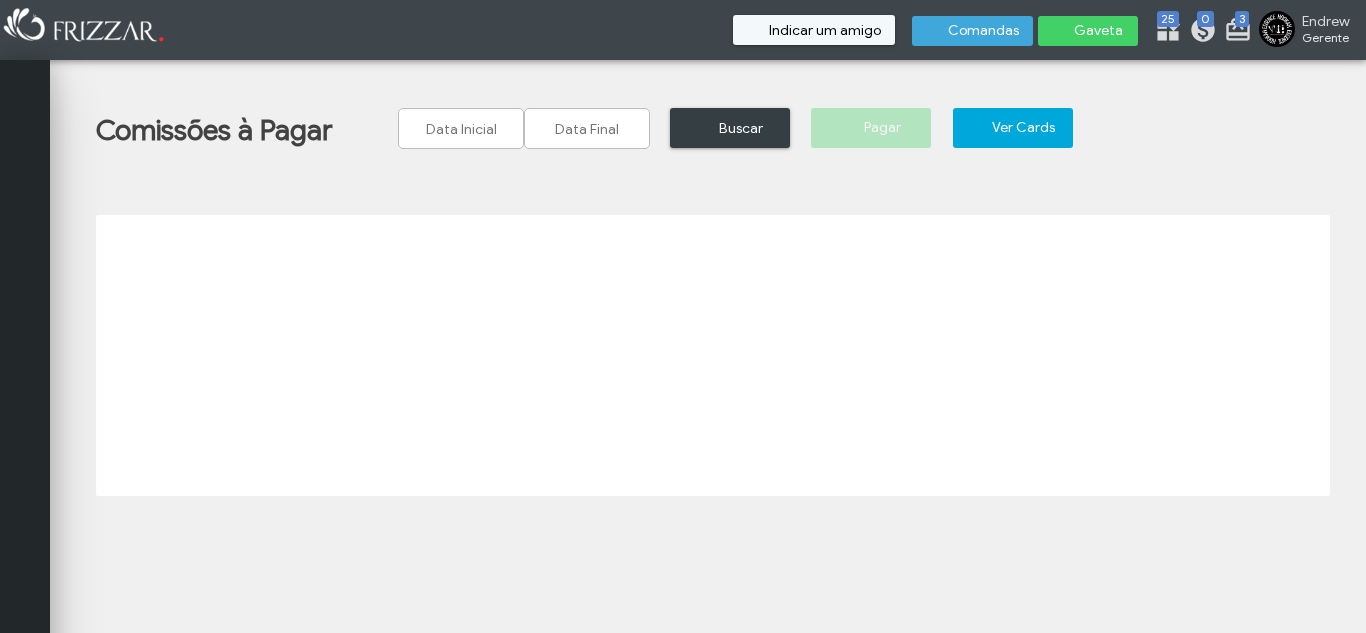 scroll, scrollTop: 0, scrollLeft: 0, axis: both 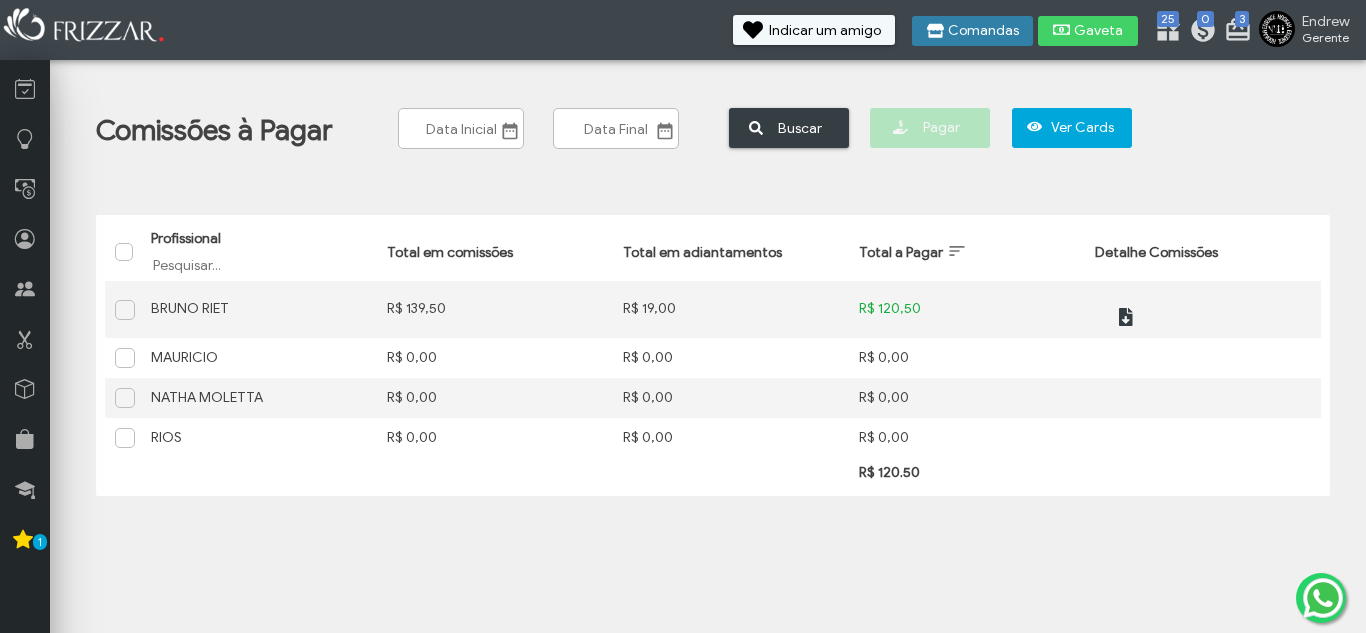 click on "Comandas" at bounding box center (983, 31) 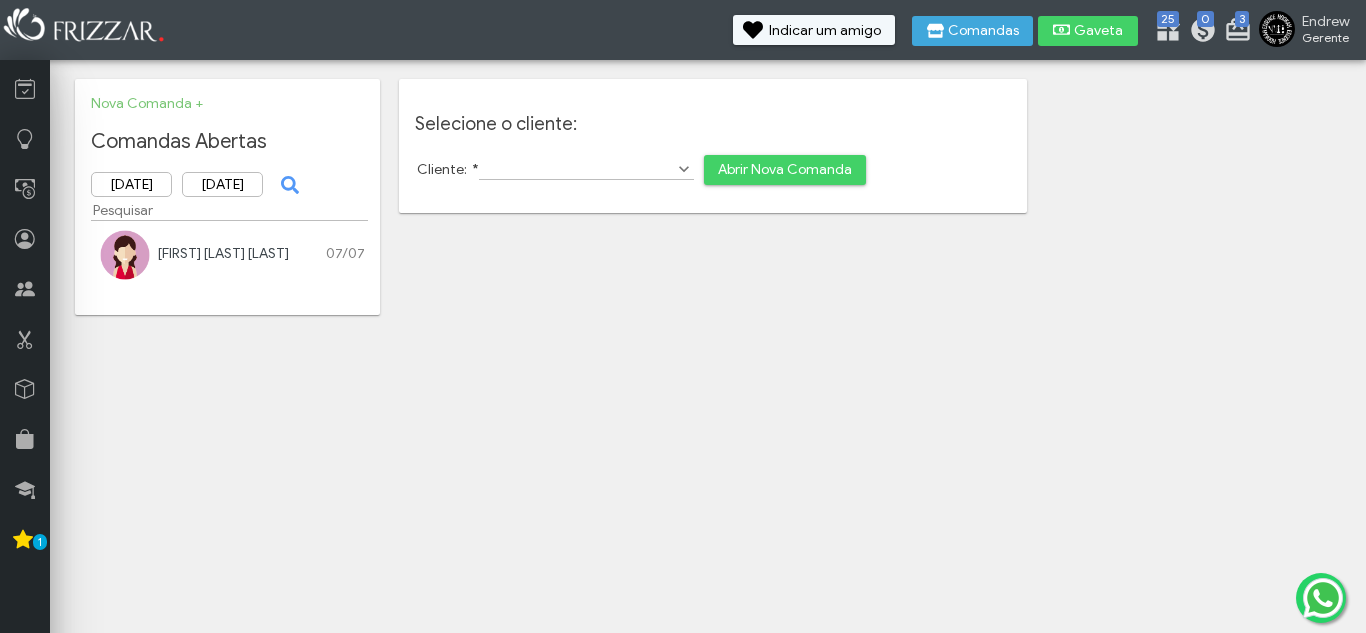scroll, scrollTop: 0, scrollLeft: 0, axis: both 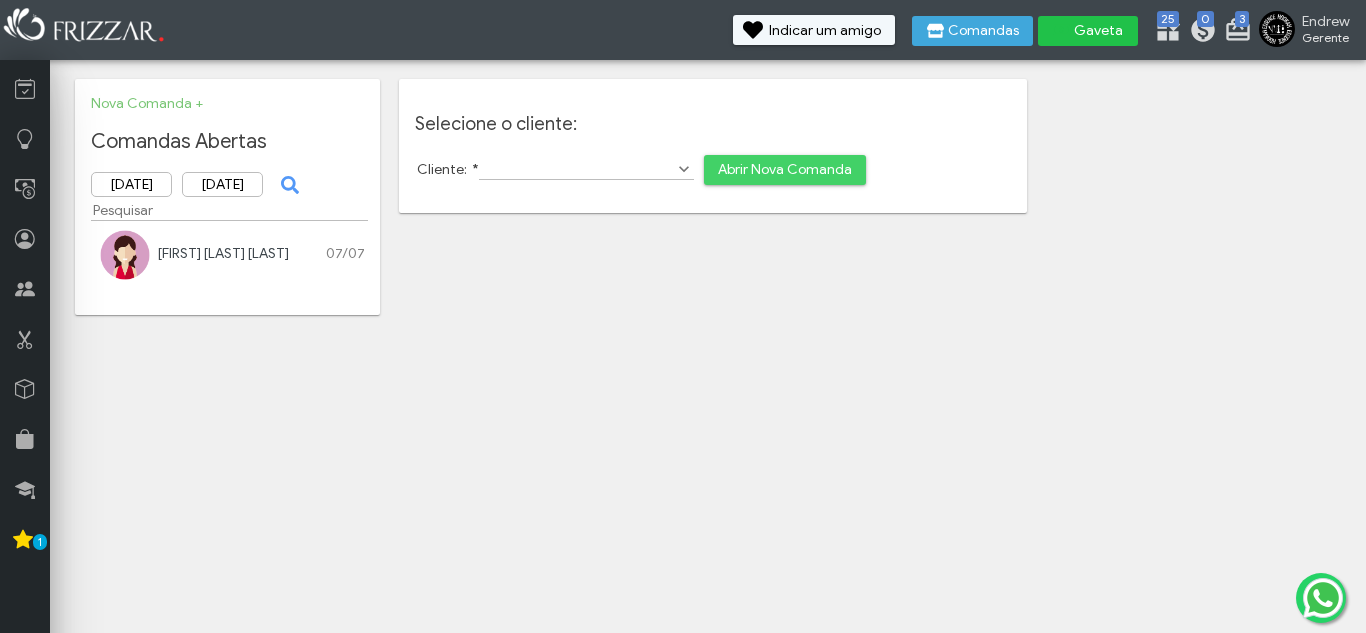 click at bounding box center (1062, 30) 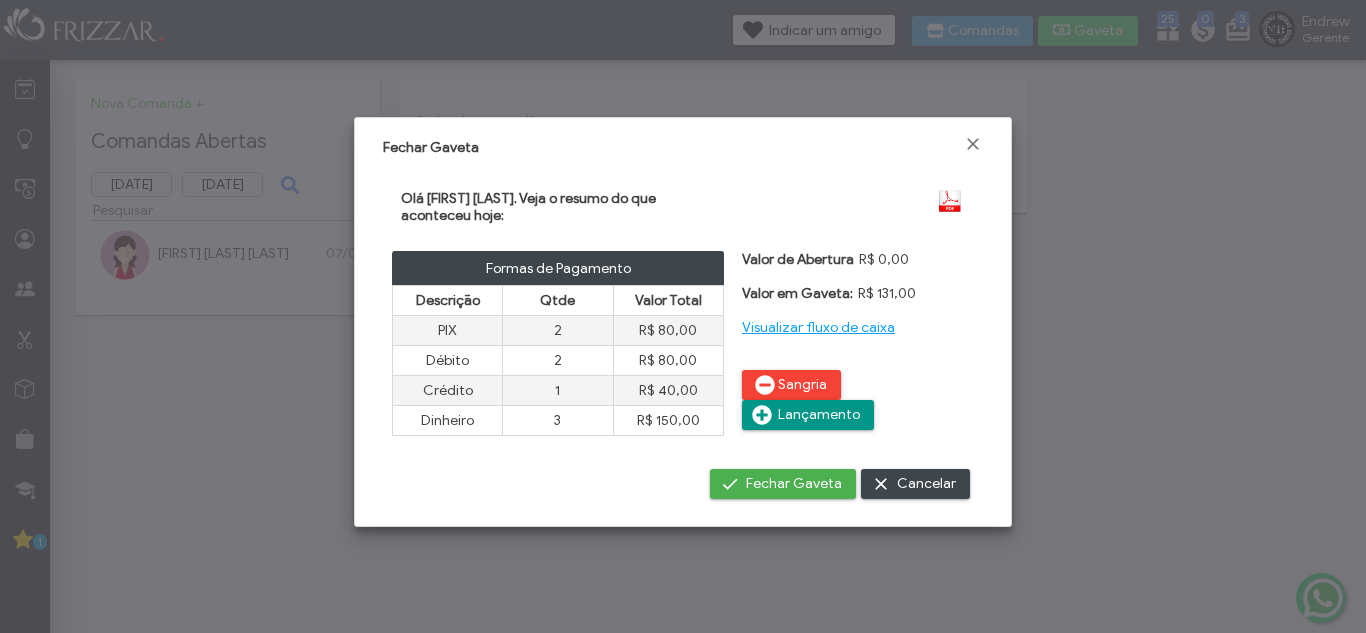 click at bounding box center [852, 203] 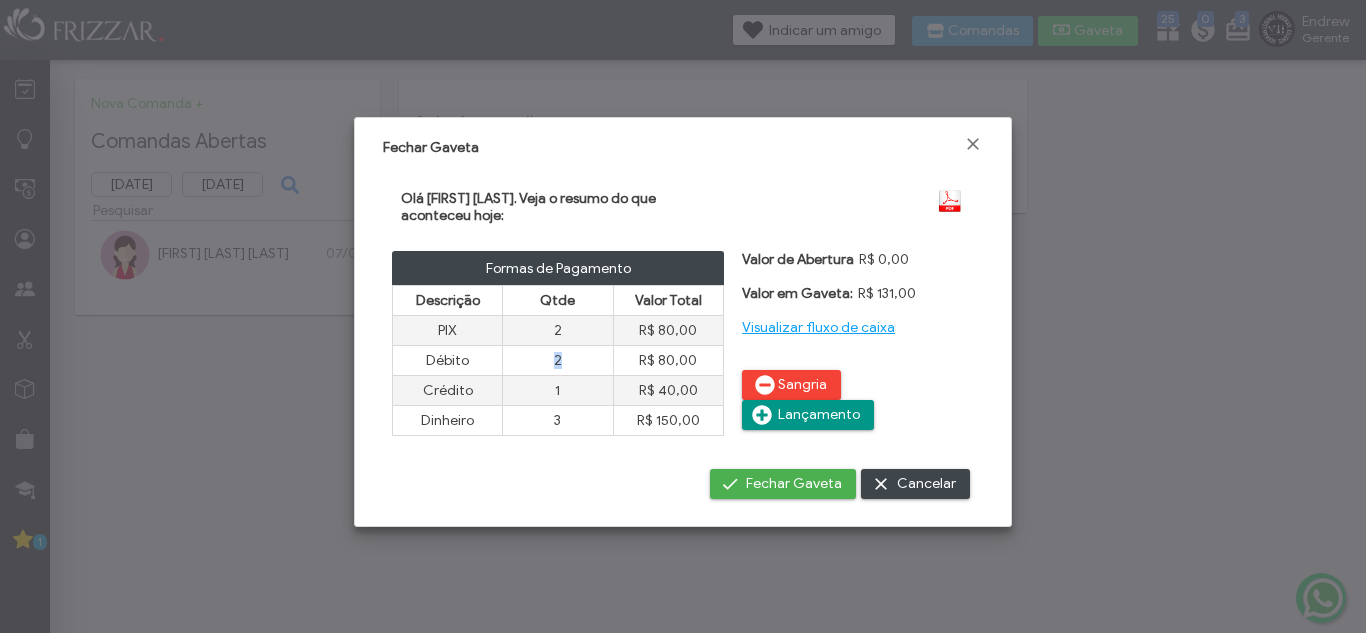 click on "2" at bounding box center (558, 361) 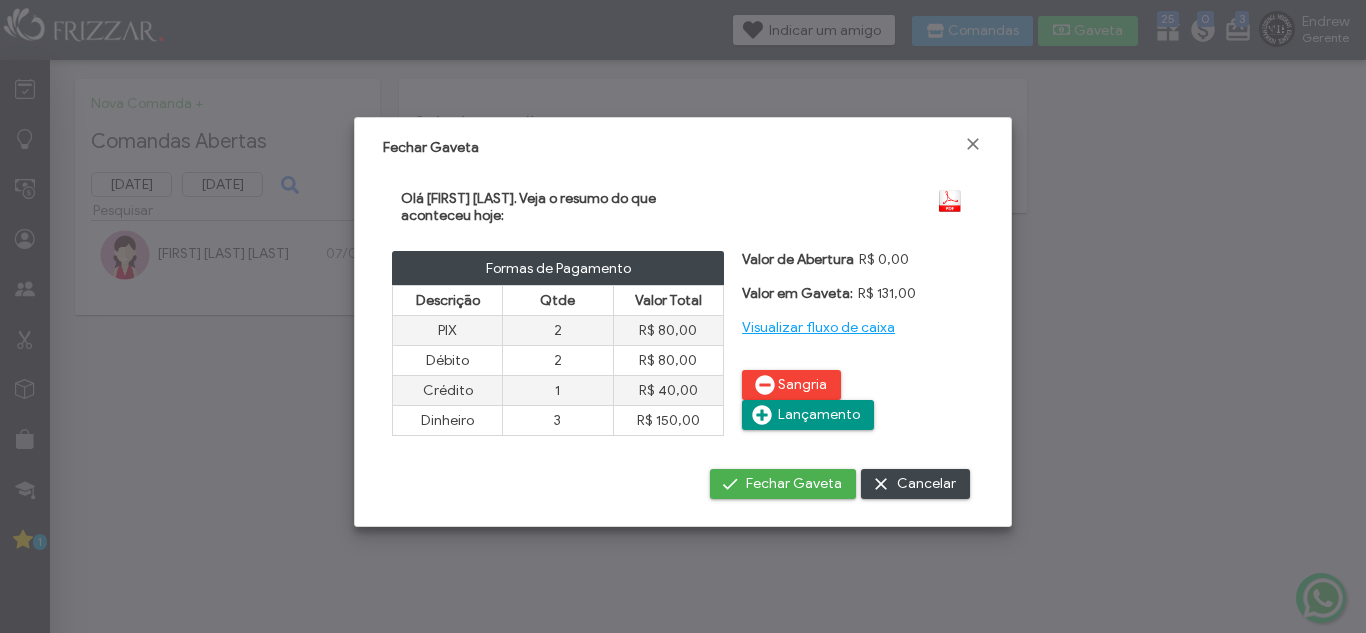 click on "2" at bounding box center [558, 331] 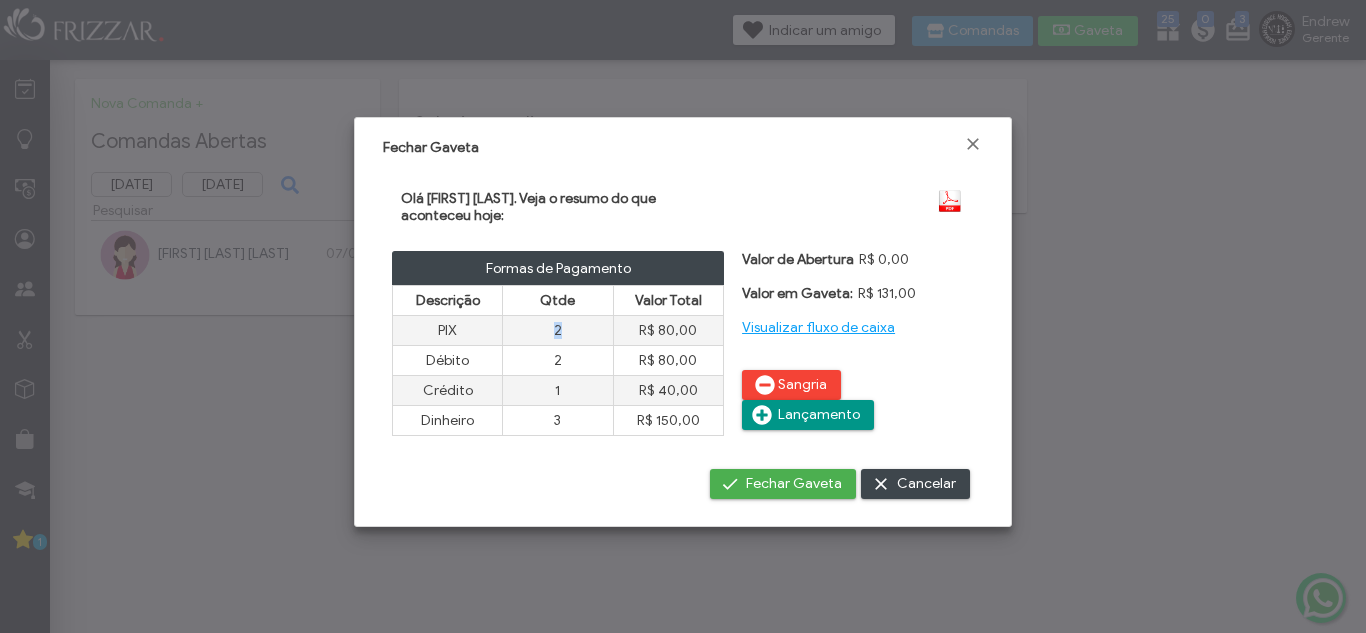click on "2" at bounding box center (558, 331) 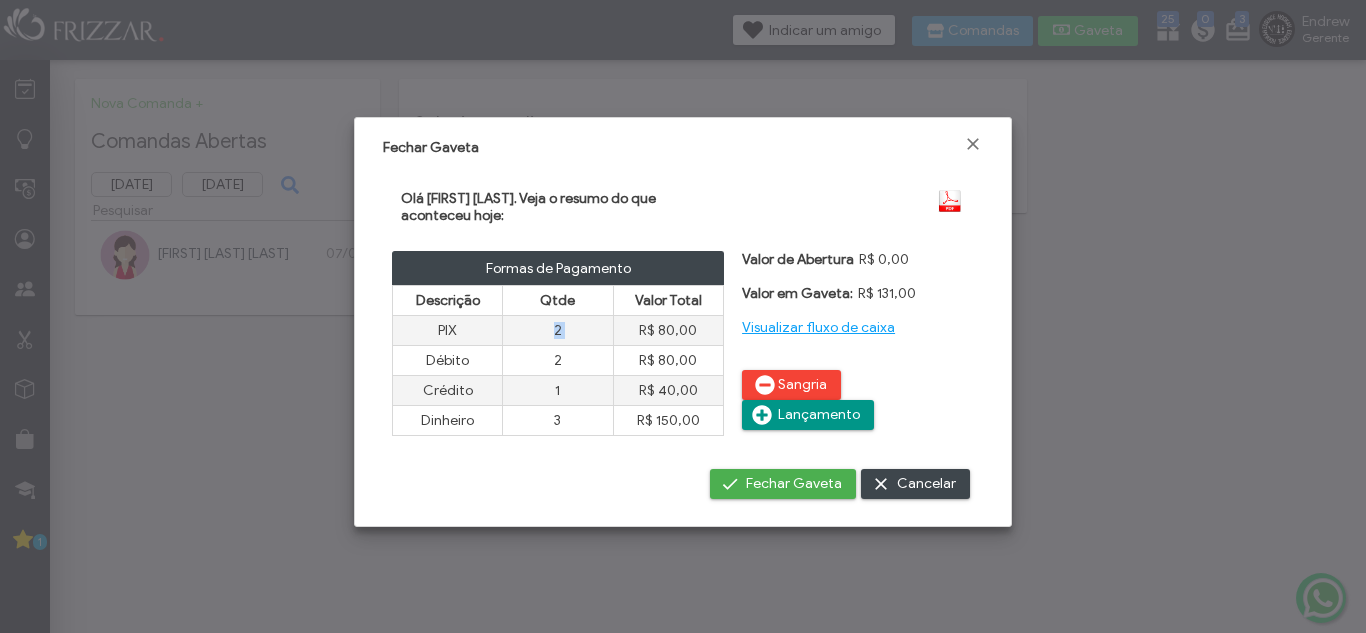 click on "2" at bounding box center (558, 331) 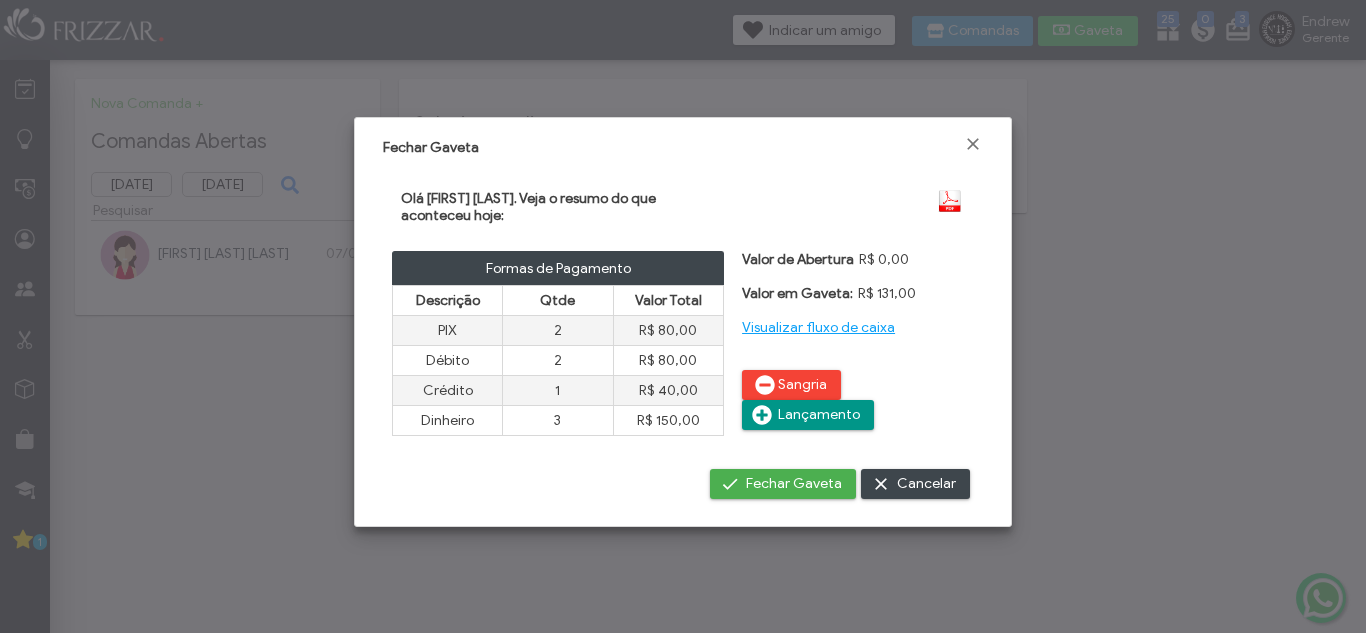 click at bounding box center (852, 203) 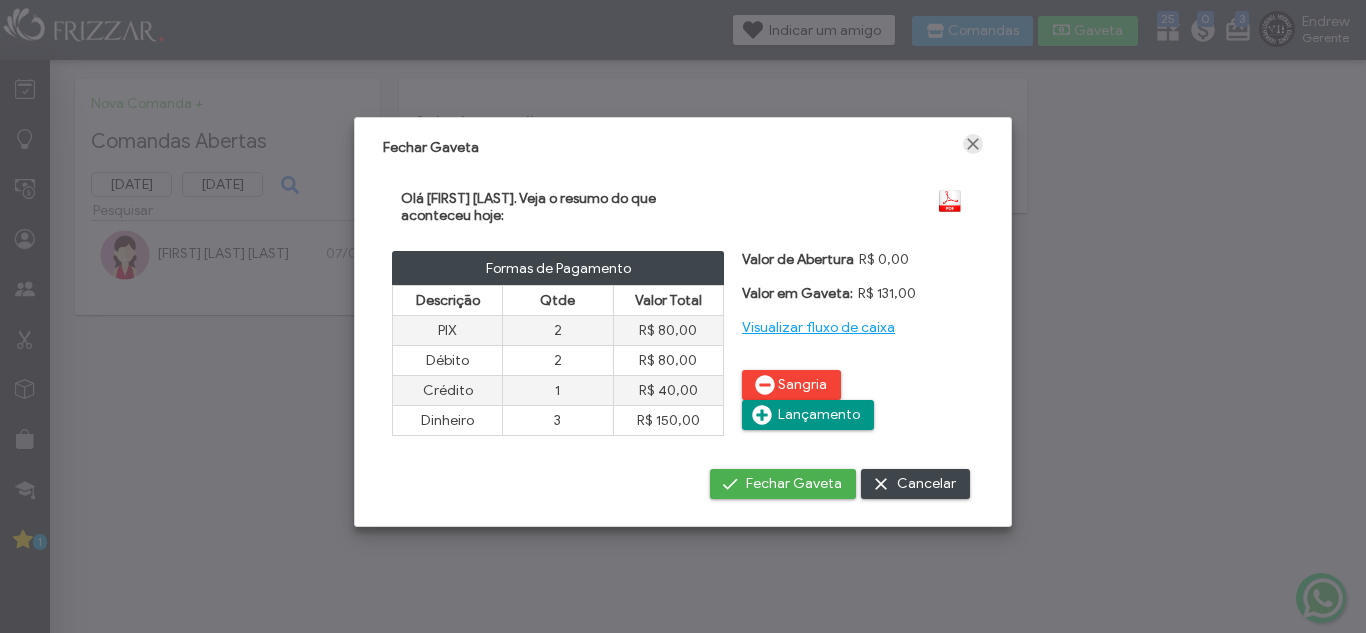 click at bounding box center (973, 144) 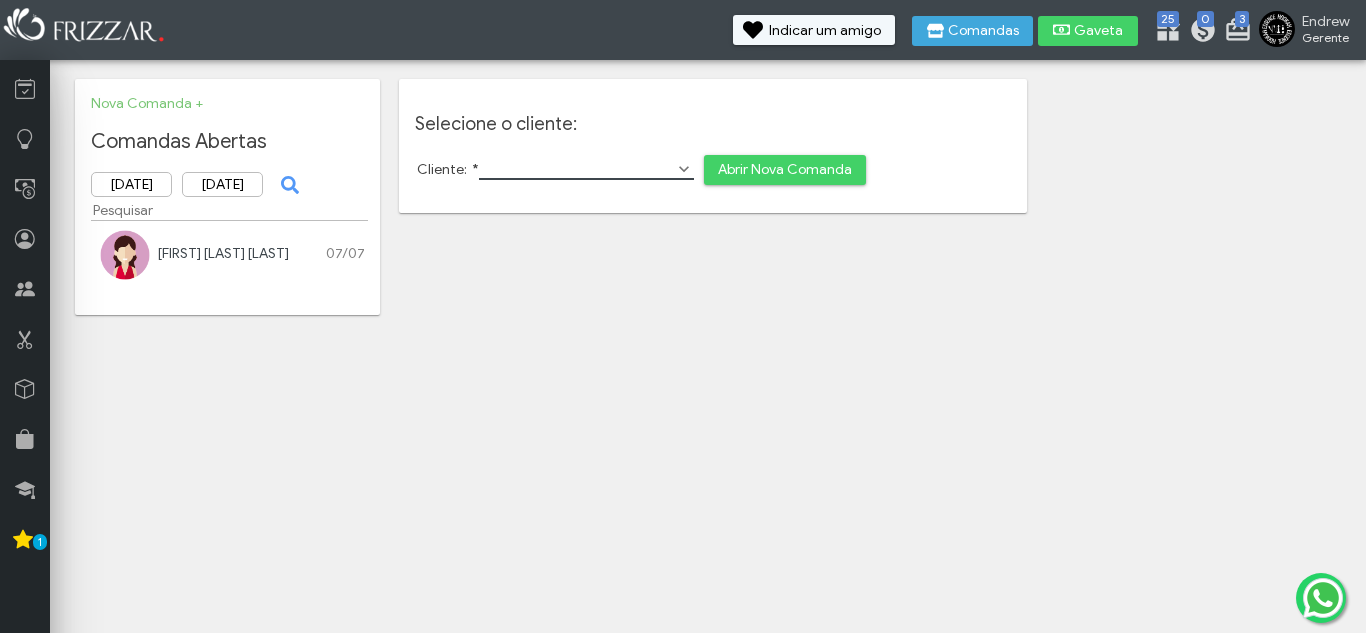 click on "Cliente: *" at bounding box center (586, 169) 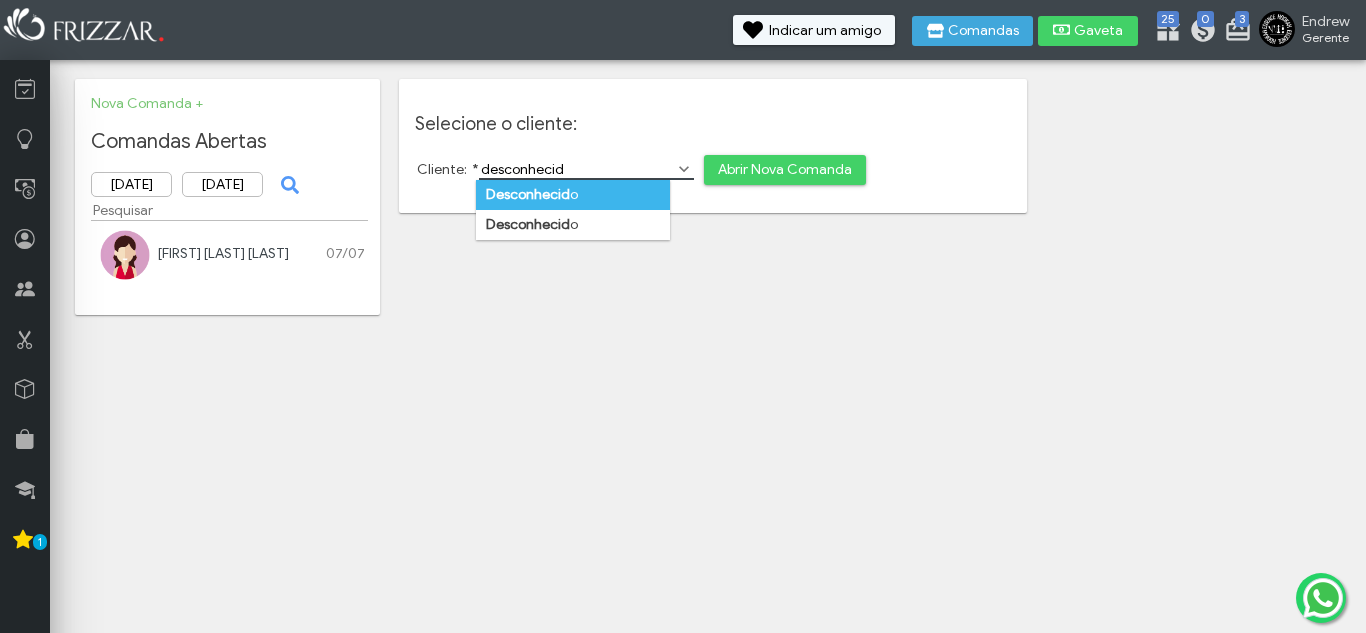 type on "desconhecid" 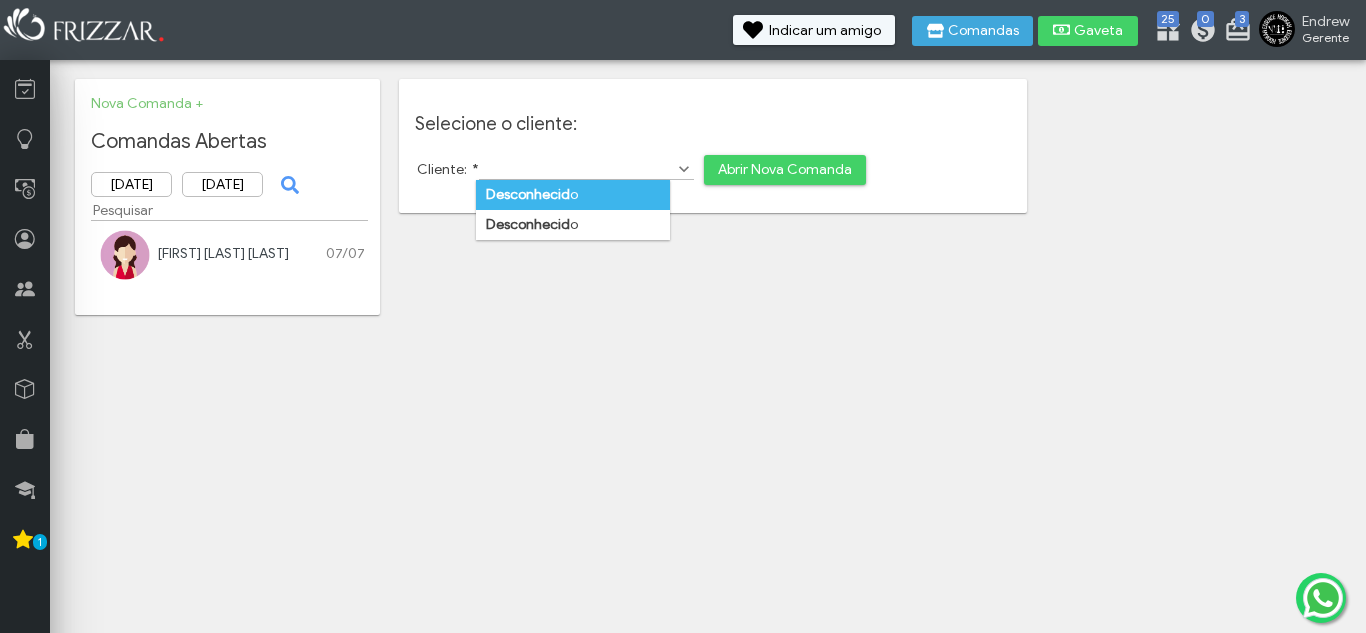 click on "Desconhecid o" at bounding box center (573, 195) 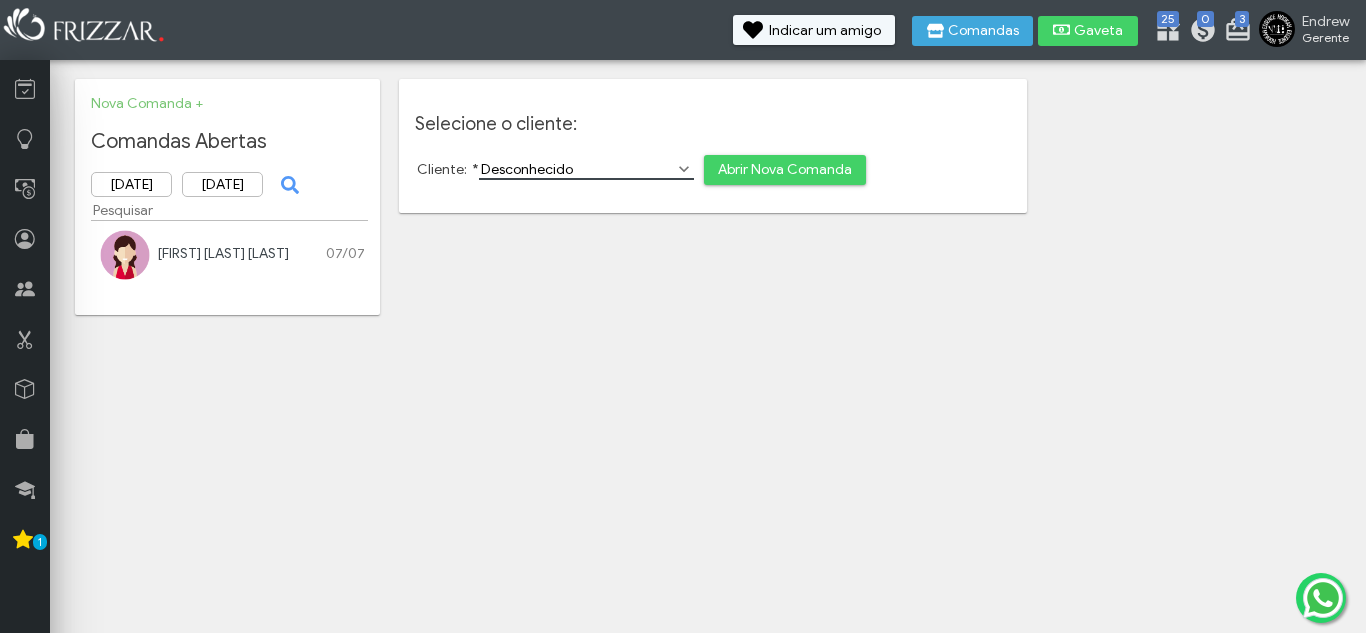 drag, startPoint x: 782, startPoint y: 169, endPoint x: 746, endPoint y: 160, distance: 37.107952 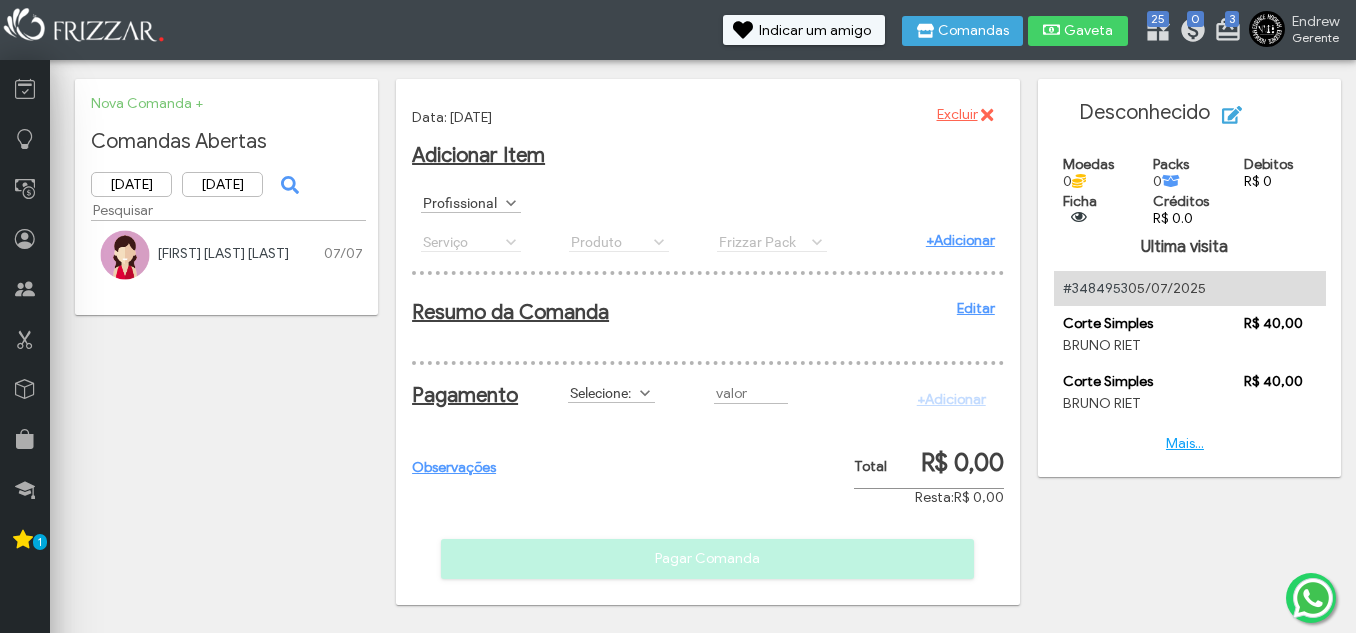 scroll, scrollTop: 0, scrollLeft: 0, axis: both 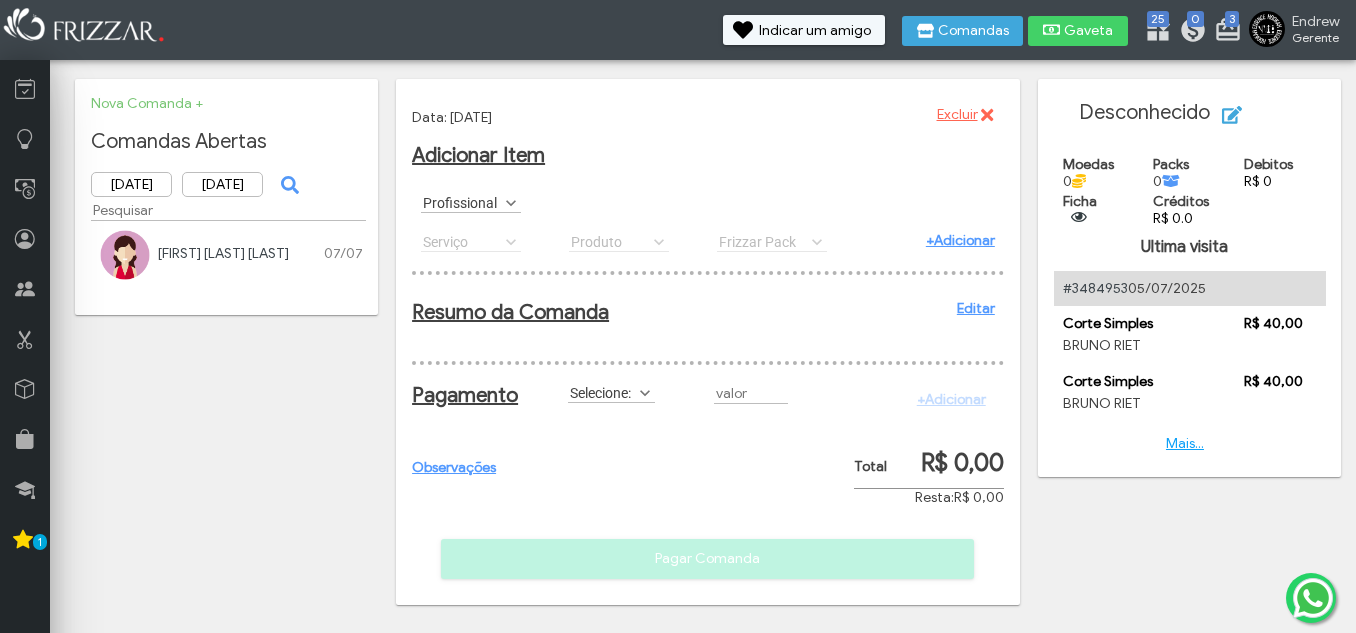 click on "Profissional" at bounding box center (462, 202) 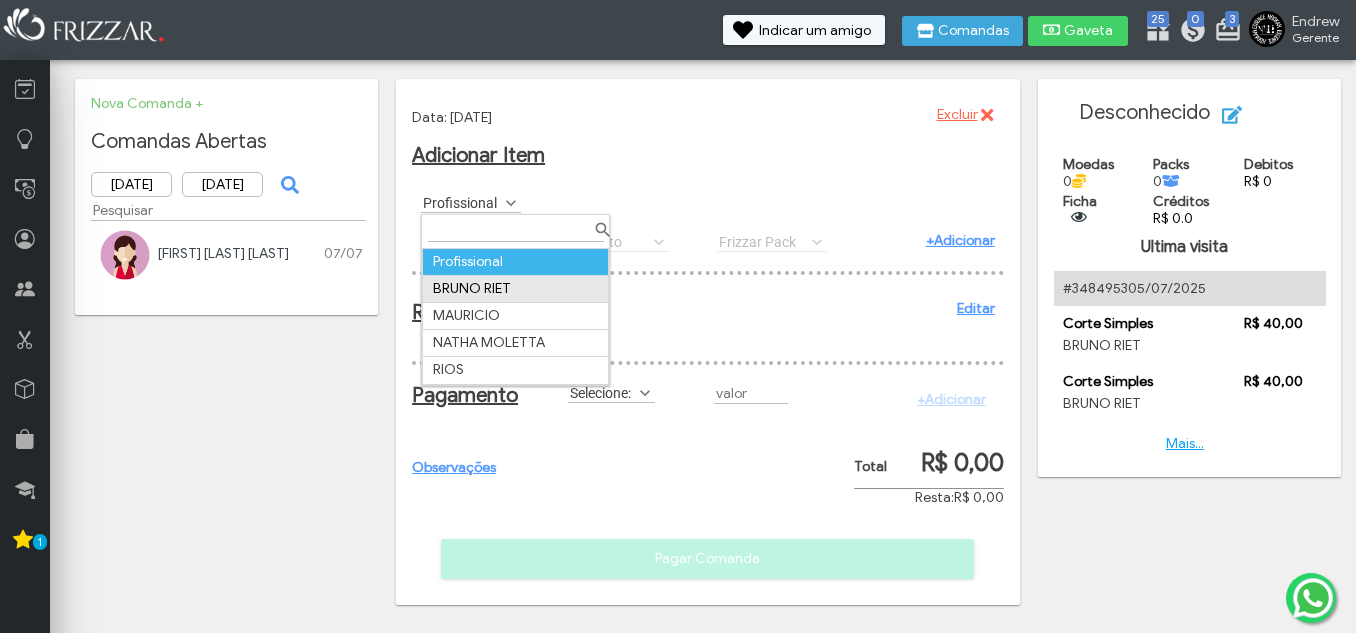 click on "BRUNO RIET" at bounding box center (516, 288) 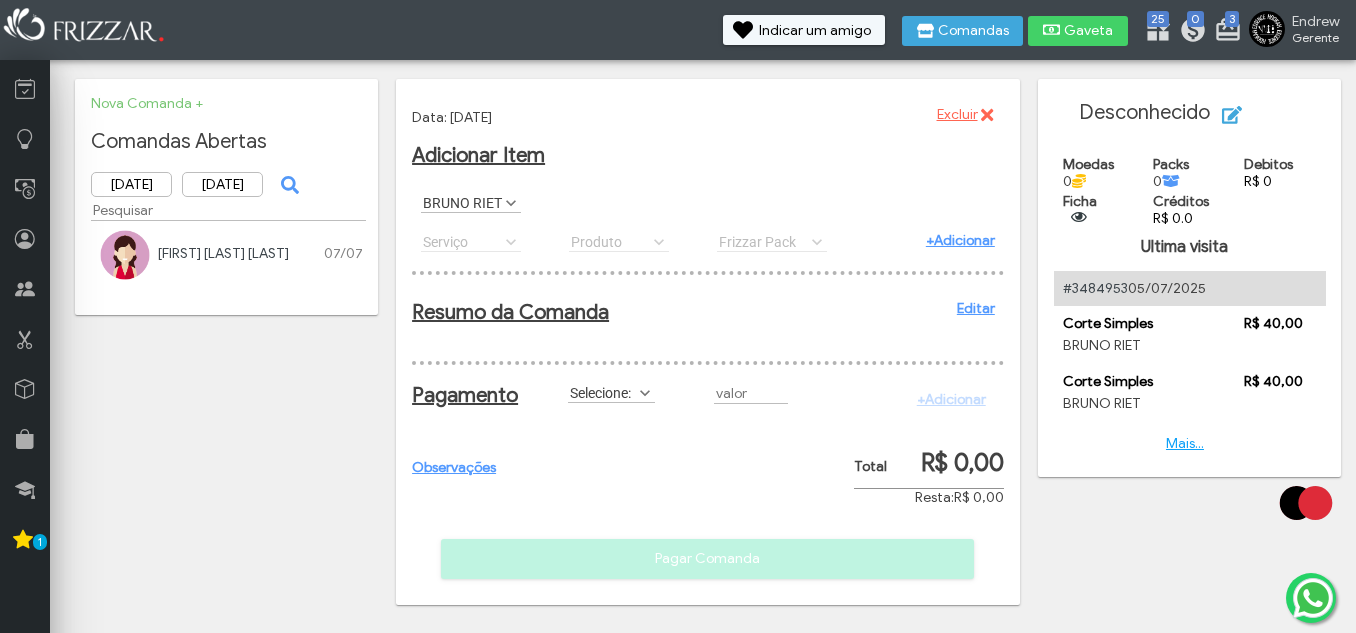 click on "Serviço AGUA C/G AGUA S/G Barba Completa Barba Desenhada  Cabelo e Barba Corte Maquina Corte Militar  Corte Navalhado Corte Simples ENERGETICO MONSTER  LONG  Luzes  Pintura  Plano Cabelo e Barba  Plano Corte Navalhado Plano Corte Simples Platinado  REFRI 600ML REFRI LATA  Sobrancelha  Serviço Serviço AGUA C/G AGUA S/G Barba Completa Barba Desenhada  Cabelo e Barba Corte Maquina Corte Militar  Corte Navalhado Corte Simples ENERGETICO MONSTER  LONG  Luzes  Pintura  Plano Cabelo e Barba  Plano Corte Navalhado Plano Corte Simples Platinado  REFRI 600ML REFRI LATA  Sobrancelha" at bounding box center (486, 241) 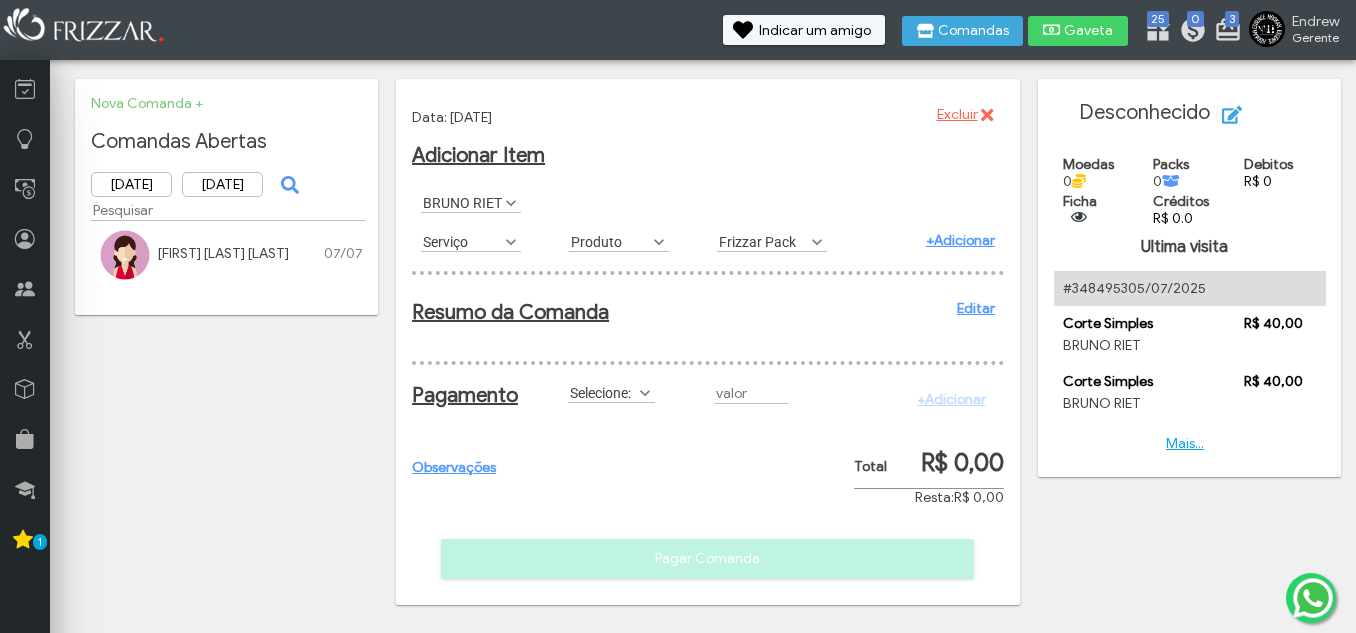 click on "Serviço" at bounding box center (462, 241) 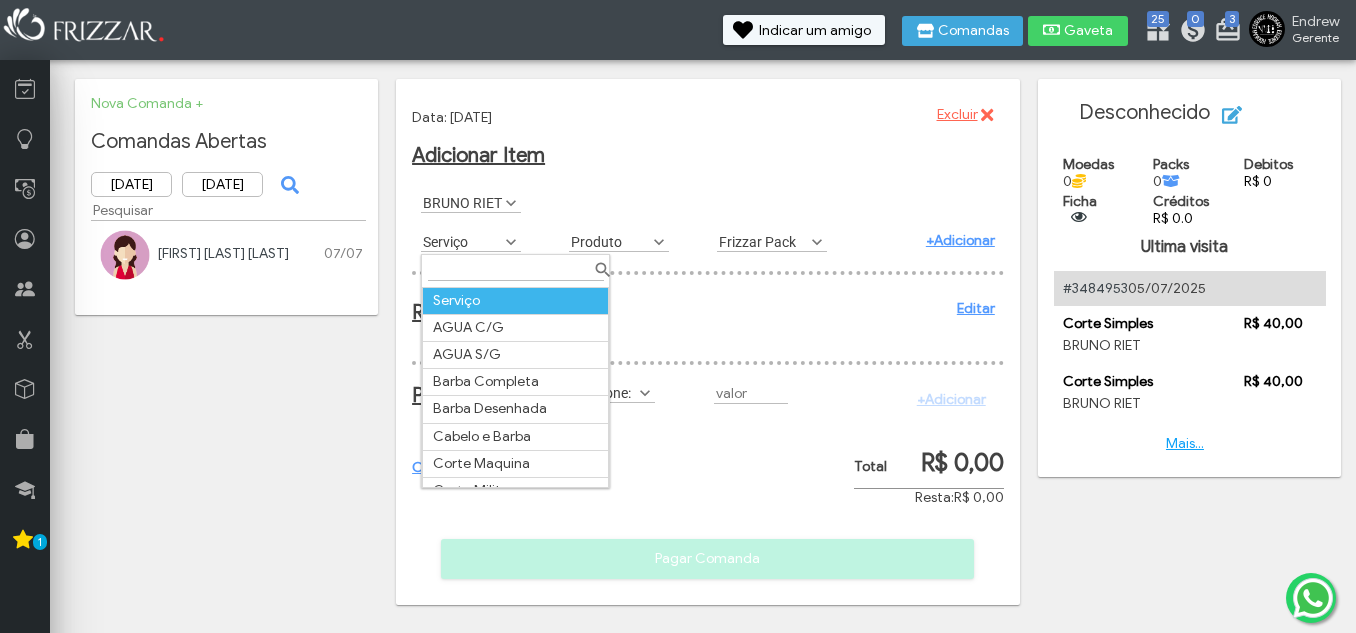 scroll, scrollTop: 11, scrollLeft: 89, axis: both 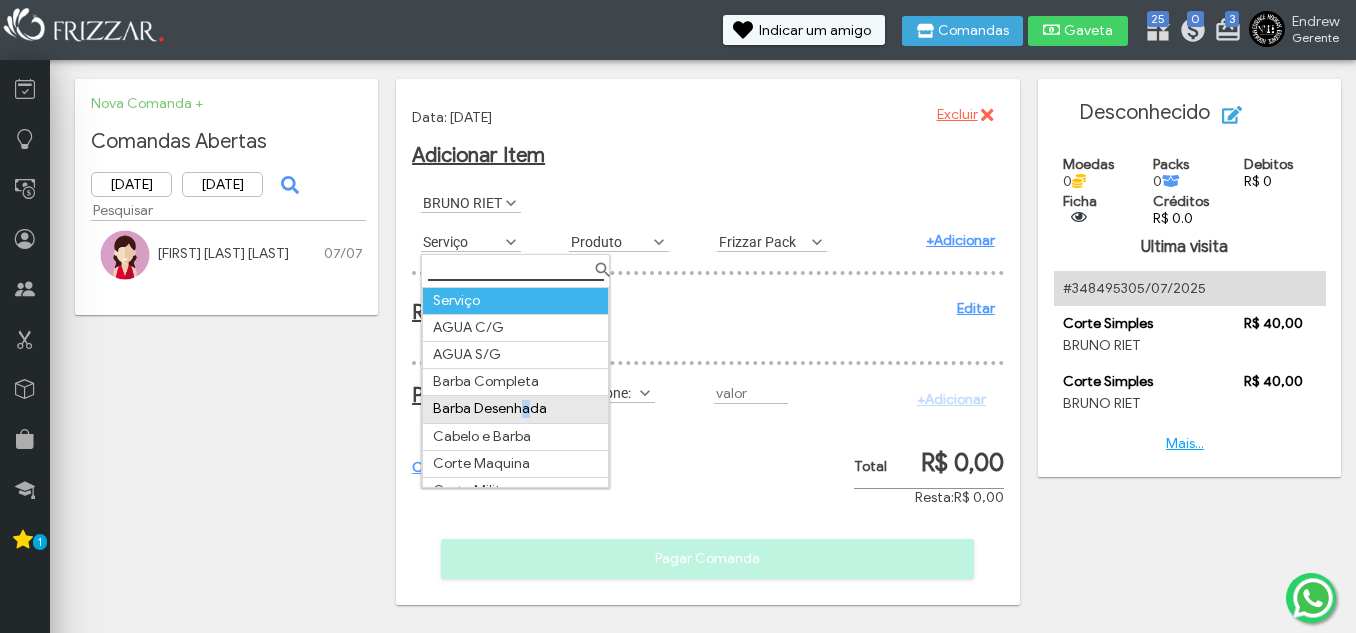 click on "Barba Desenhada" at bounding box center [516, 409] 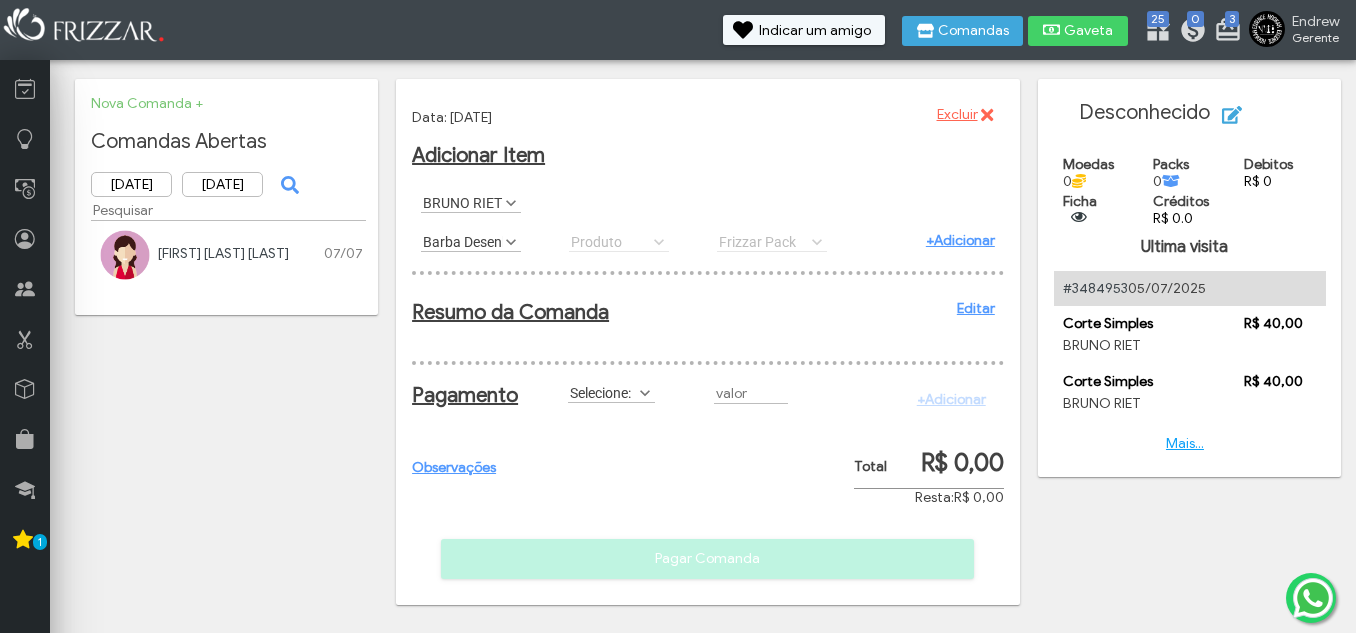 click on "+Adicionar" at bounding box center [960, 240] 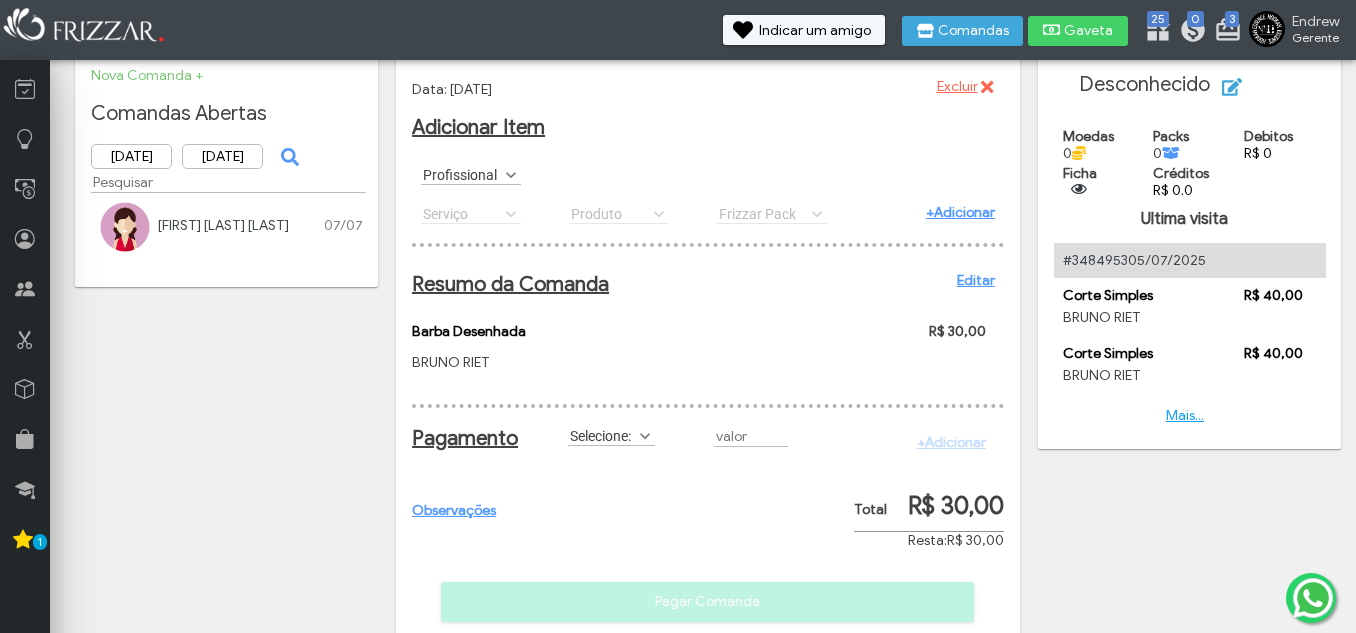 scroll, scrollTop: 0, scrollLeft: 0, axis: both 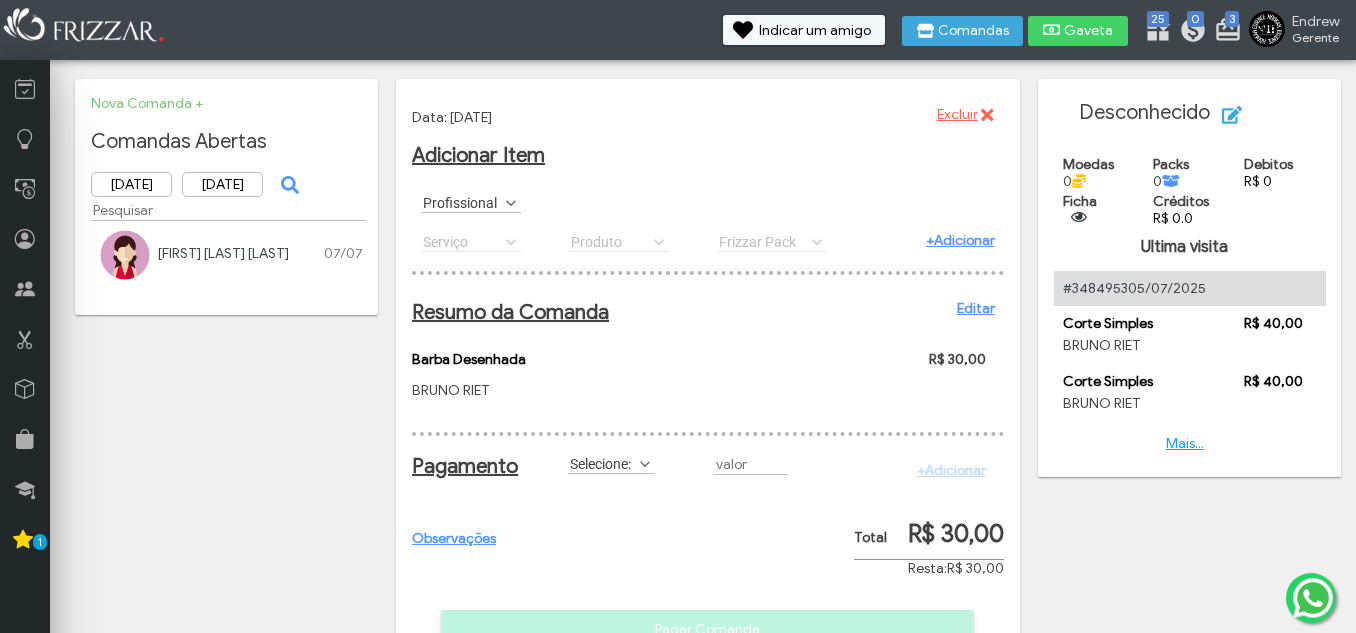 click on "Excluir" at bounding box center (957, 115) 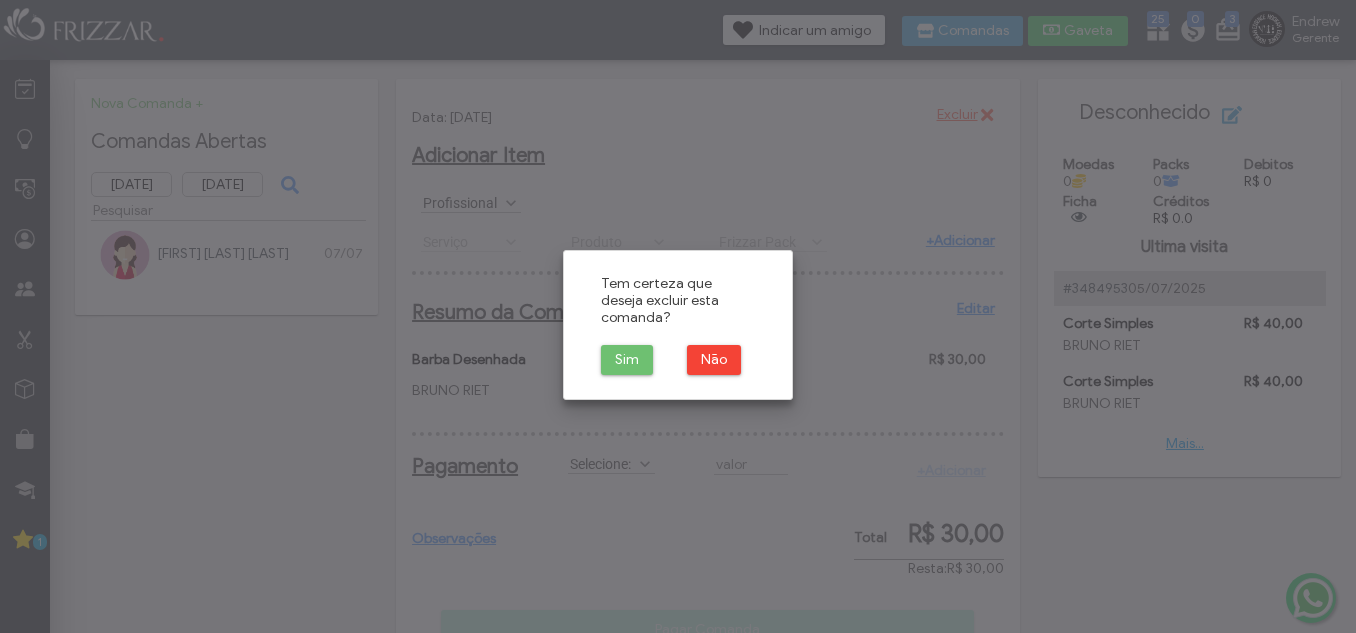 click on "Sim" at bounding box center (627, 360) 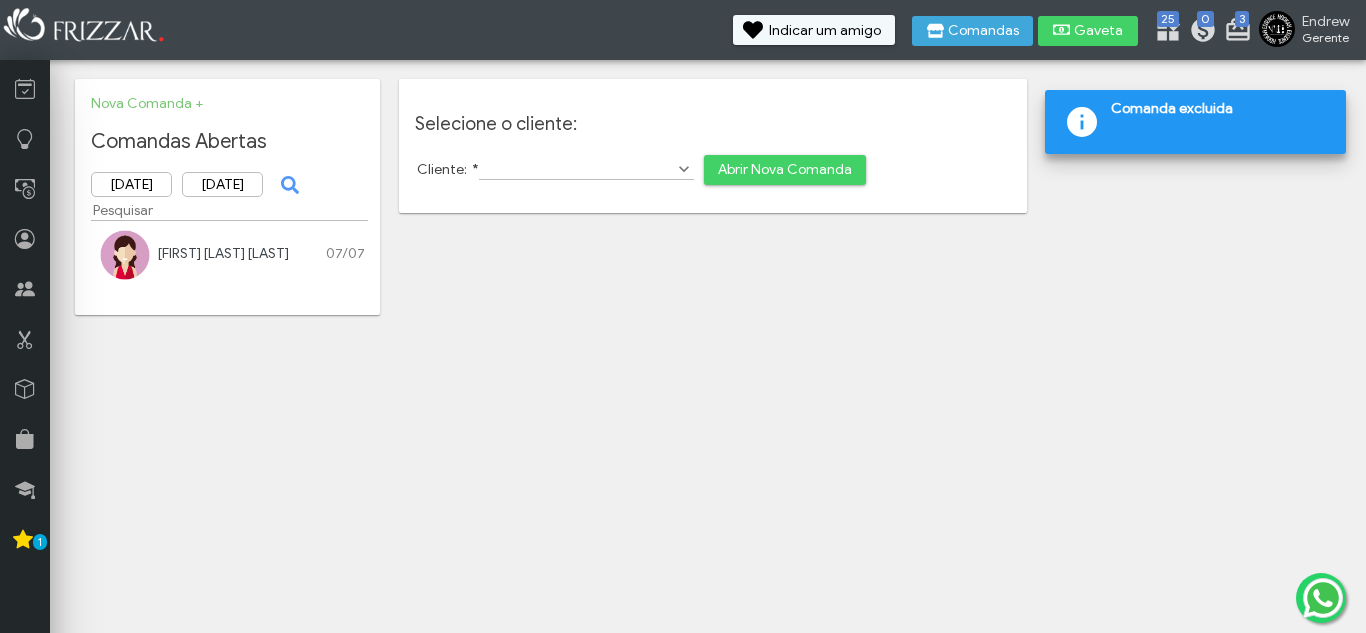 scroll, scrollTop: 0, scrollLeft: 0, axis: both 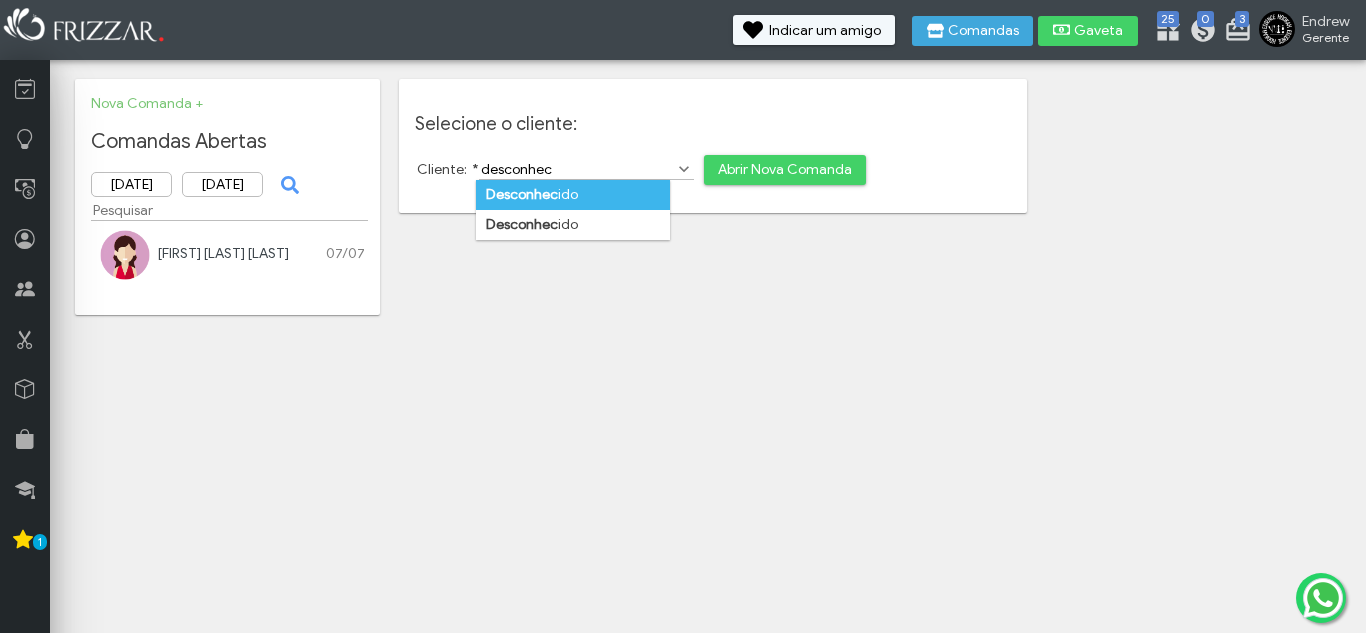 type on "desconhec" 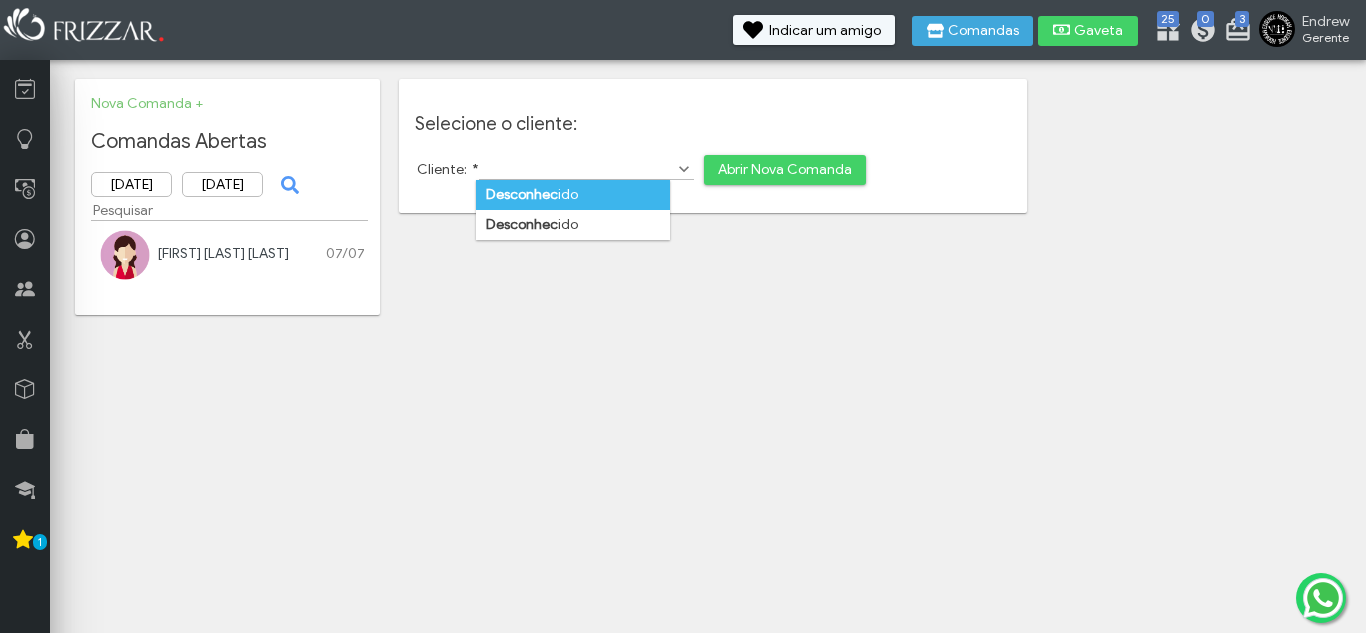 click on "Desconhecido" at bounding box center (573, 195) 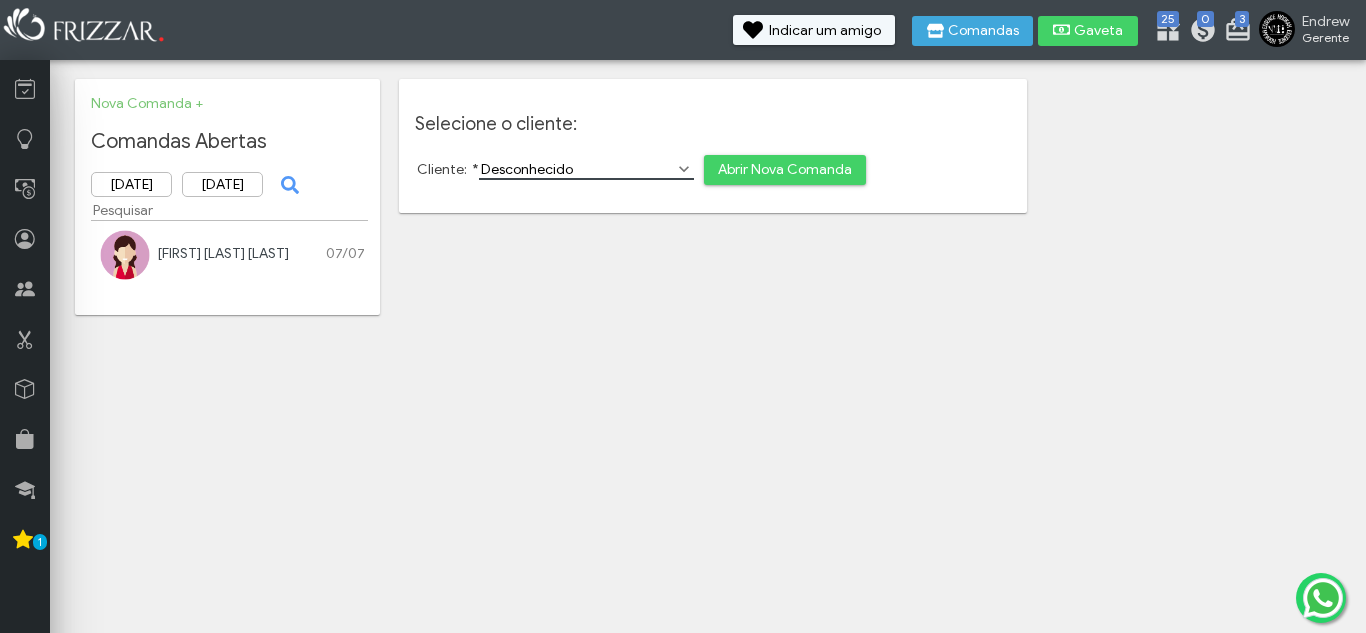 click on "Abrir Nova Comanda" at bounding box center [785, 170] 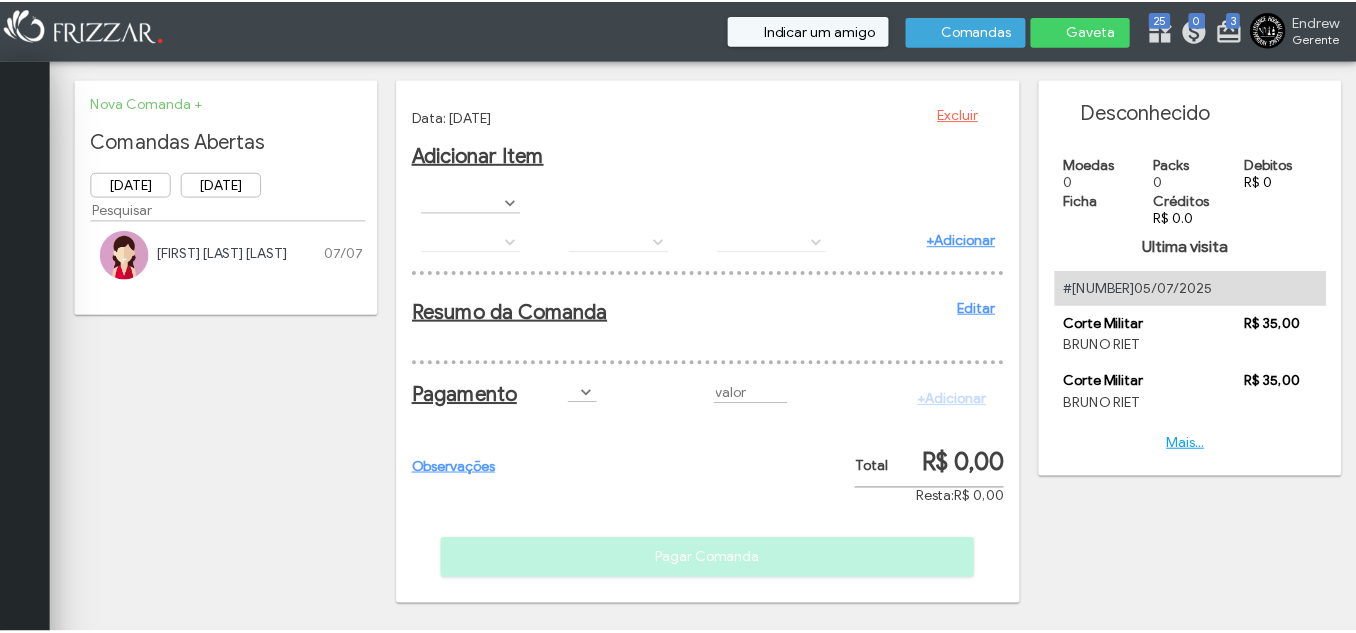 scroll, scrollTop: 0, scrollLeft: 0, axis: both 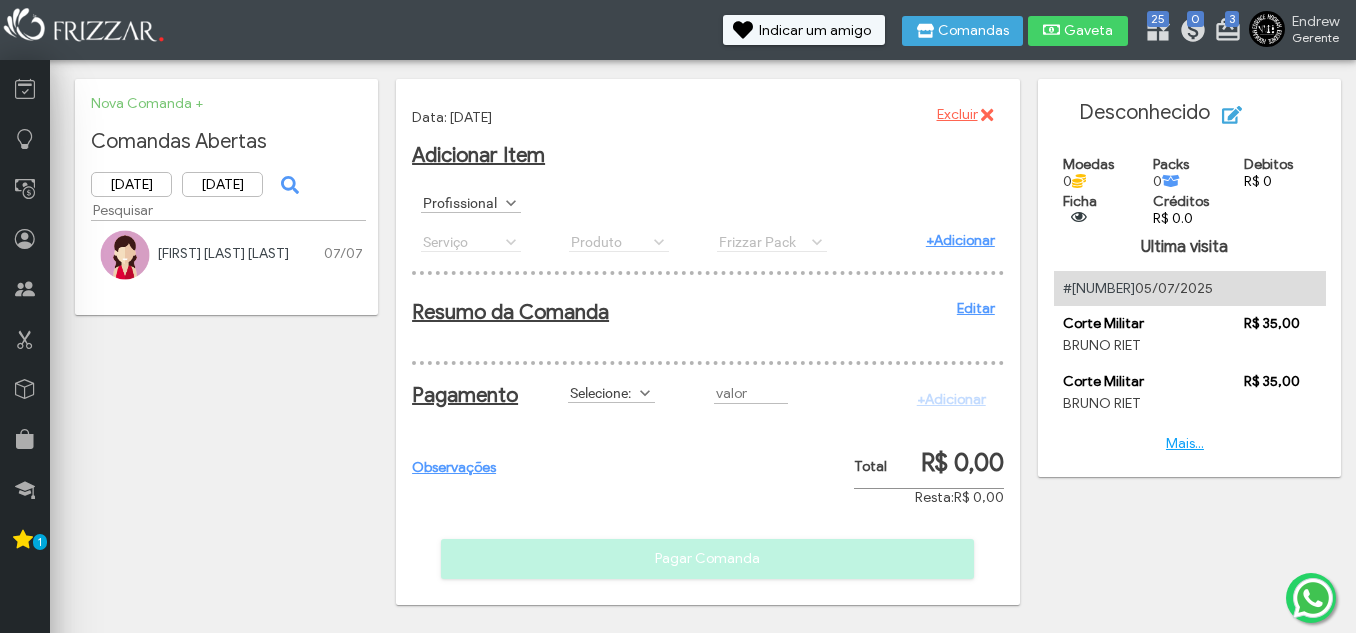 click on "Profissional" at bounding box center [462, 202] 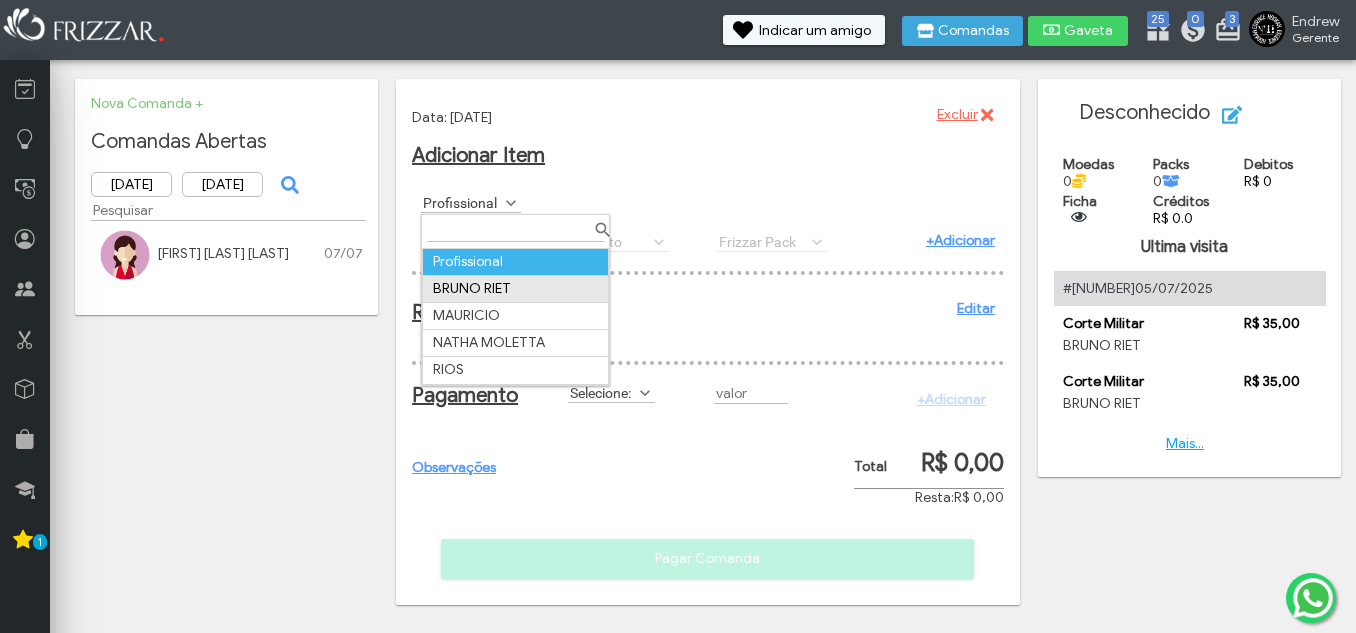 click on "BRUNO RIET" at bounding box center [516, 288] 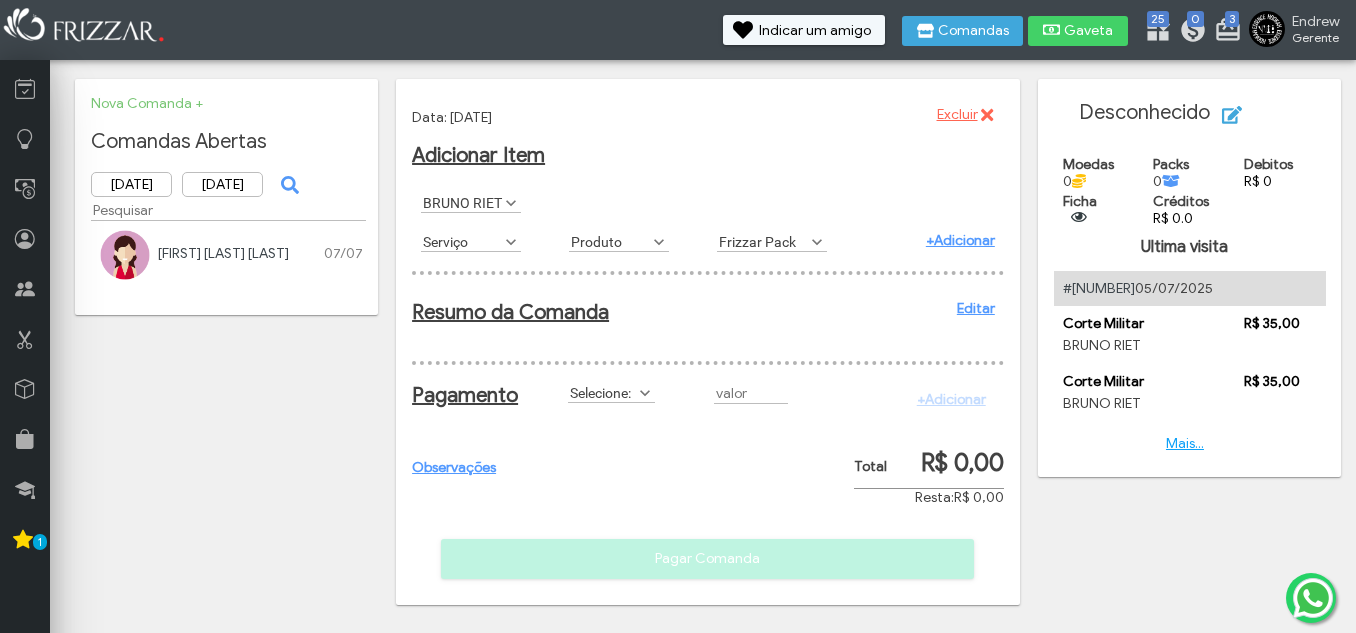 scroll, scrollTop: 11, scrollLeft: 89, axis: both 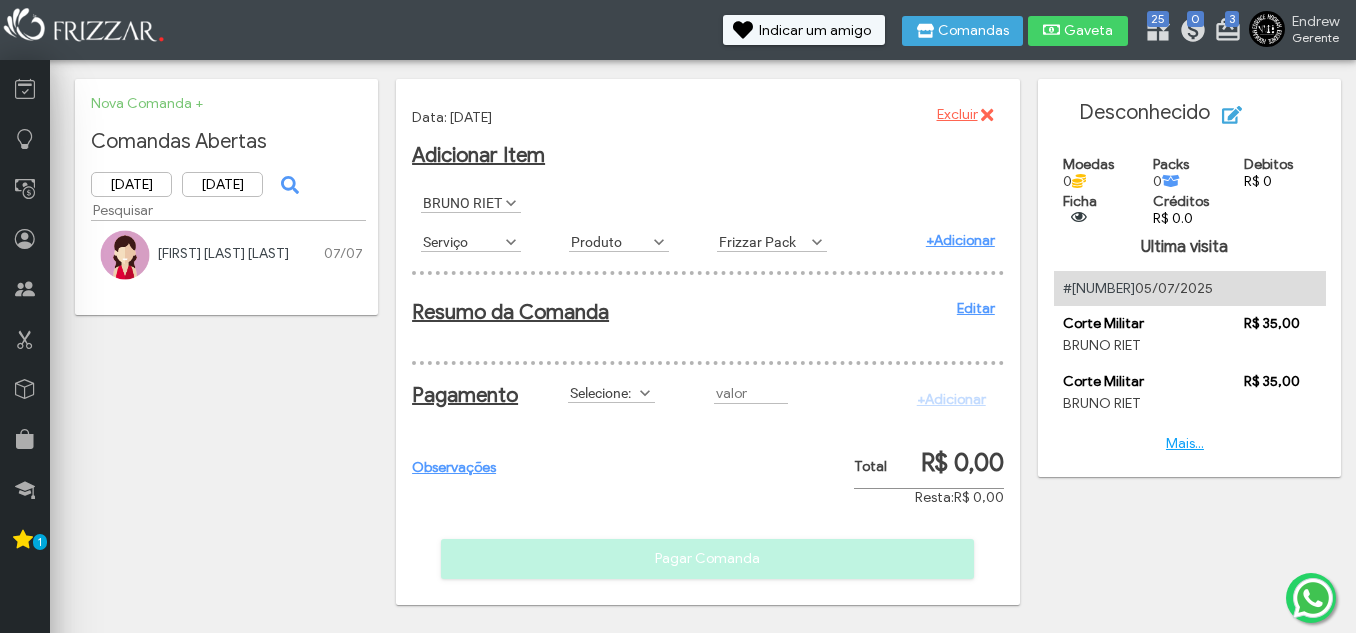 click on "Serviço" at bounding box center [462, 241] 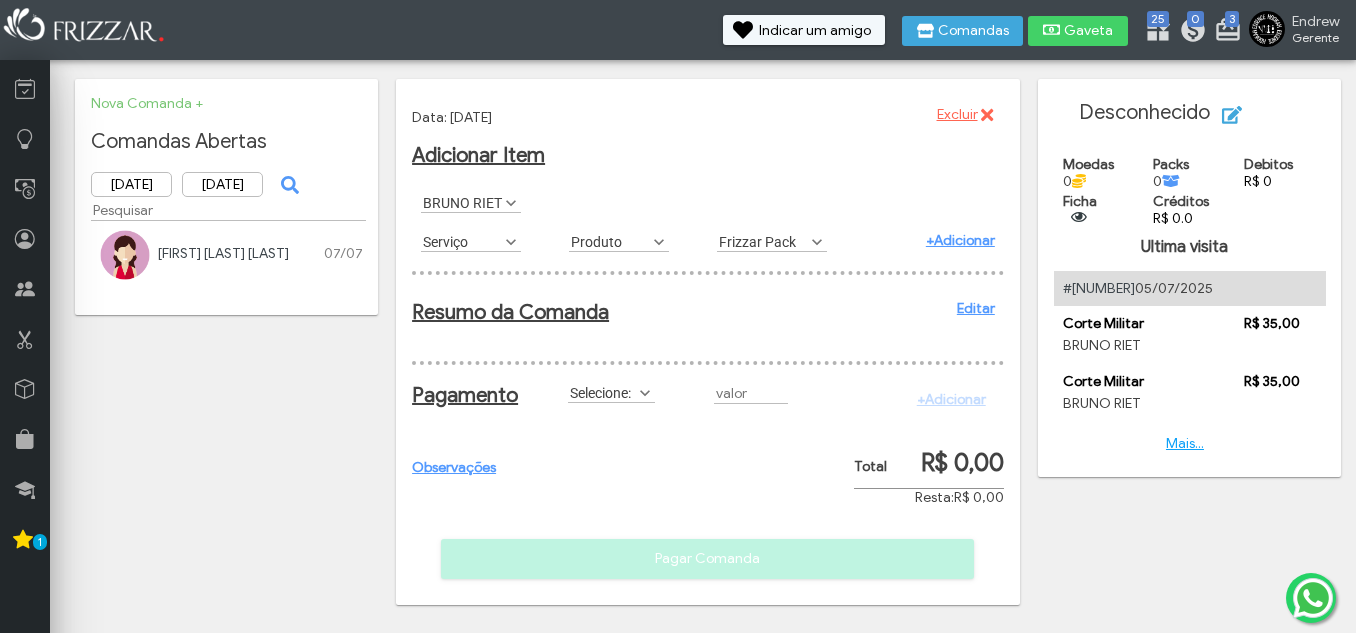 scroll, scrollTop: 11, scrollLeft: 89, axis: both 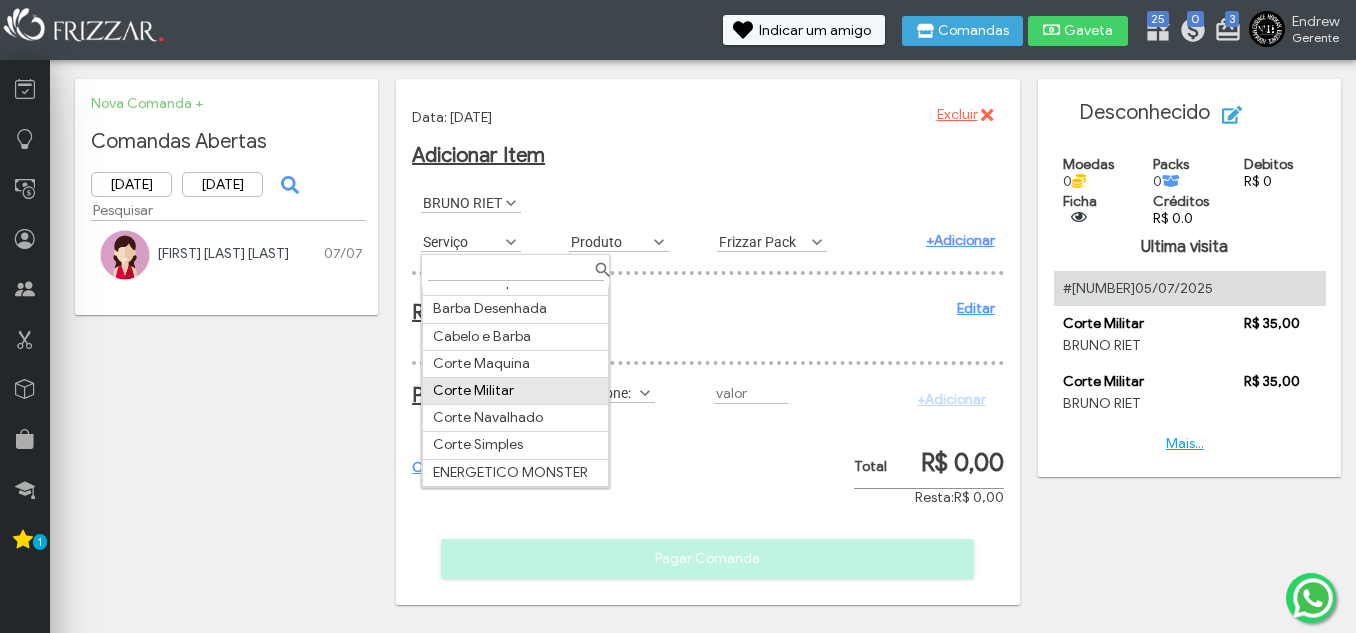 click on "Corte Militar" at bounding box center [516, 391] 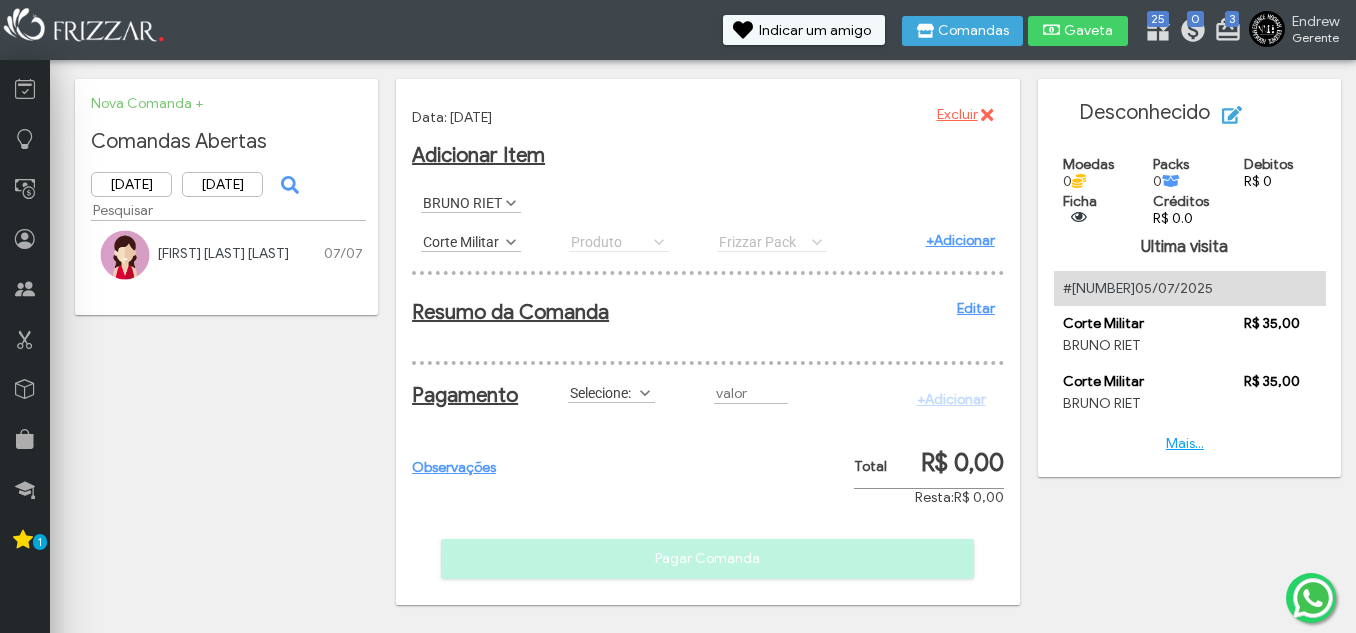 click on "+Adicionar" at bounding box center [960, 240] 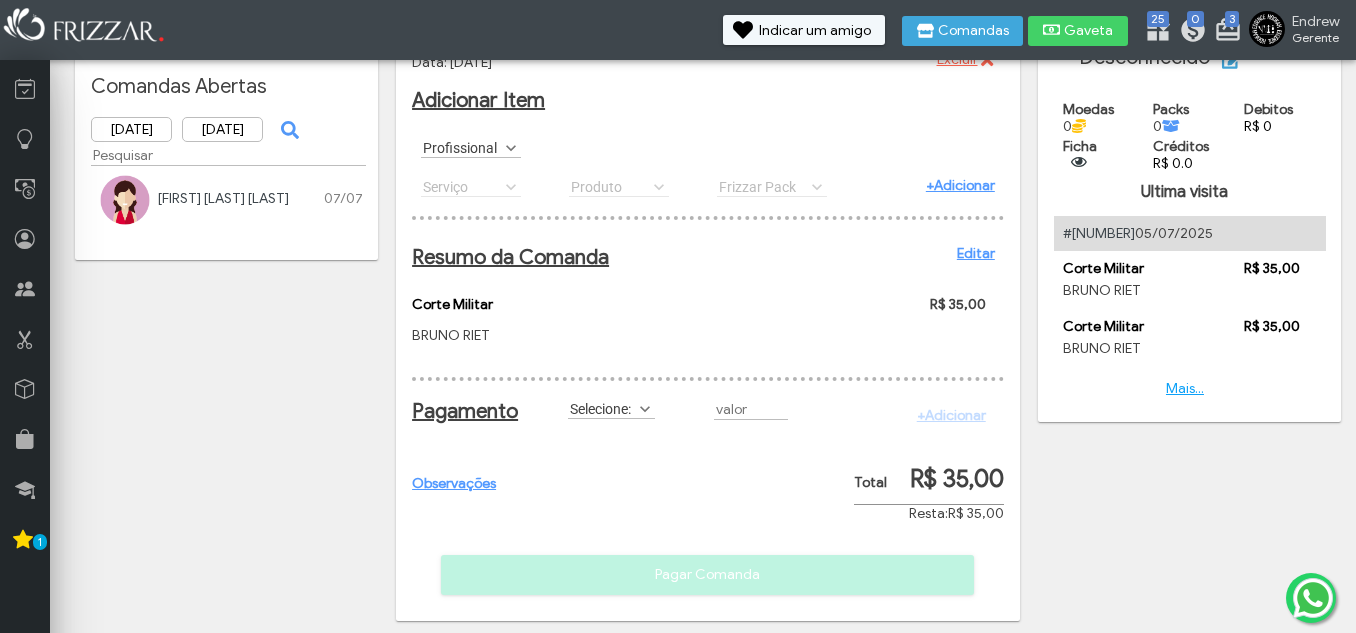 scroll, scrollTop: 85, scrollLeft: 0, axis: vertical 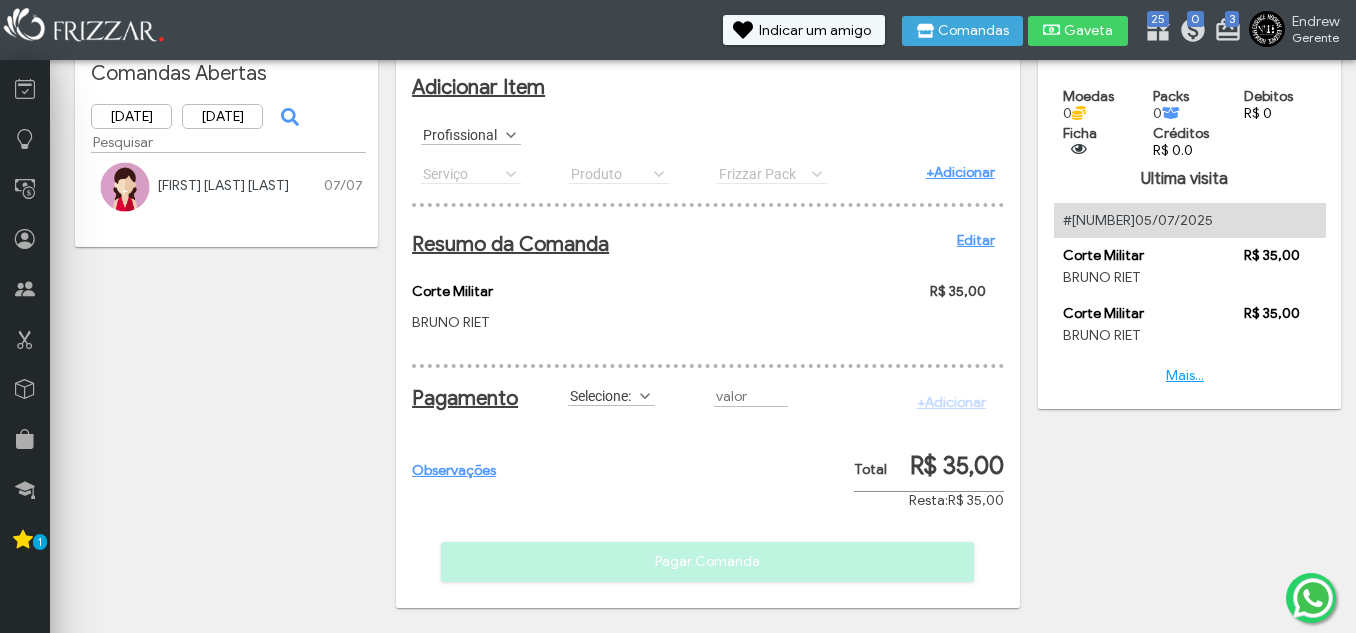click on "Selecione:" at bounding box center [602, 395] 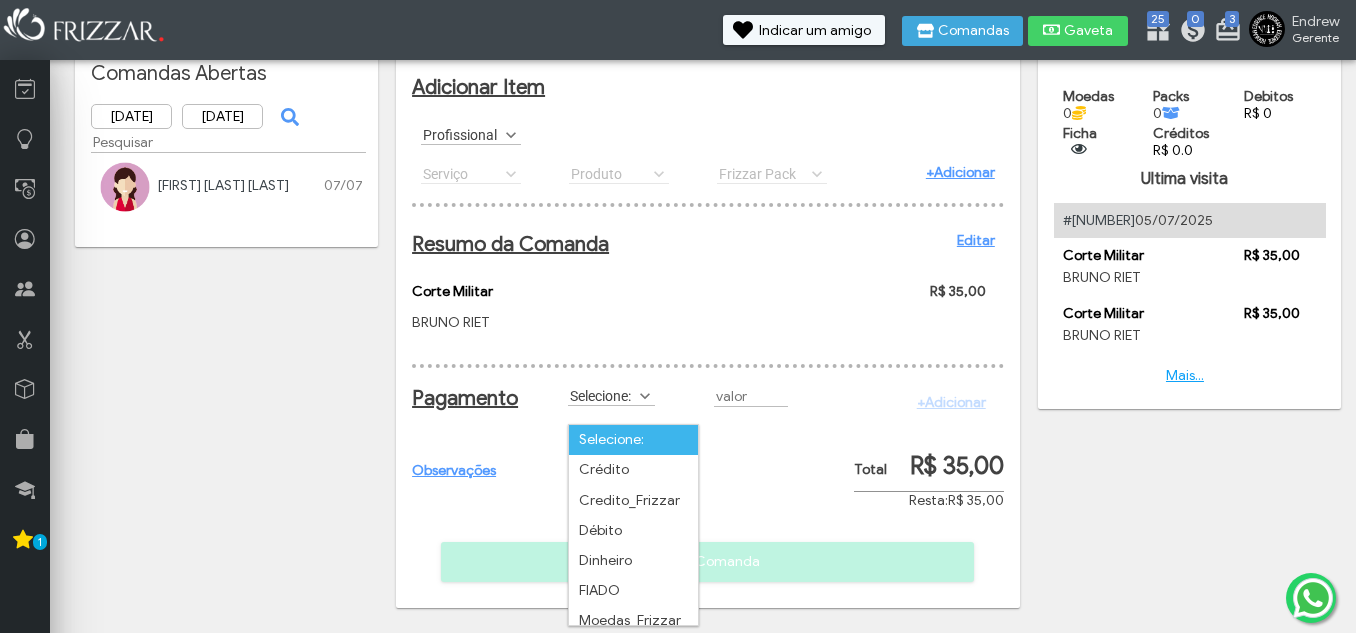scroll, scrollTop: 11, scrollLeft: 89, axis: both 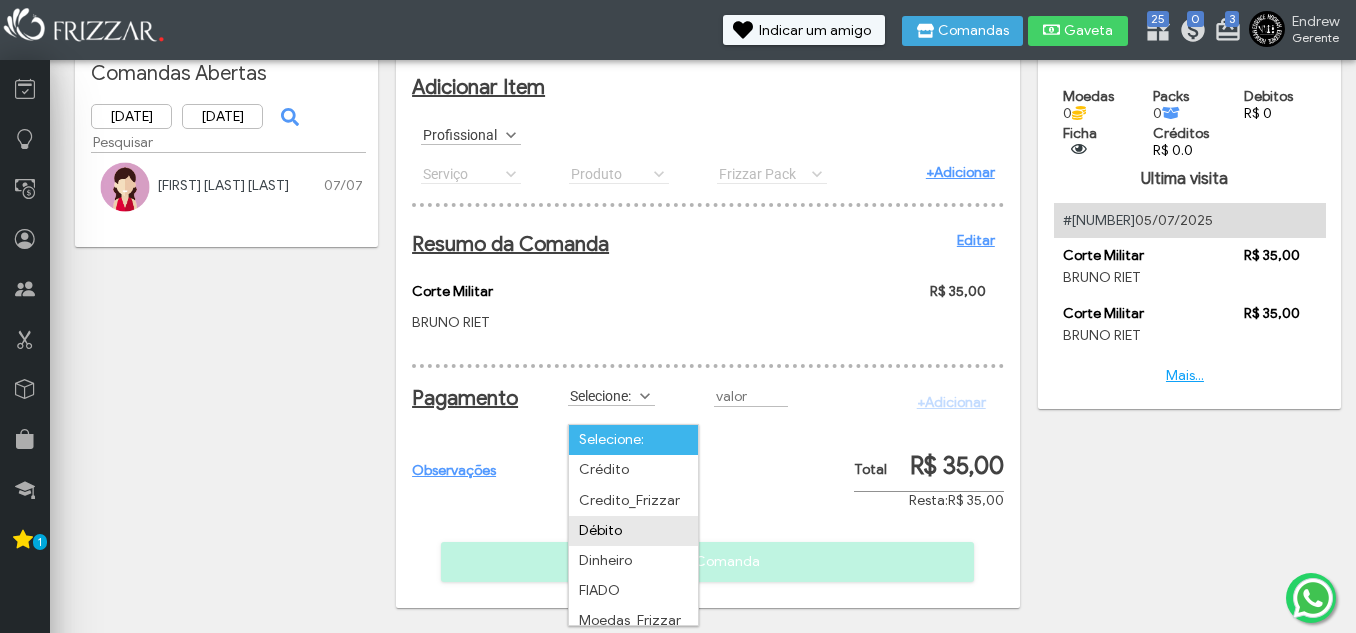 drag, startPoint x: 615, startPoint y: 508, endPoint x: 662, endPoint y: 472, distance: 59.20304 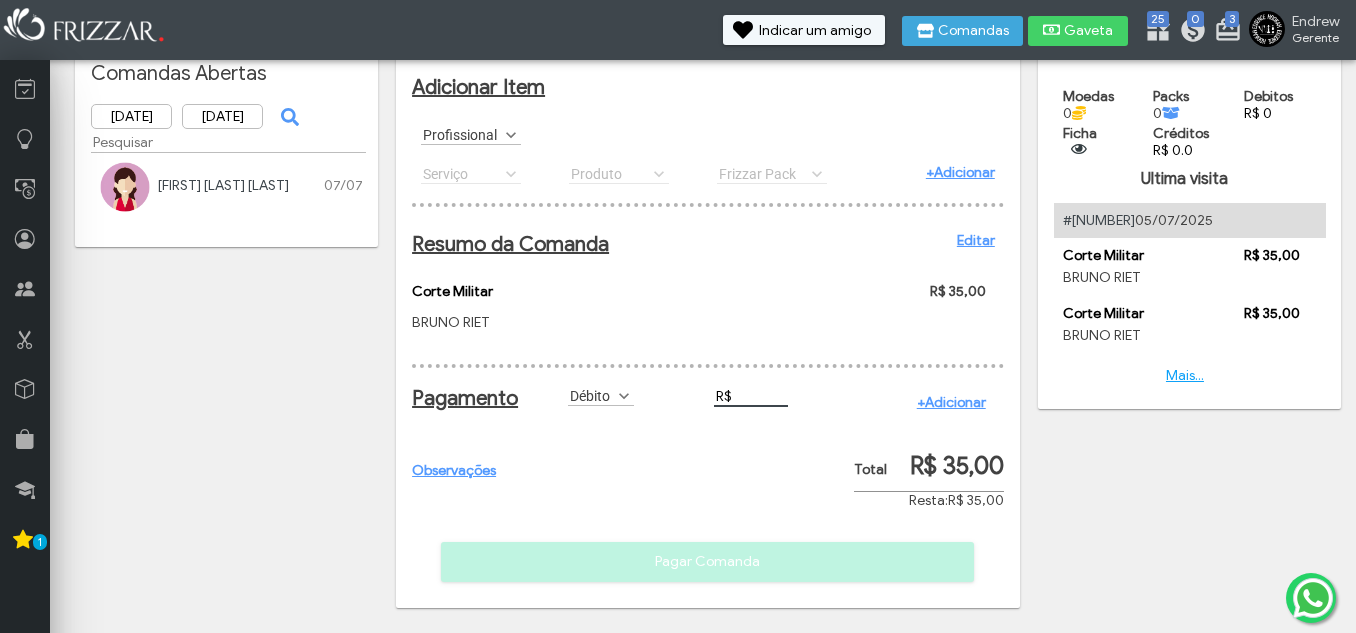 click on "R$" at bounding box center [751, 396] 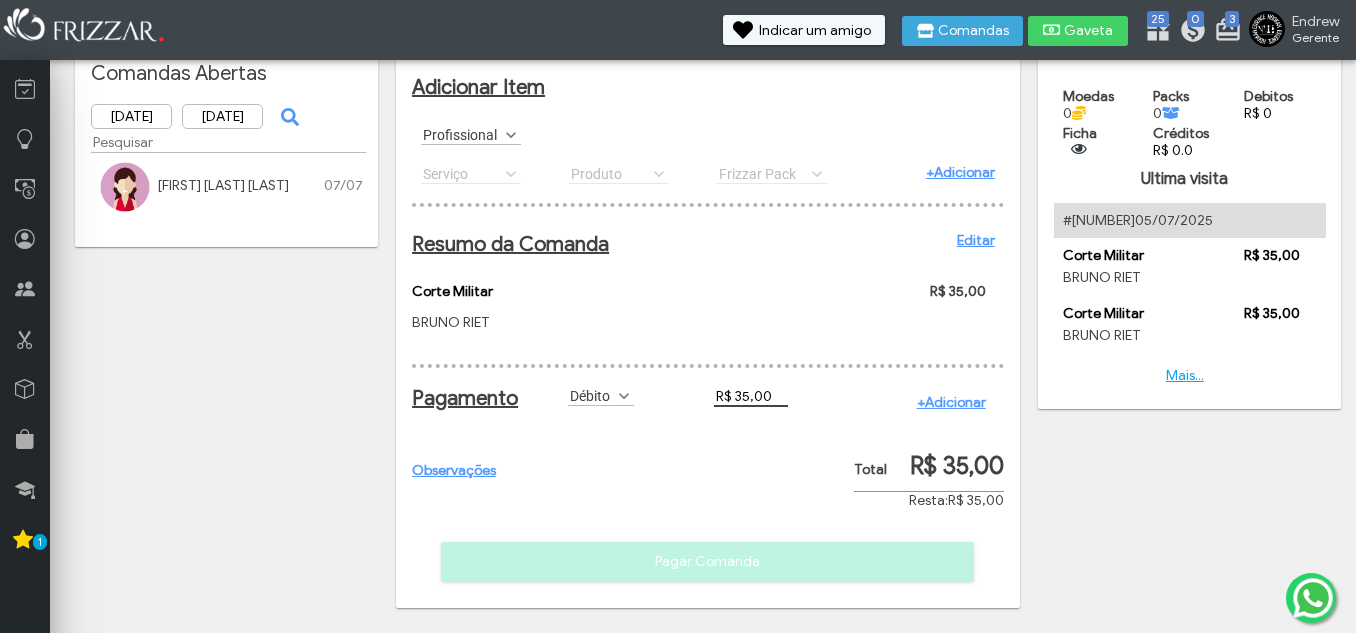 click on "+Adicionar" at bounding box center [951, 402] 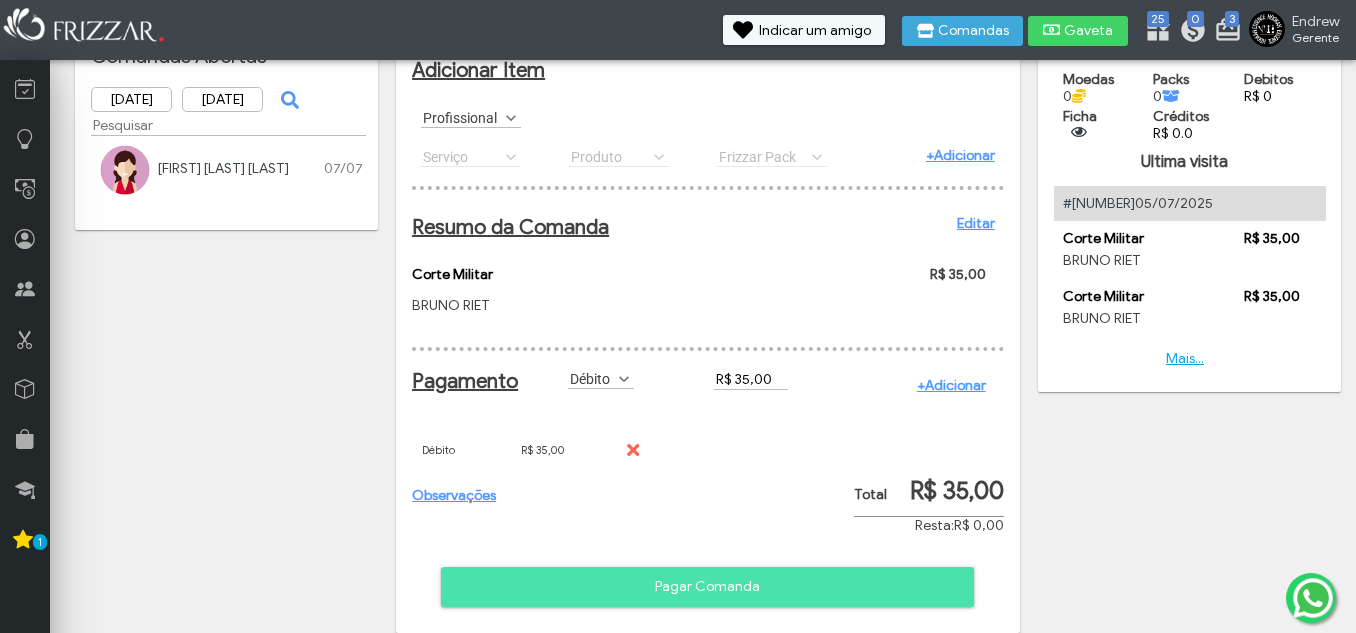 click on "Pagar Comanda" at bounding box center [707, 587] 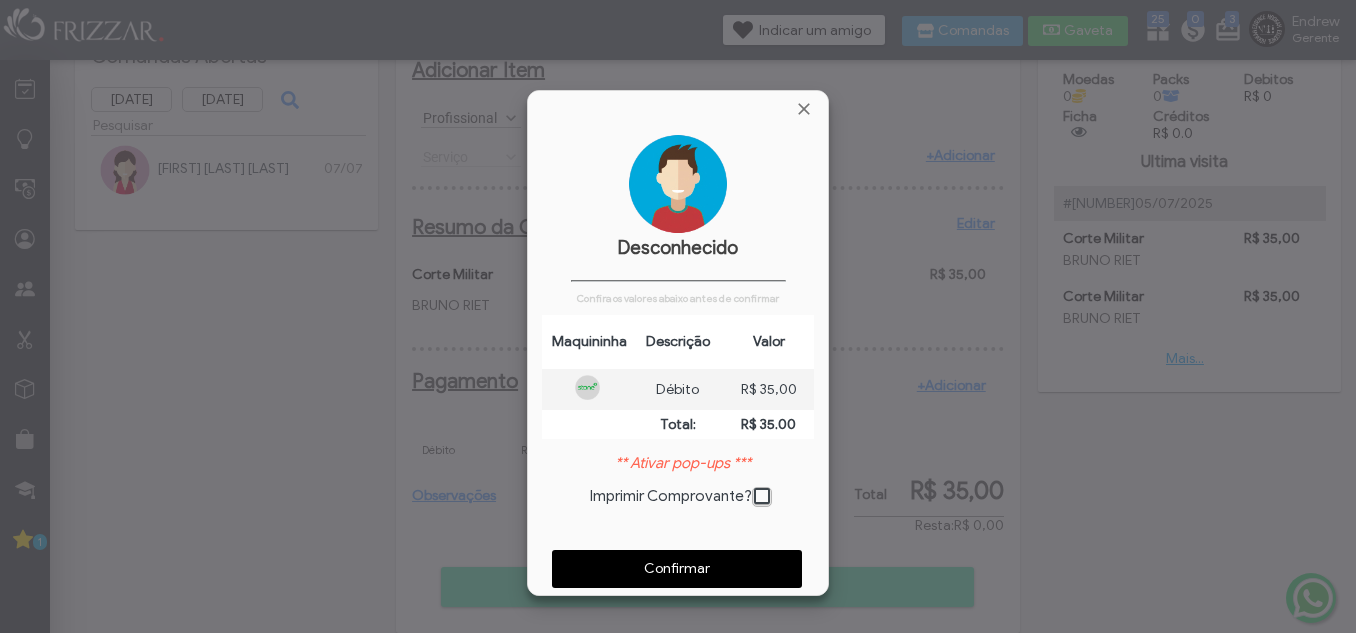scroll, scrollTop: 10, scrollLeft: 11, axis: both 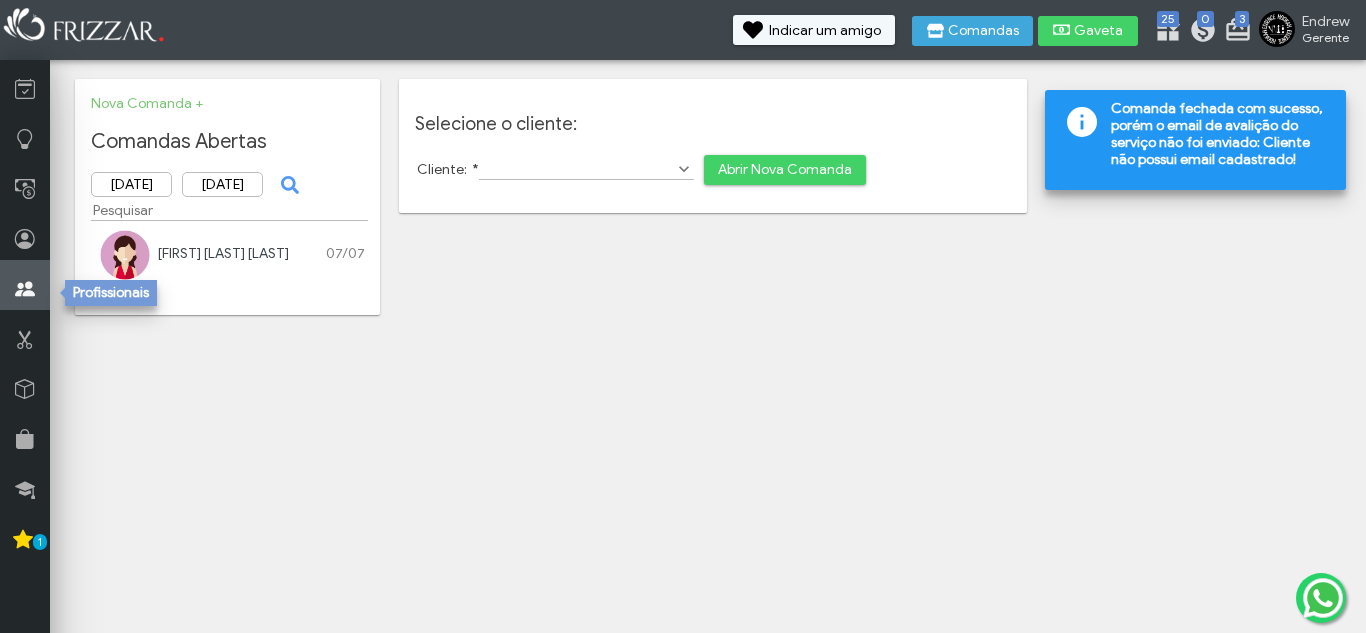 click at bounding box center [25, 285] 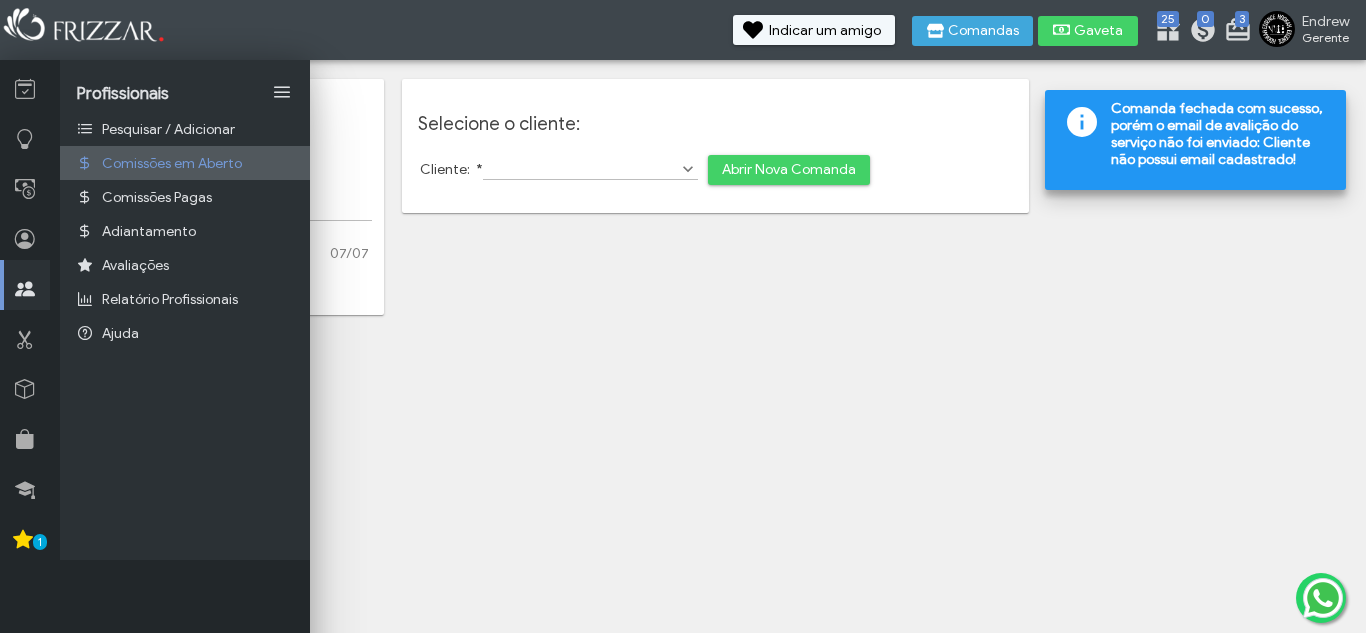 click on "Comissões em Aberto" at bounding box center (172, 163) 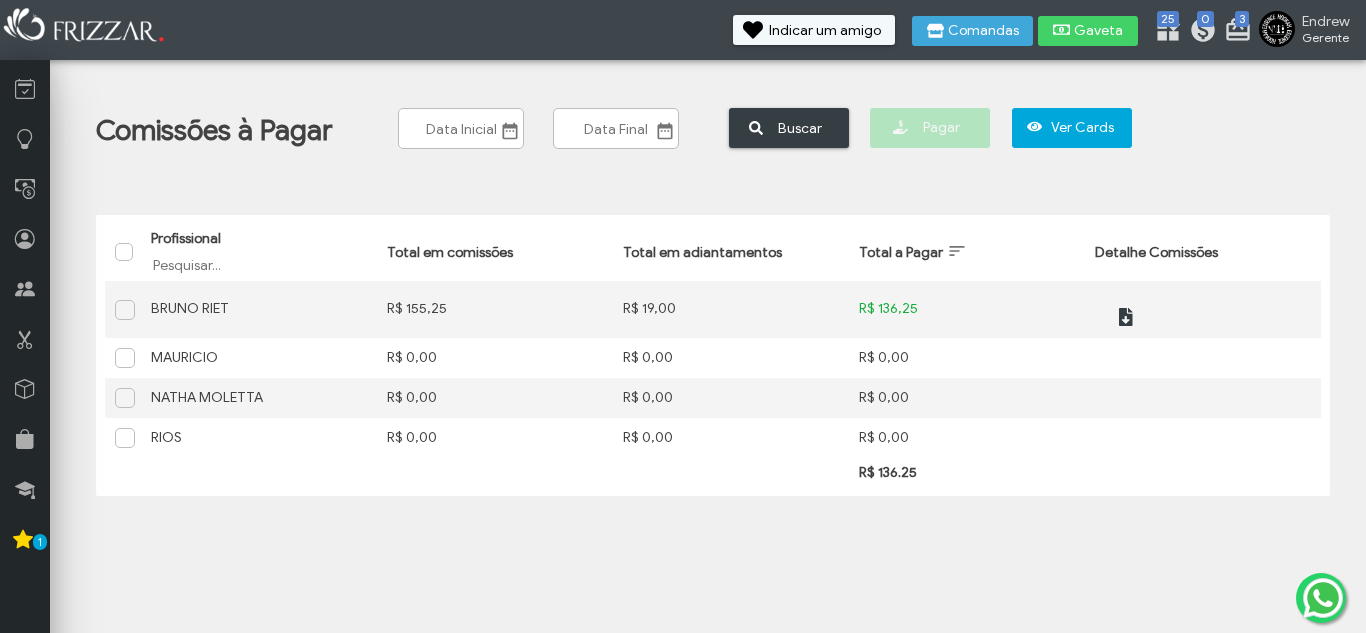scroll, scrollTop: 0, scrollLeft: 0, axis: both 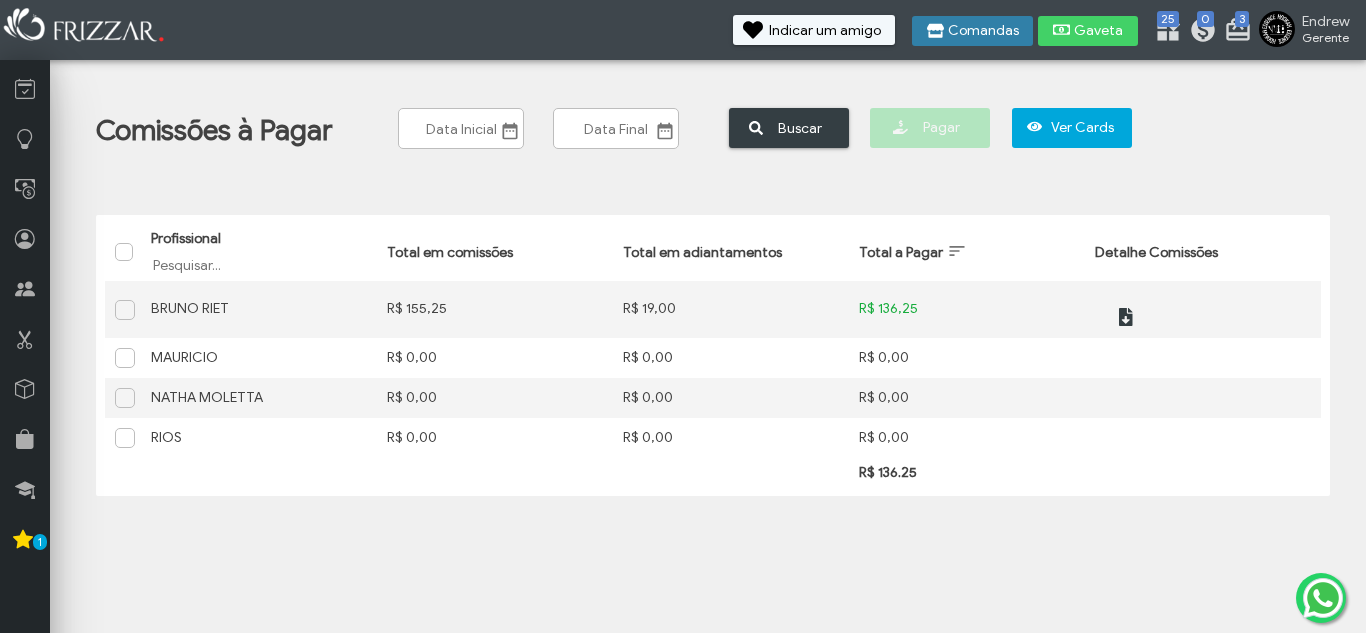 click on "Comandas" at bounding box center [972, 31] 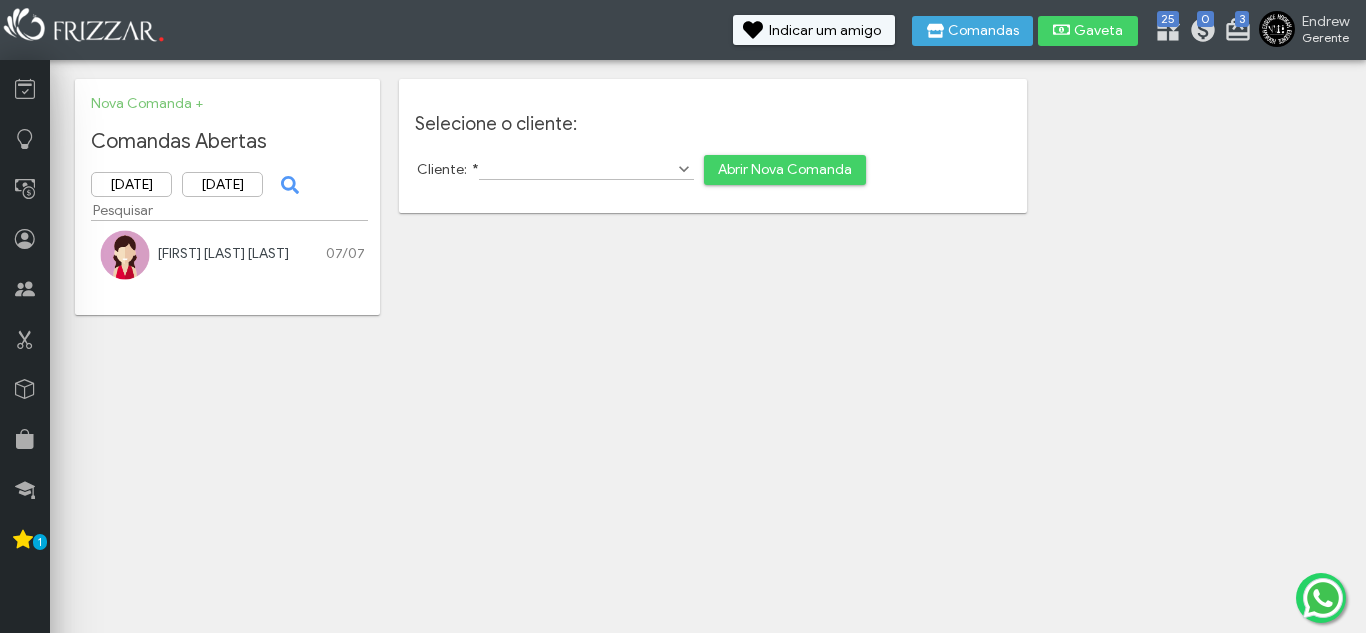 scroll, scrollTop: 0, scrollLeft: 0, axis: both 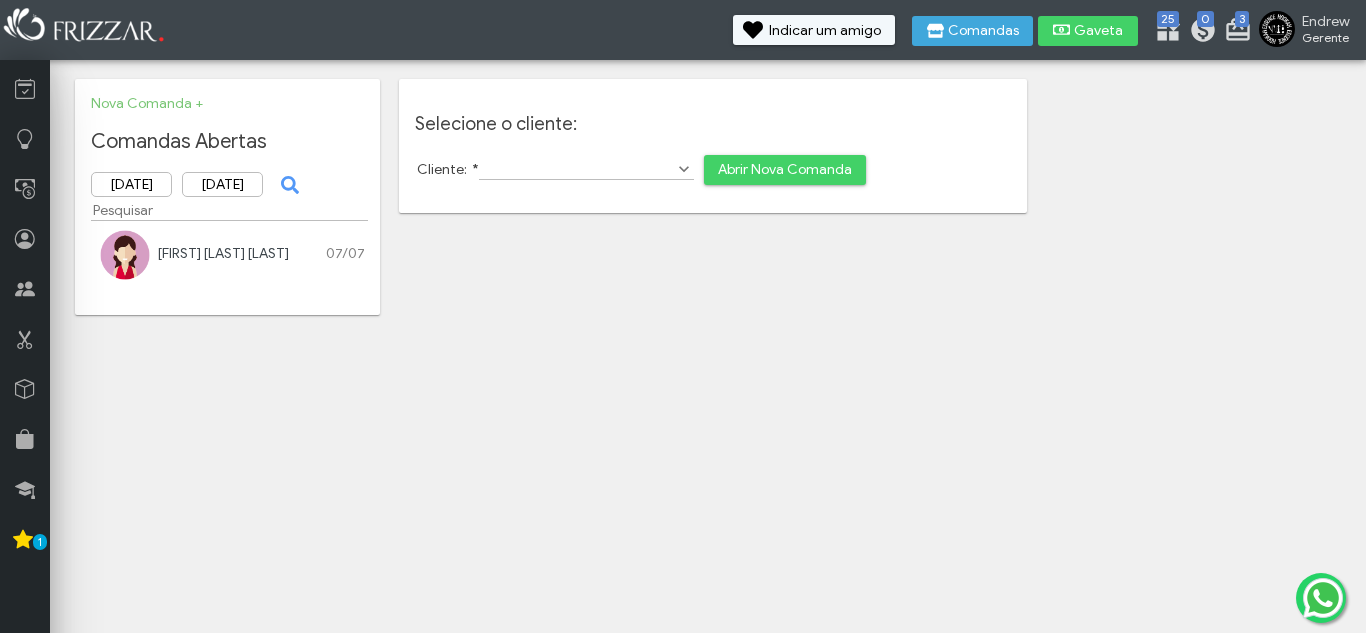 click on "Cliente: *" at bounding box center (586, 169) 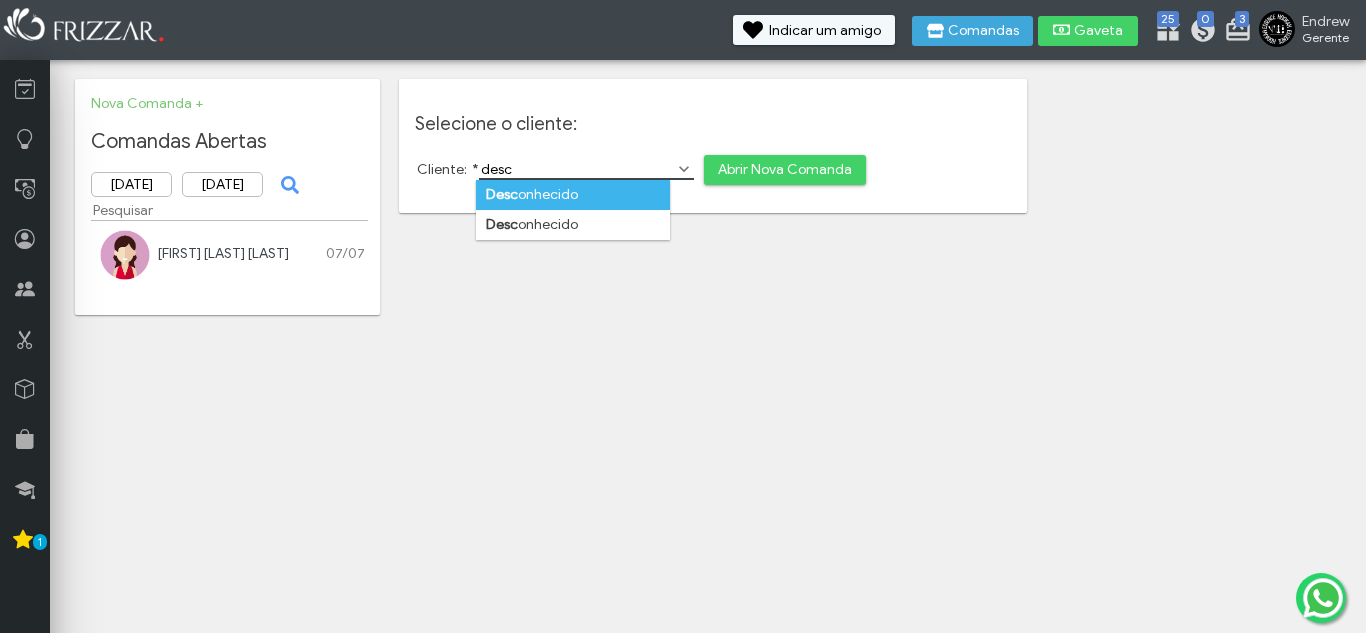 type on "desc" 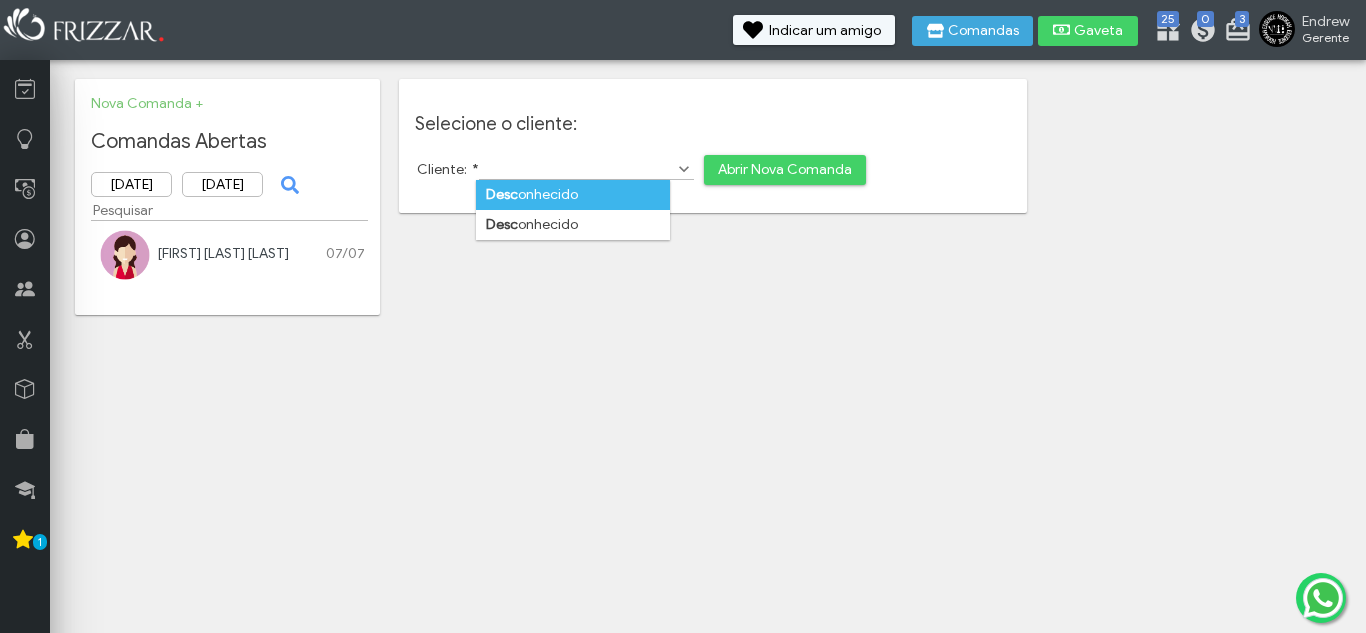 drag, startPoint x: 580, startPoint y: 193, endPoint x: 590, endPoint y: 189, distance: 10.770329 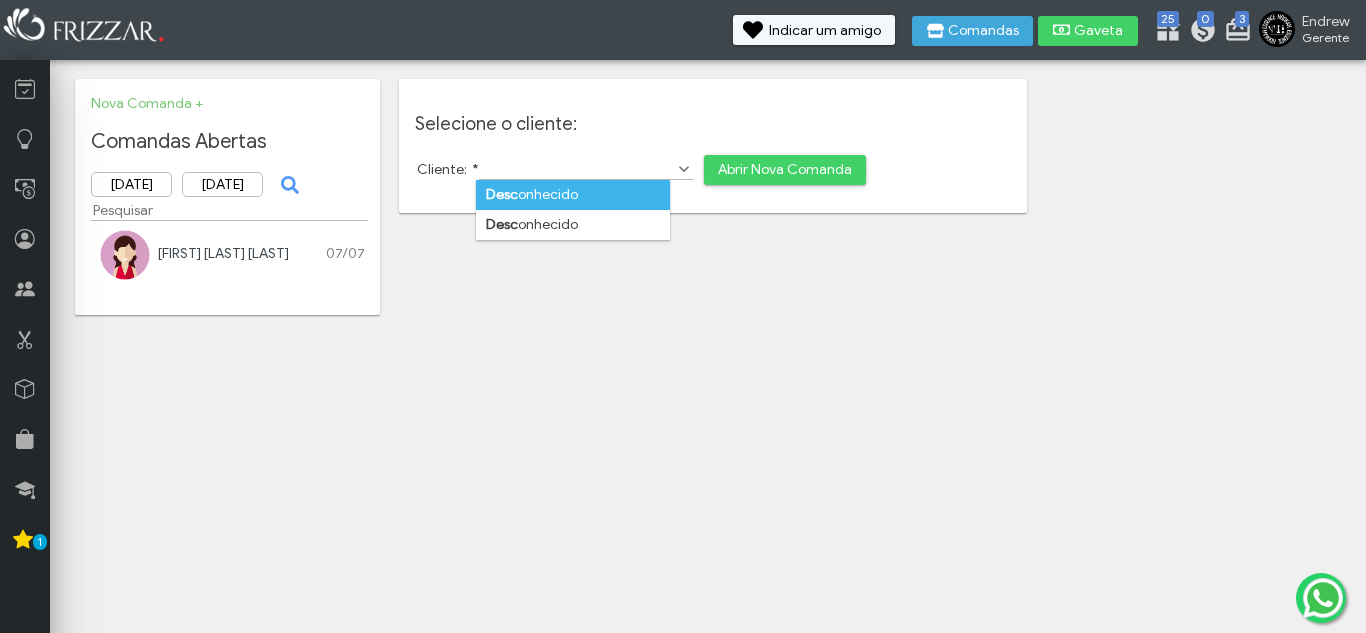 click on "Desc onhecido" at bounding box center [573, 195] 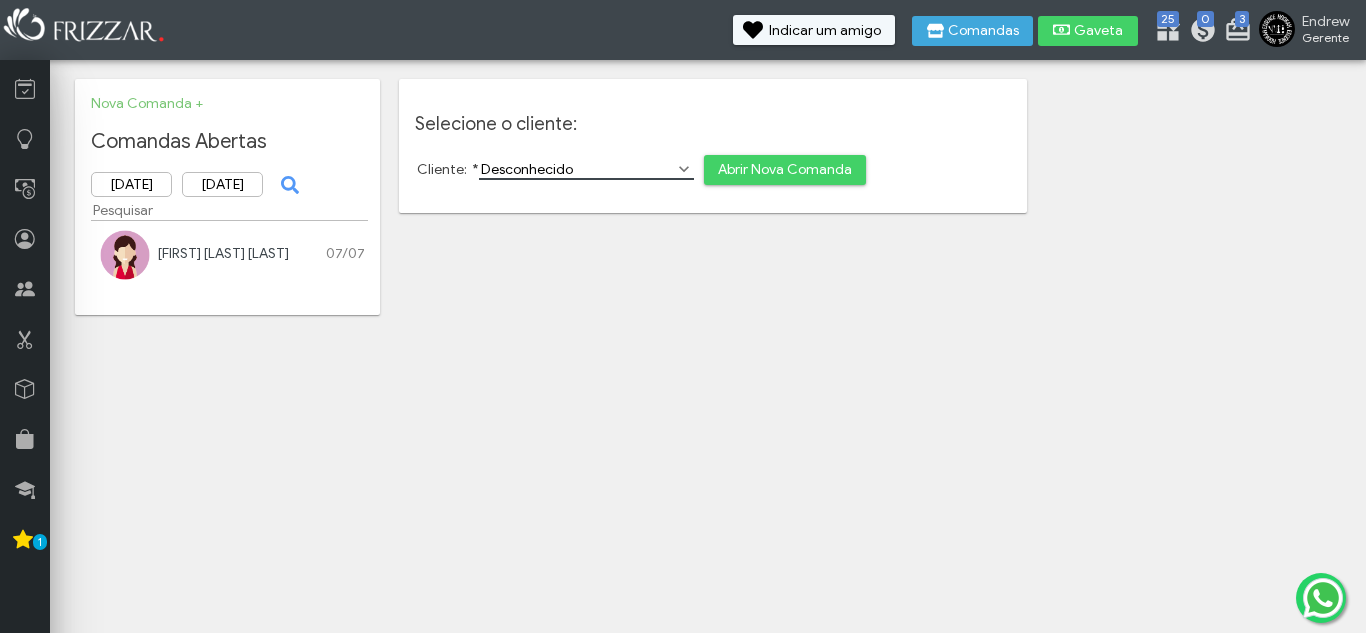 click on "Abrir Nova Comanda" at bounding box center (785, 170) 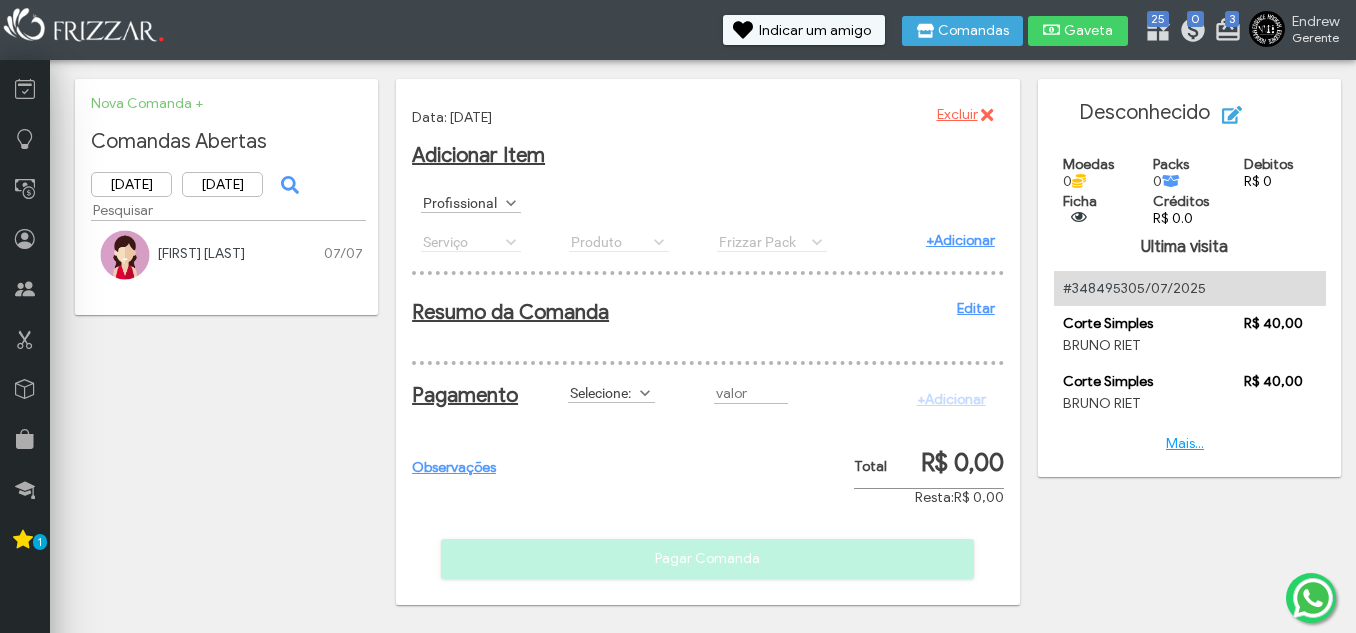 scroll, scrollTop: 0, scrollLeft: 0, axis: both 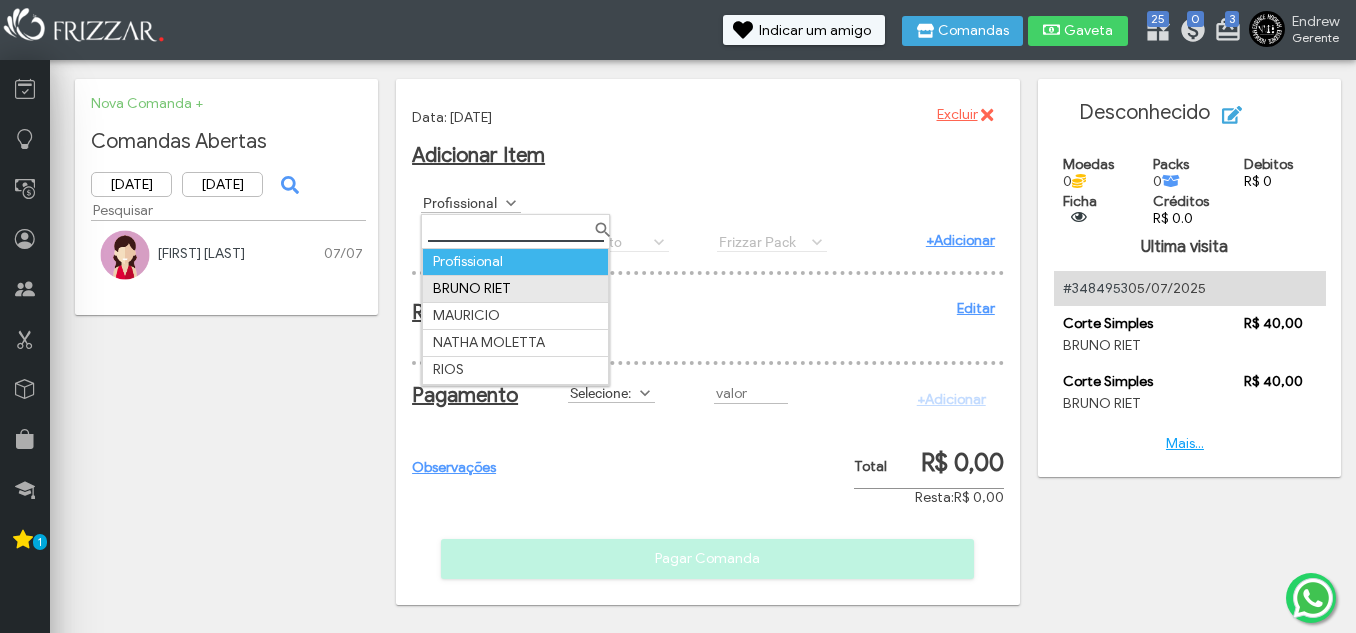 click on "BRUNO RIET" at bounding box center (516, 288) 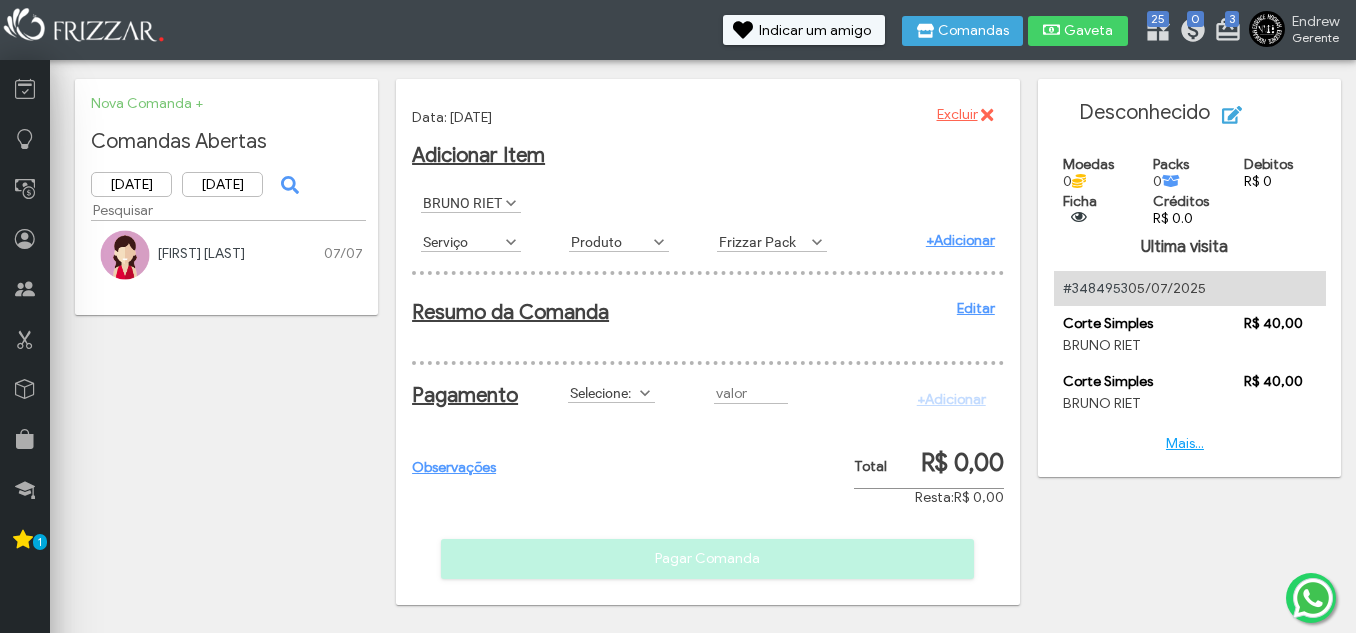 scroll, scrollTop: 11, scrollLeft: 89, axis: both 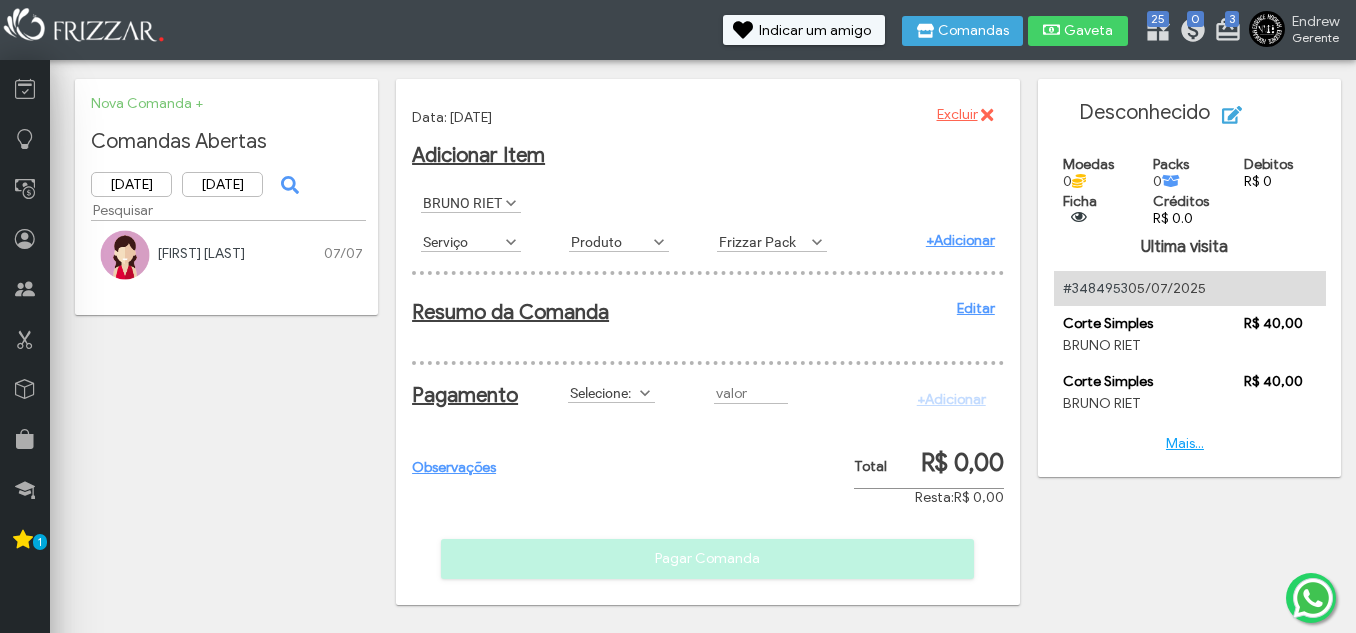 click on "Serviço" at bounding box center (462, 241) 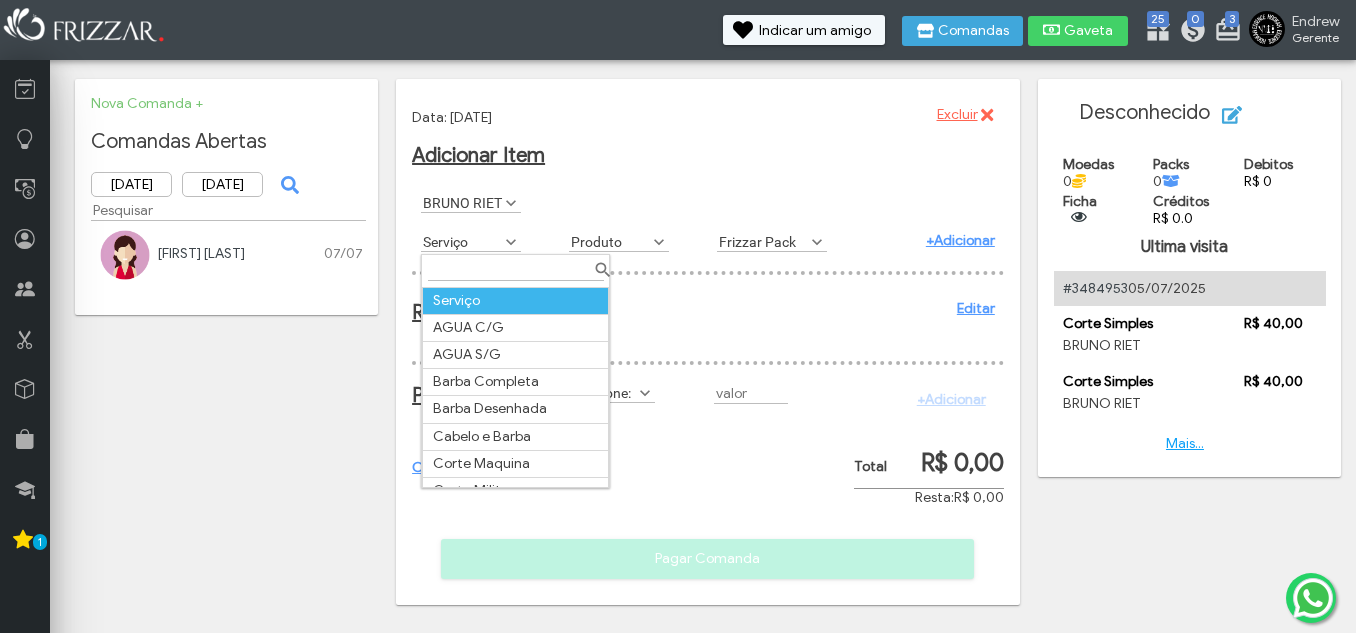 scroll, scrollTop: 11, scrollLeft: 89, axis: both 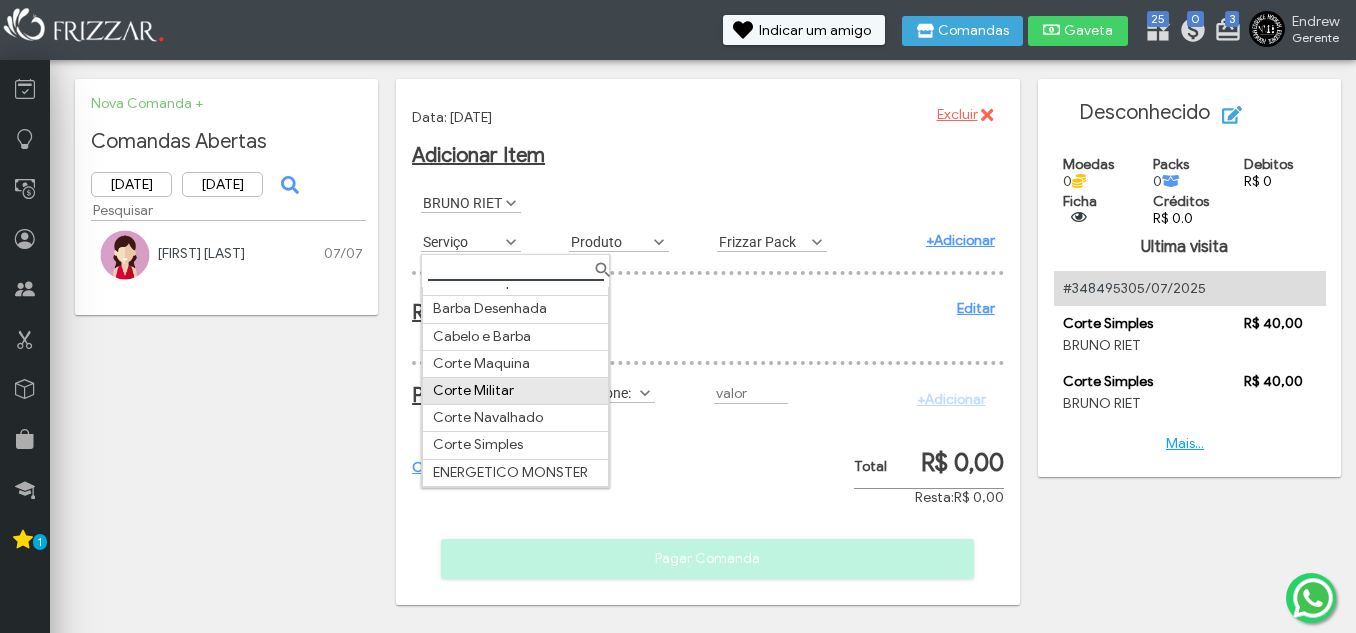click on "Corte Militar" at bounding box center (516, 391) 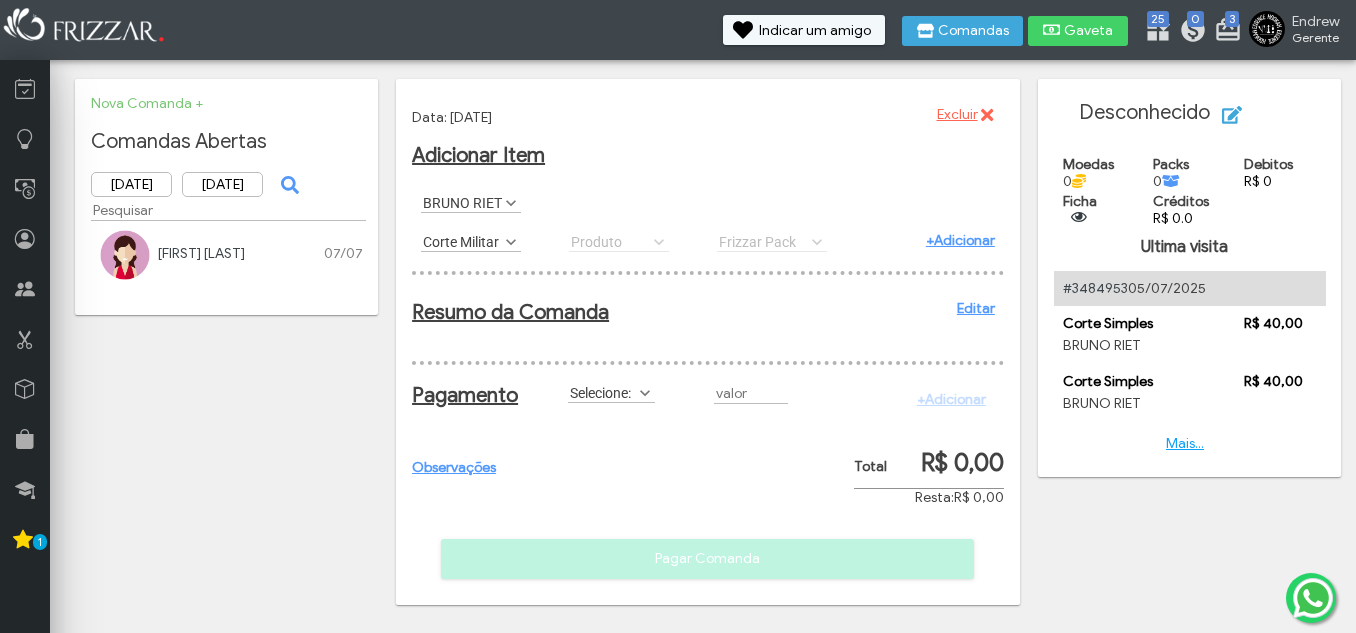 click on "+Adicionar" at bounding box center (960, 240) 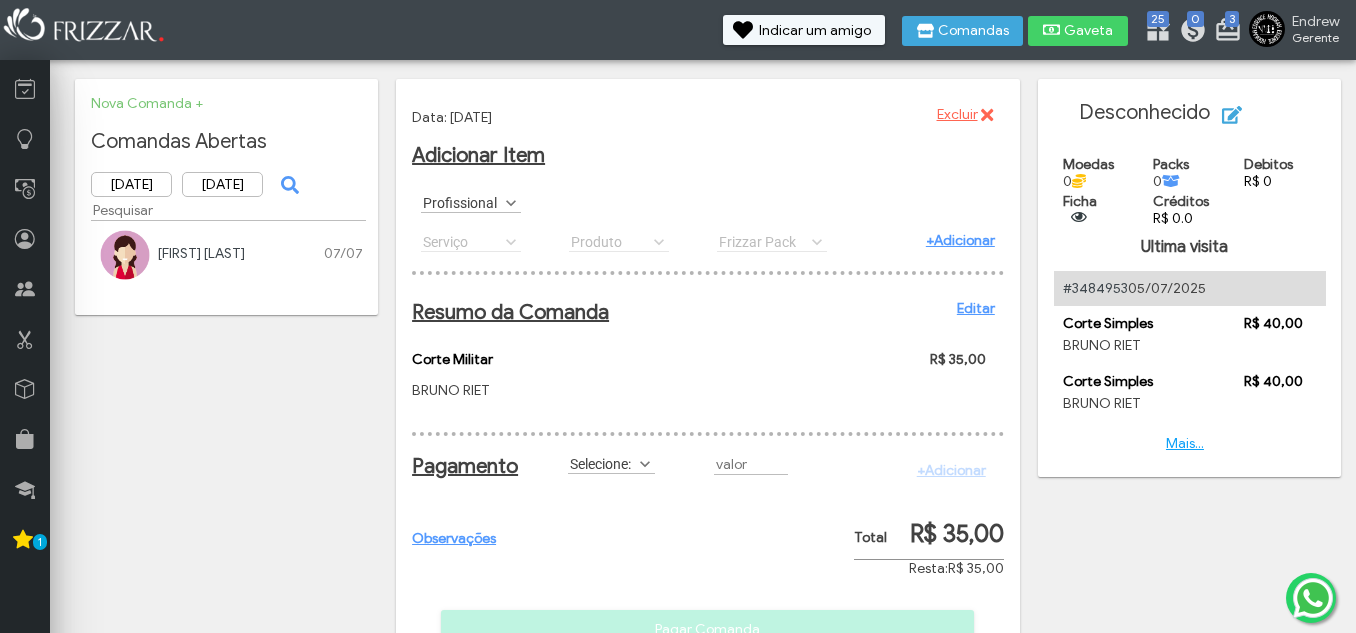 click on "Selecione:" at bounding box center (602, 463) 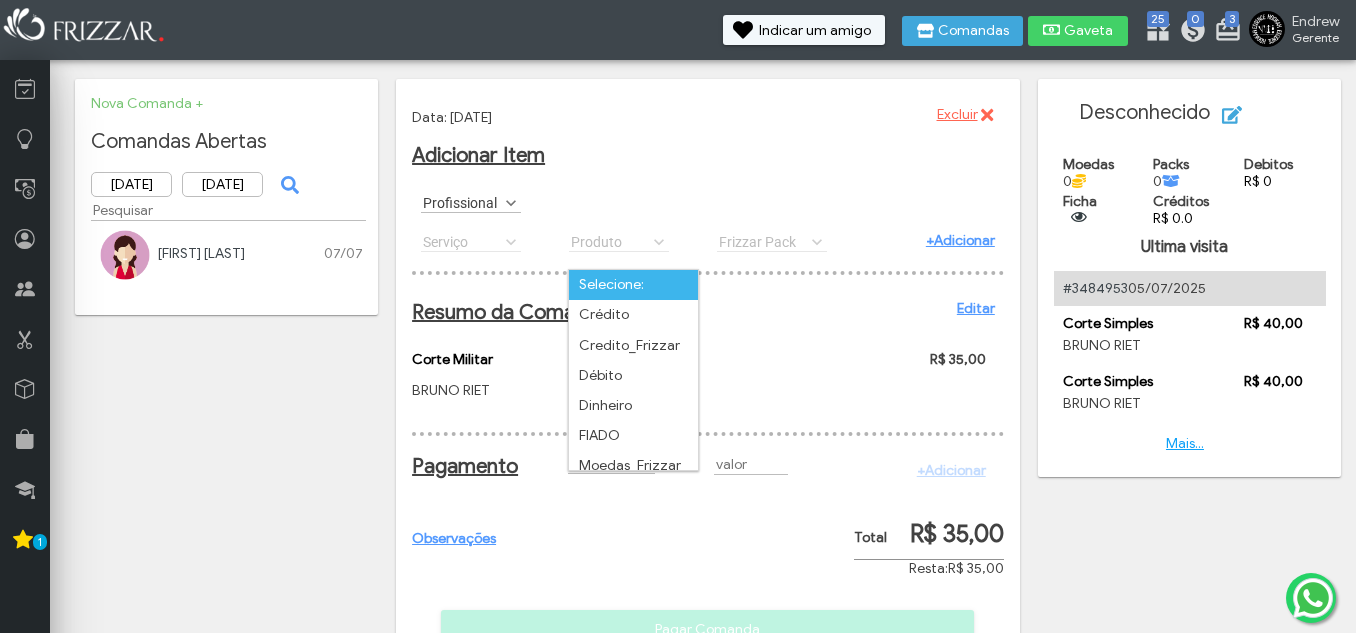 scroll, scrollTop: 11, scrollLeft: 89, axis: both 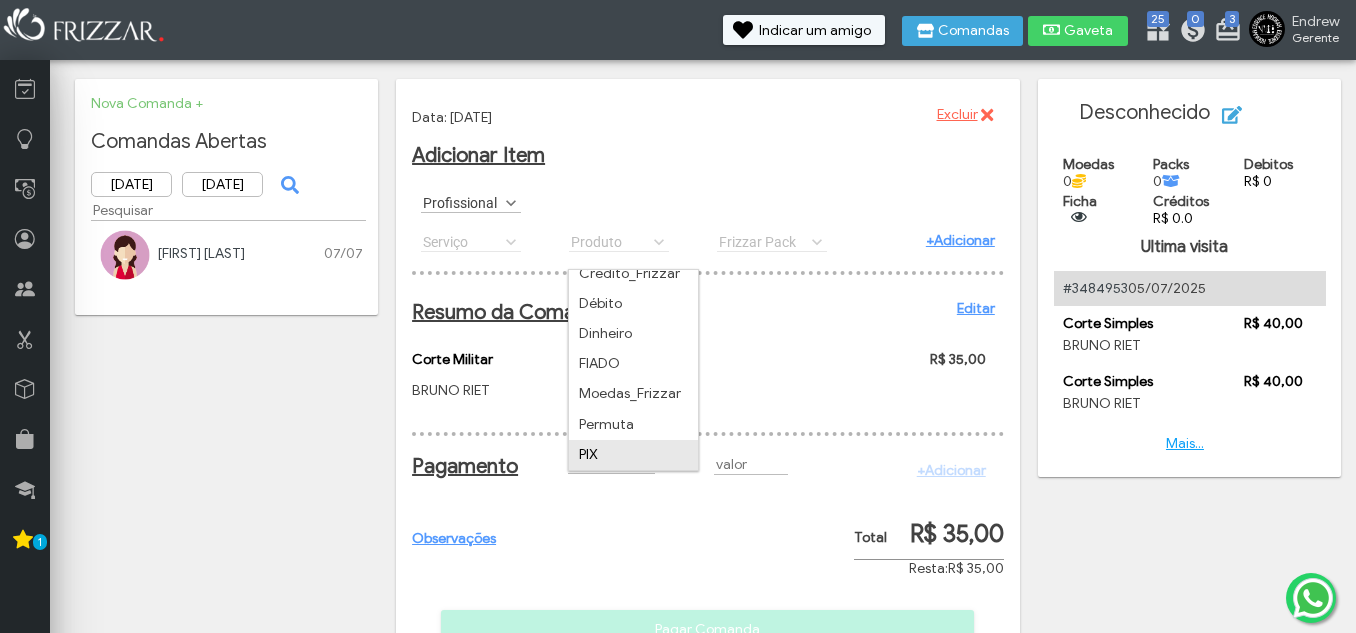 click on "PIX" at bounding box center [633, 455] 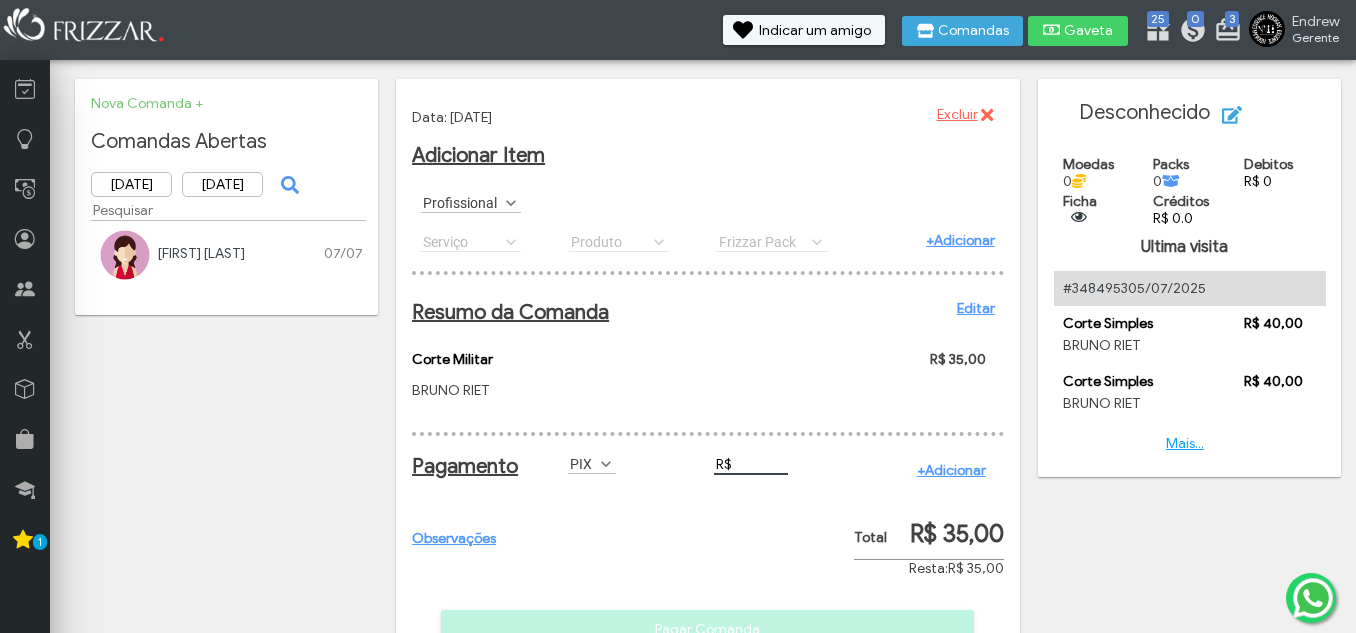 click on "R$" at bounding box center [751, 464] 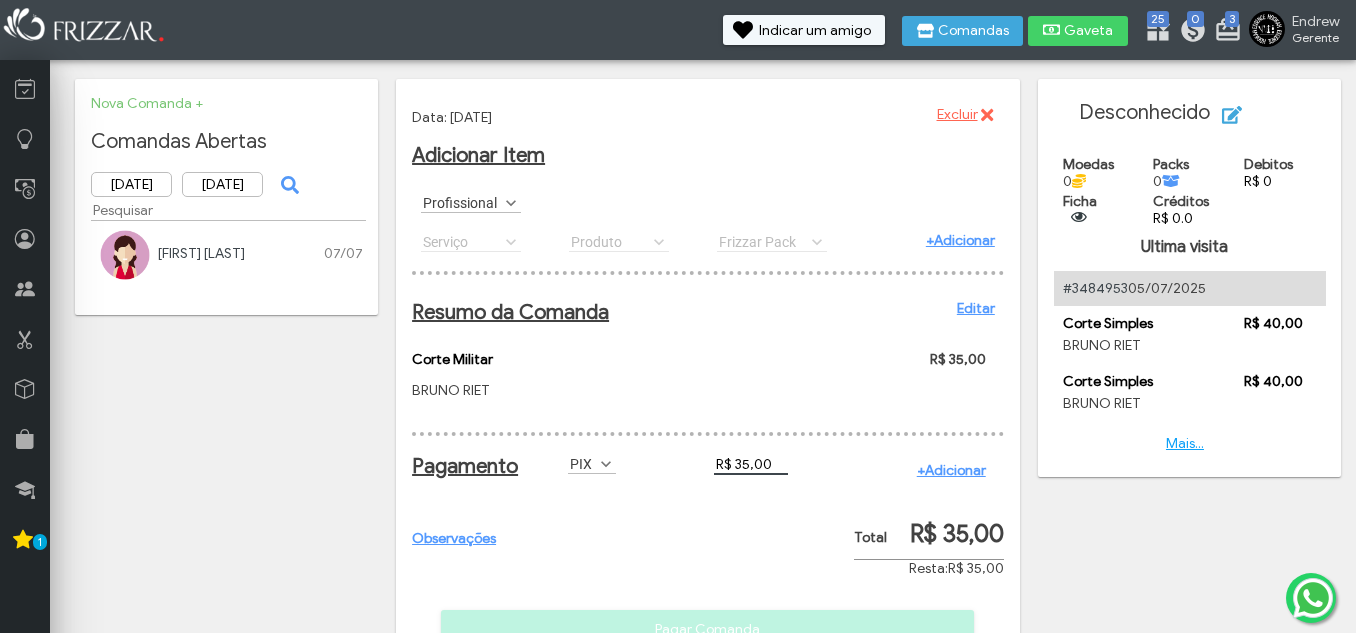 click on "+Adicionar" at bounding box center [951, 470] 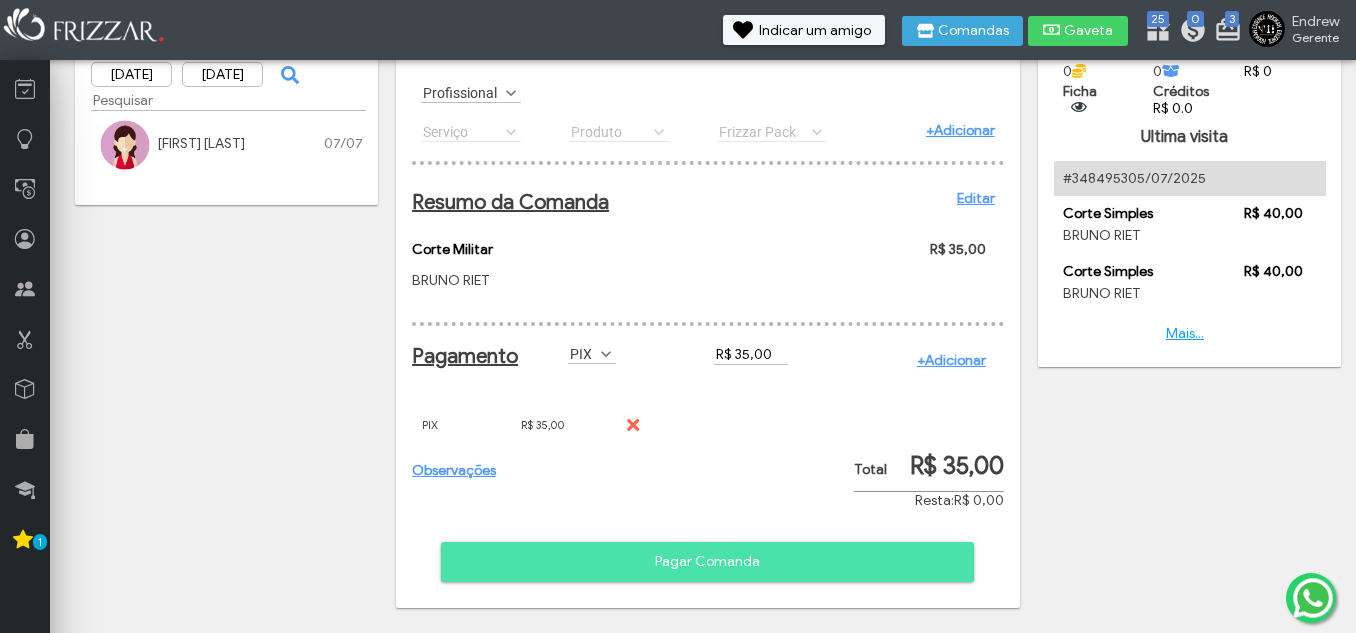 scroll, scrollTop: 127, scrollLeft: 0, axis: vertical 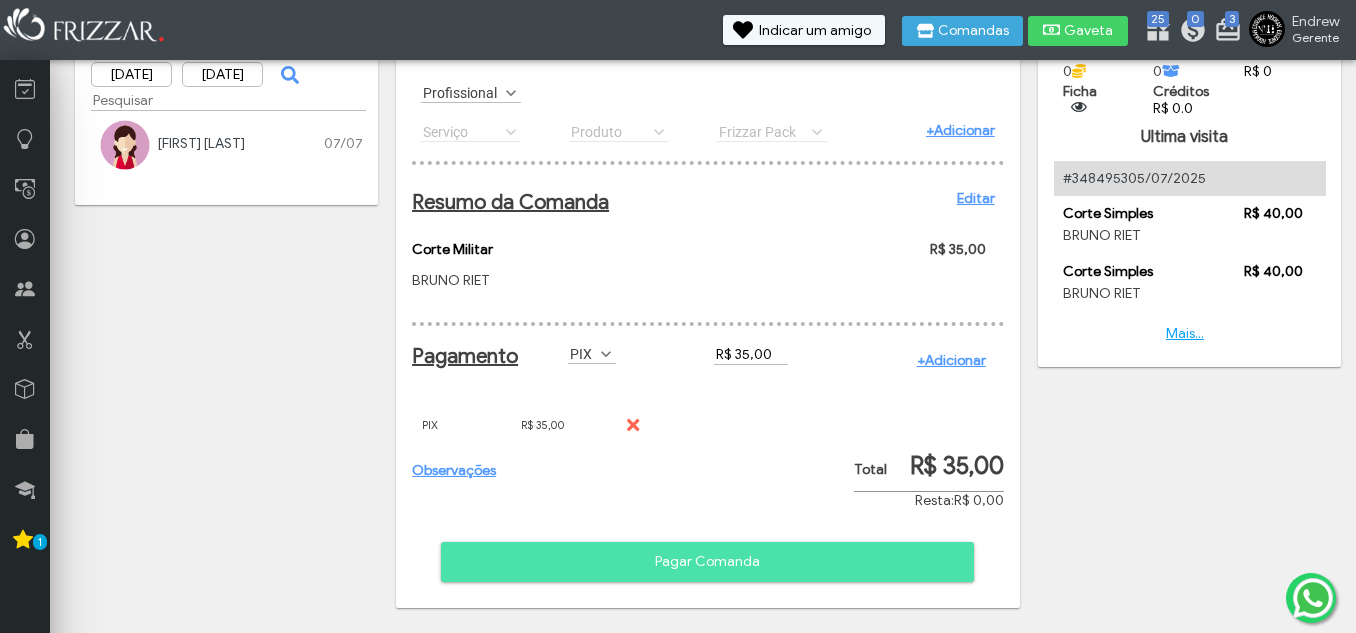 click on "Pagar Comanda" at bounding box center [707, 562] 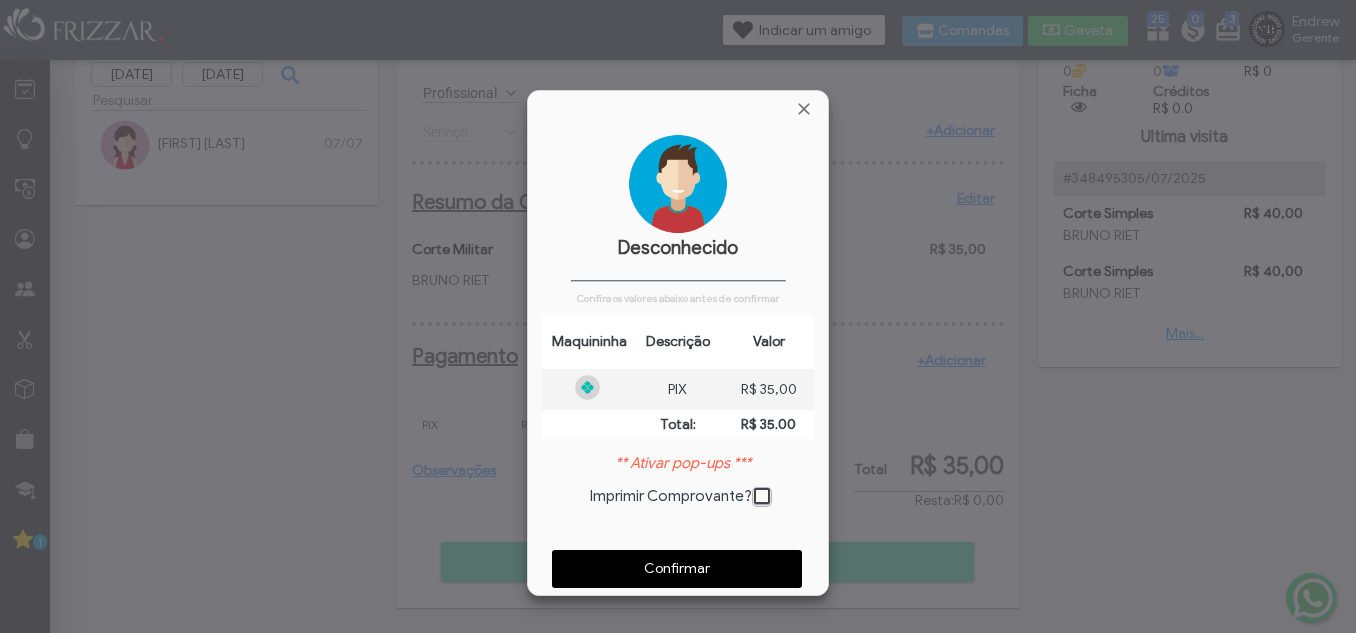scroll, scrollTop: 10, scrollLeft: 11, axis: both 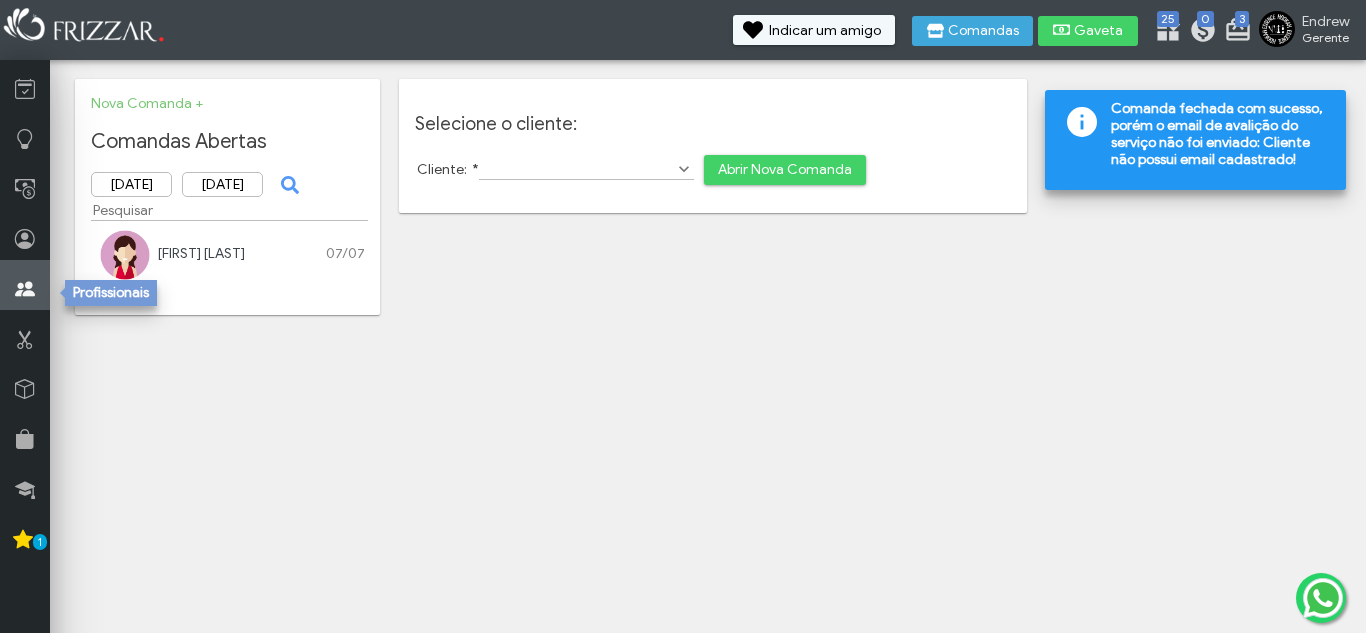 click at bounding box center (25, 289) 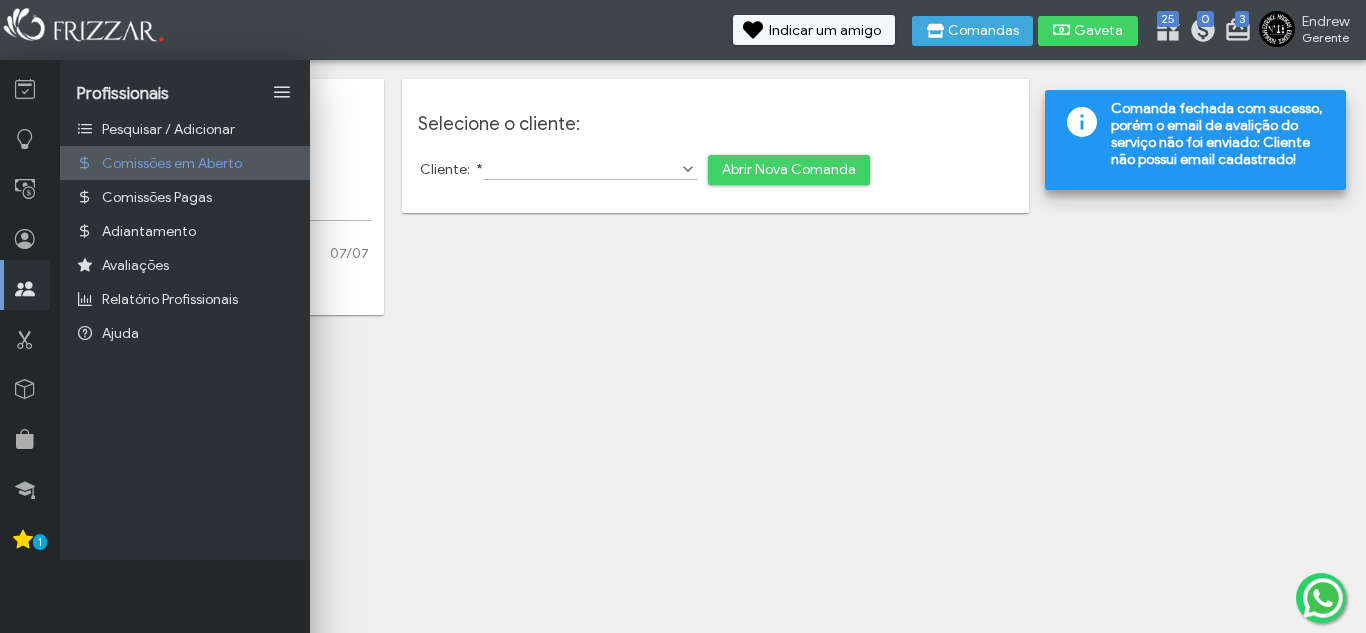 click on "Comissões em Aberto" at bounding box center [172, 163] 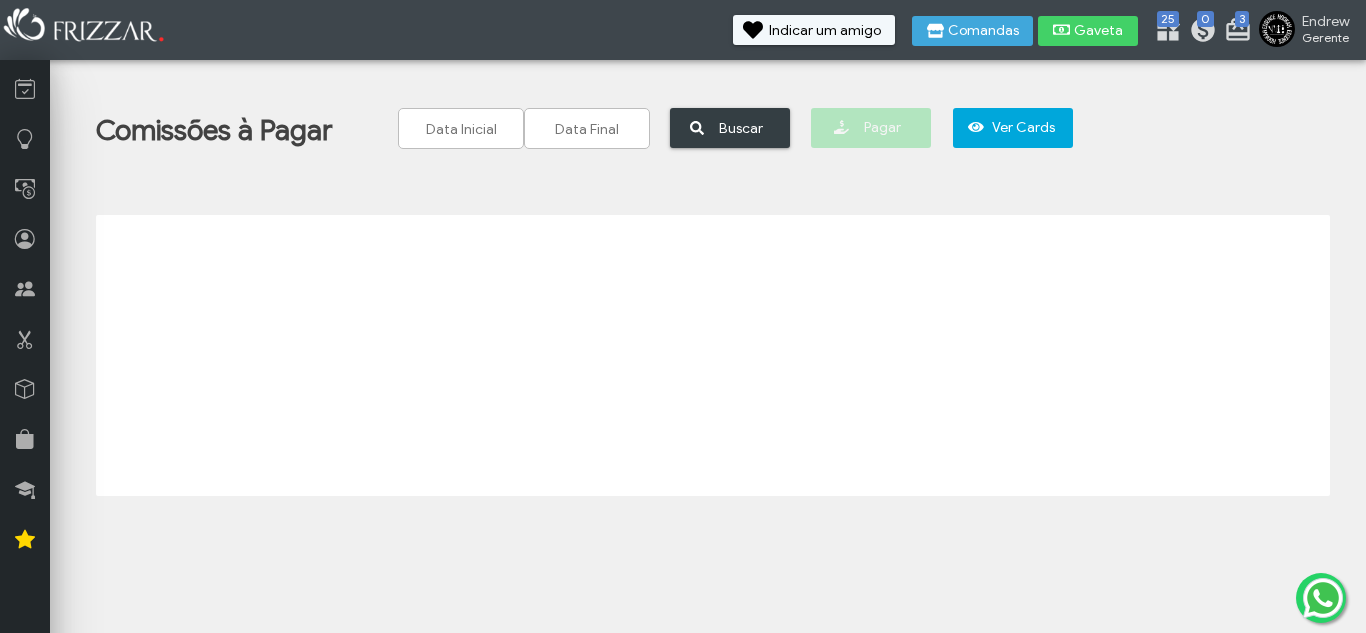 scroll, scrollTop: 0, scrollLeft: 0, axis: both 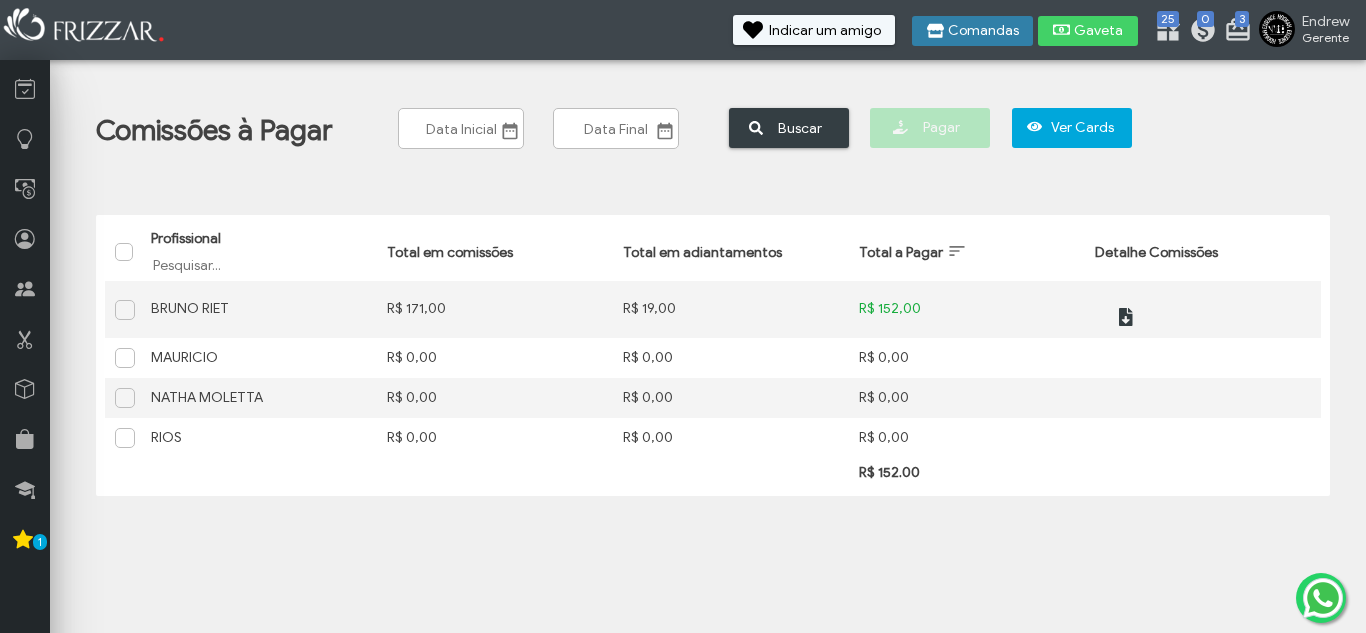 click on "Comandas" at bounding box center [983, 31] 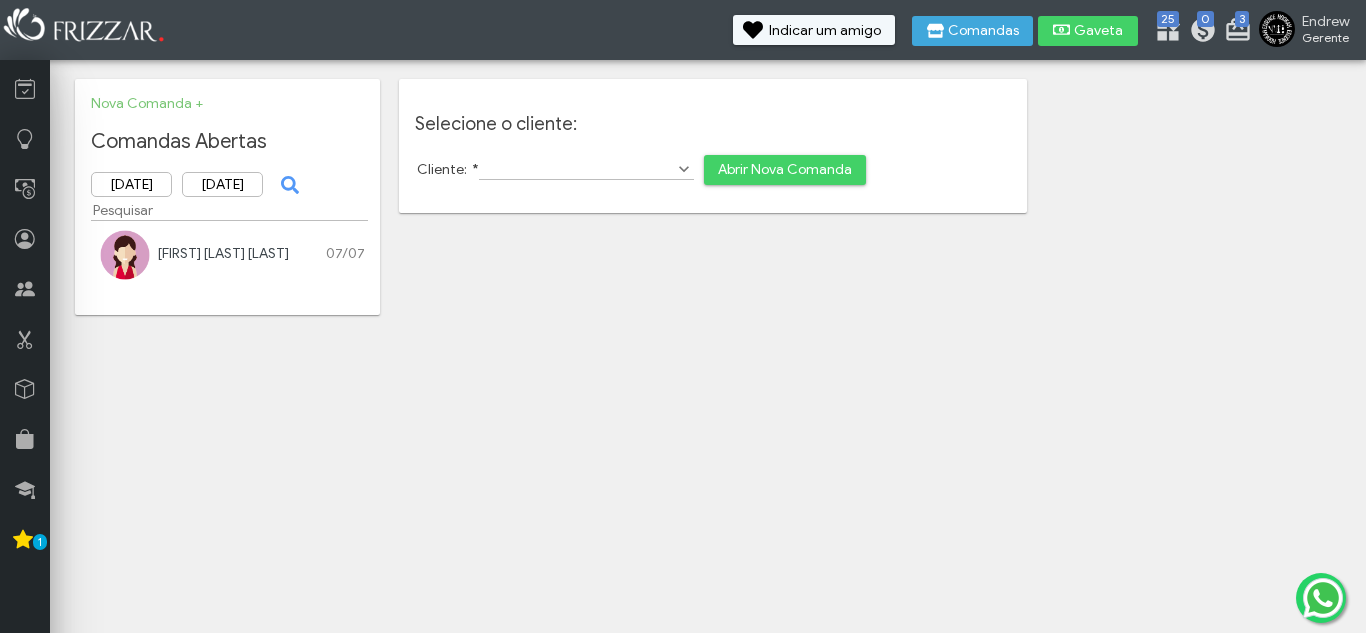 scroll, scrollTop: 0, scrollLeft: 0, axis: both 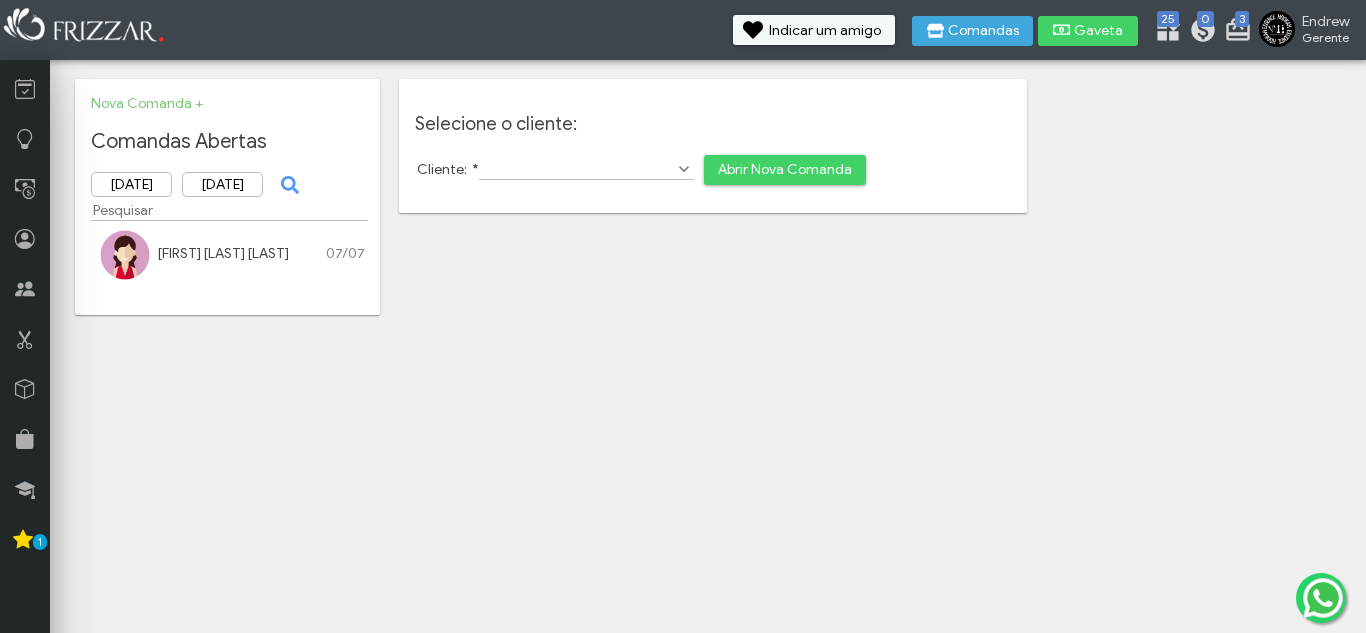 click on "Gaveta" at bounding box center (1099, 31) 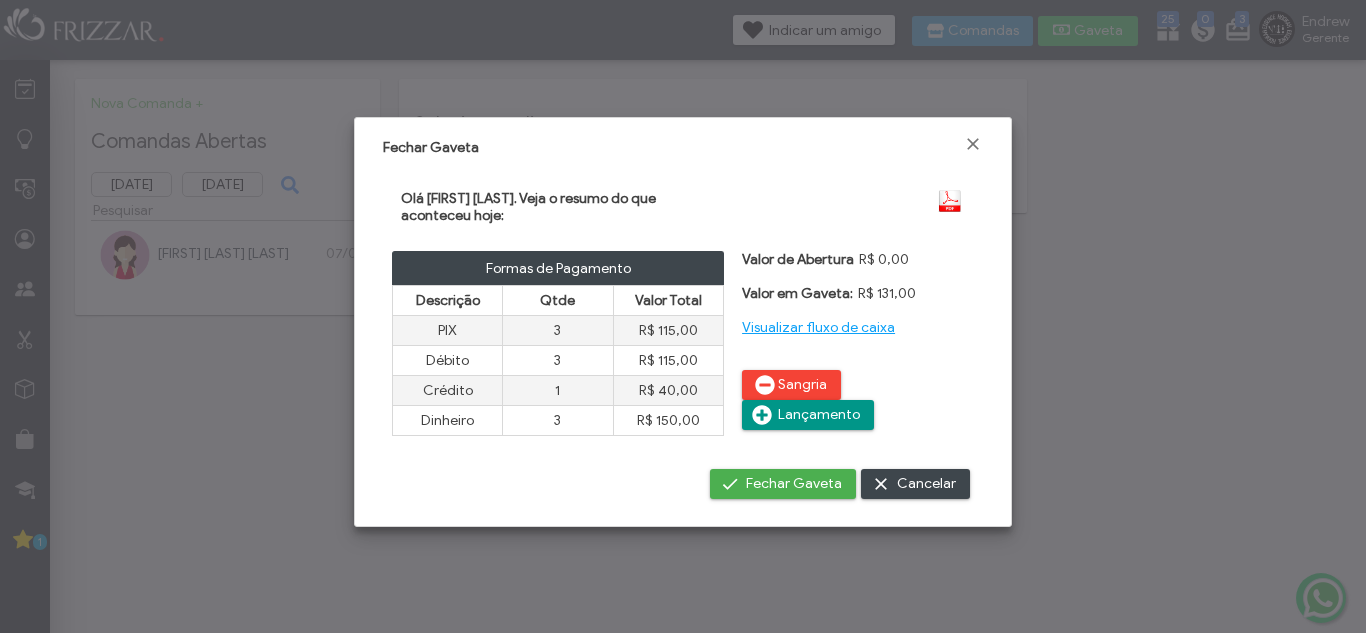 click on "R$ 115,00" at bounding box center (668, 361) 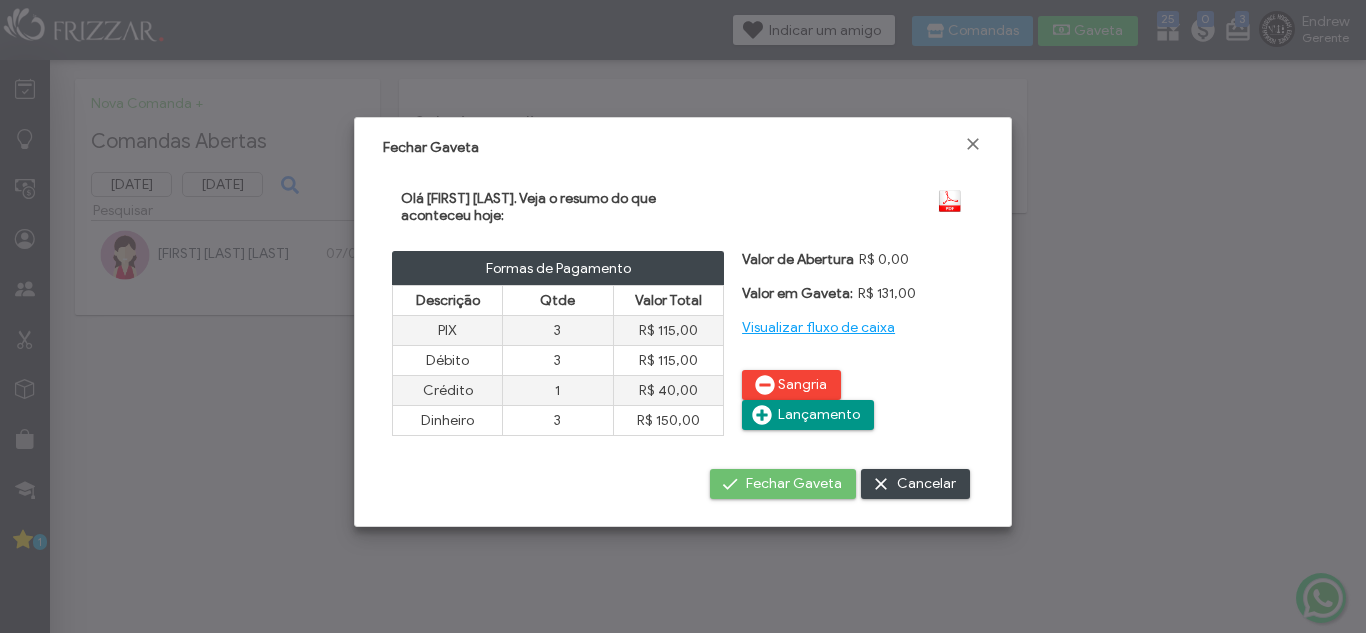 click on "Fechar Gaveta" at bounding box center [794, 484] 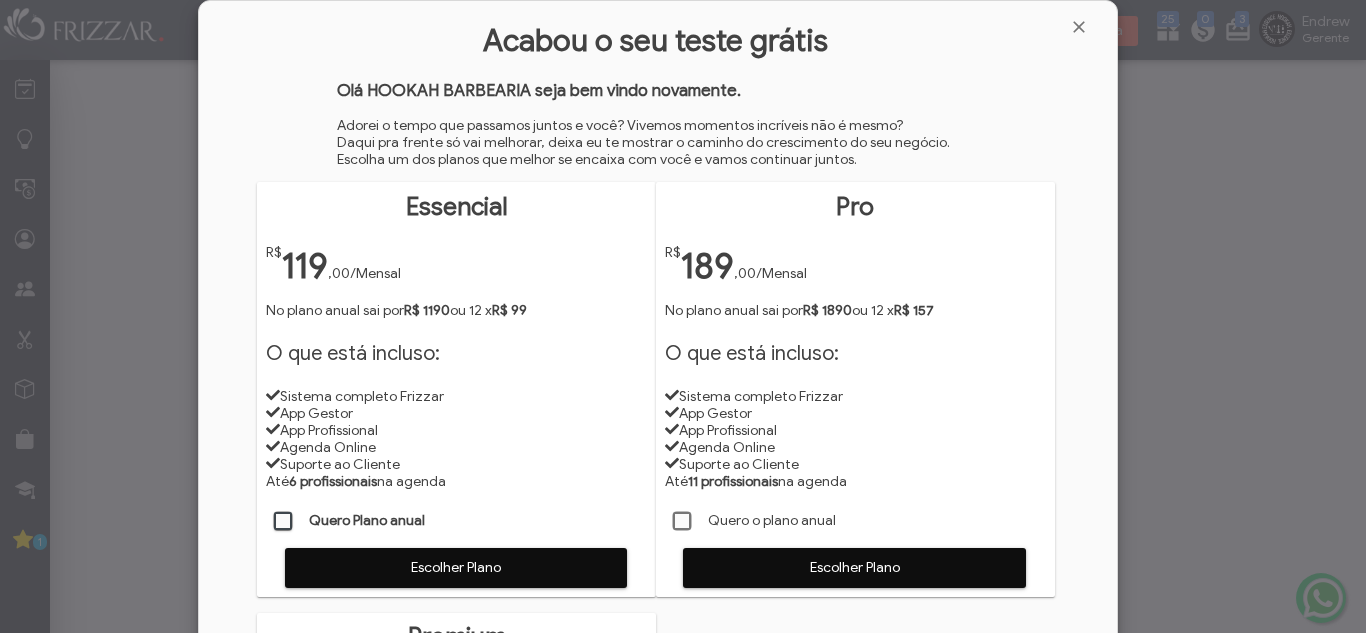 scroll, scrollTop: 0, scrollLeft: 0, axis: both 